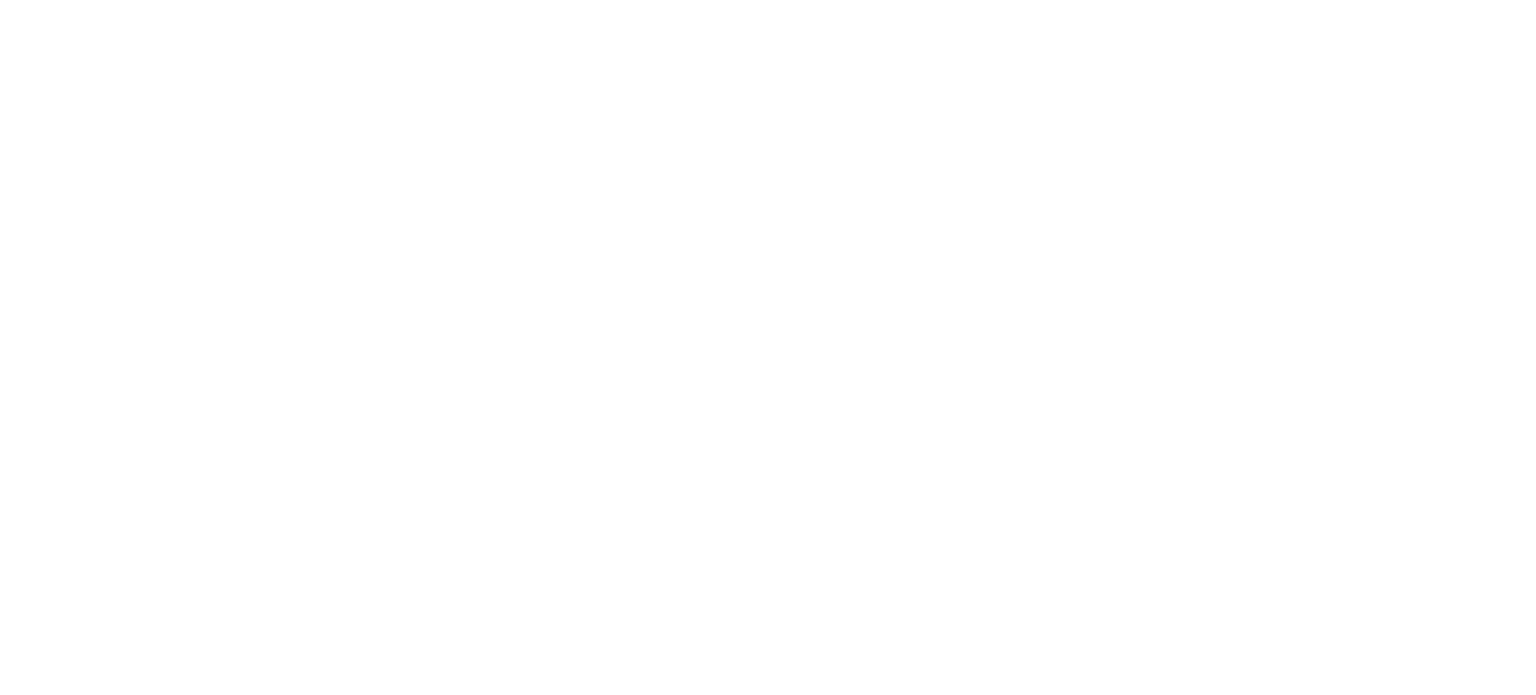 scroll, scrollTop: 0, scrollLeft: 0, axis: both 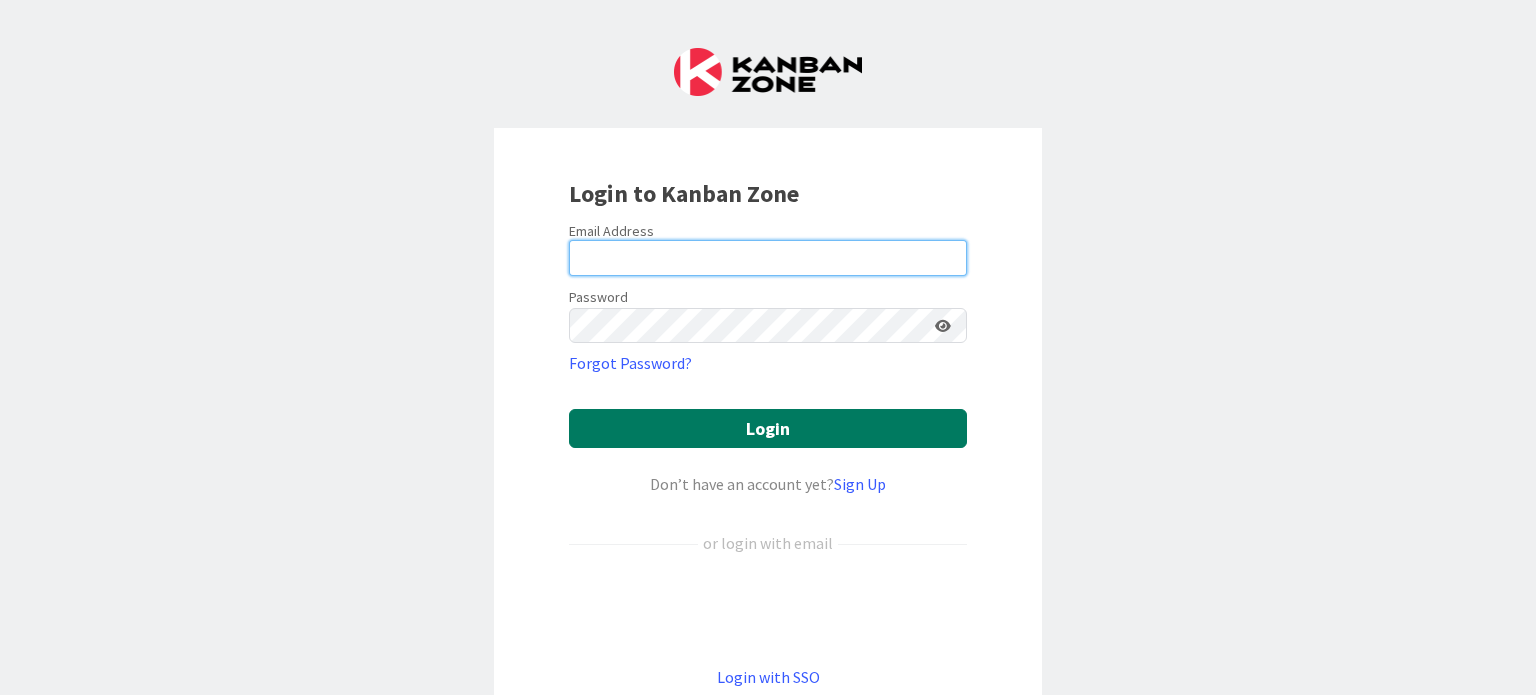 type on "[EMAIL]@[DOMAIN]" 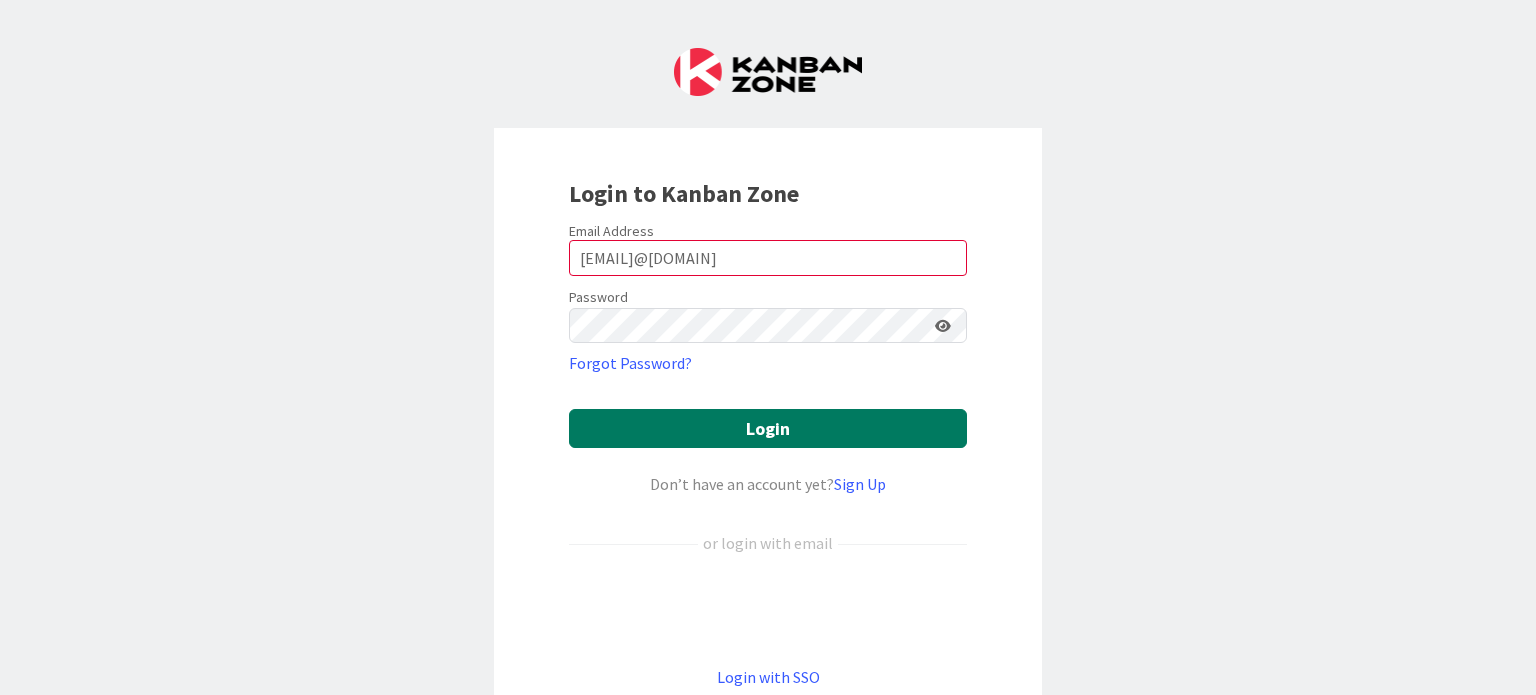 click on "Login" at bounding box center (768, 428) 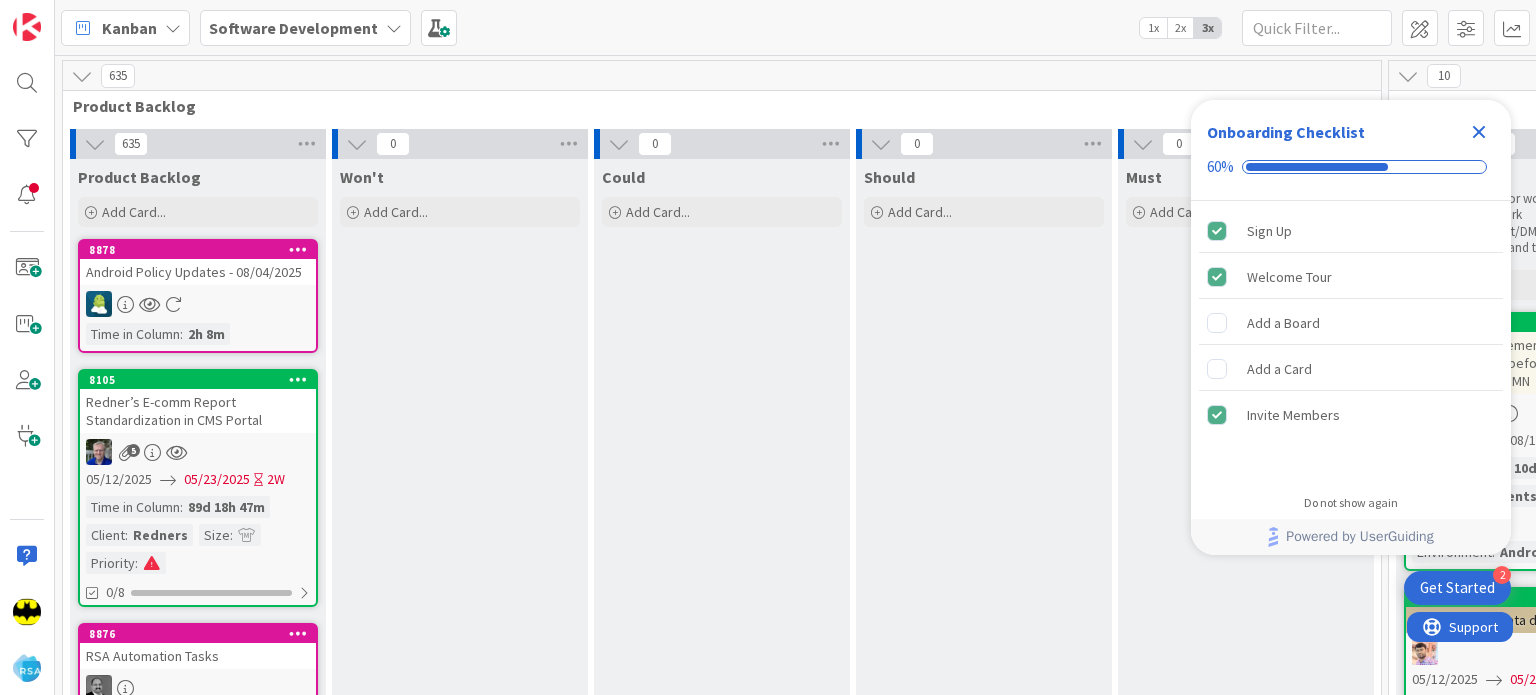 scroll, scrollTop: 0, scrollLeft: 0, axis: both 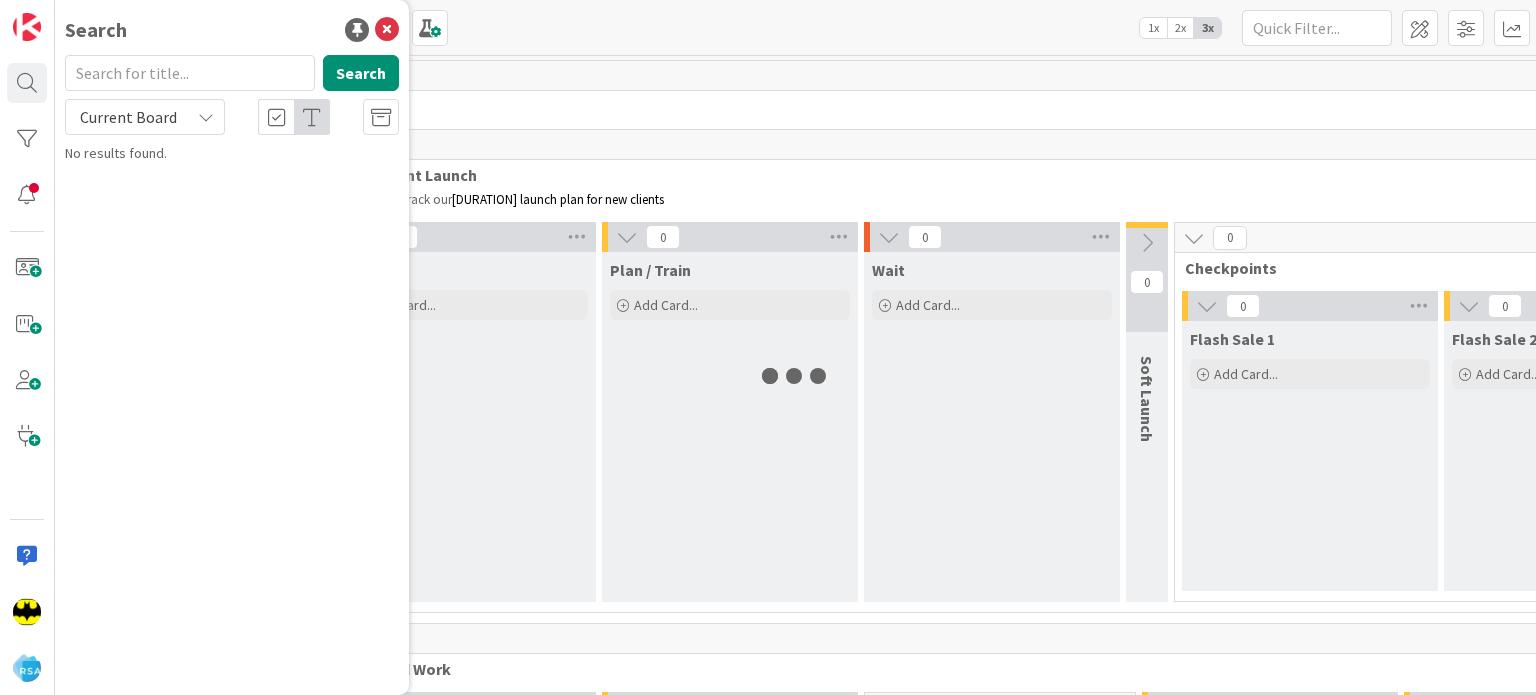 click at bounding box center (190, 73) 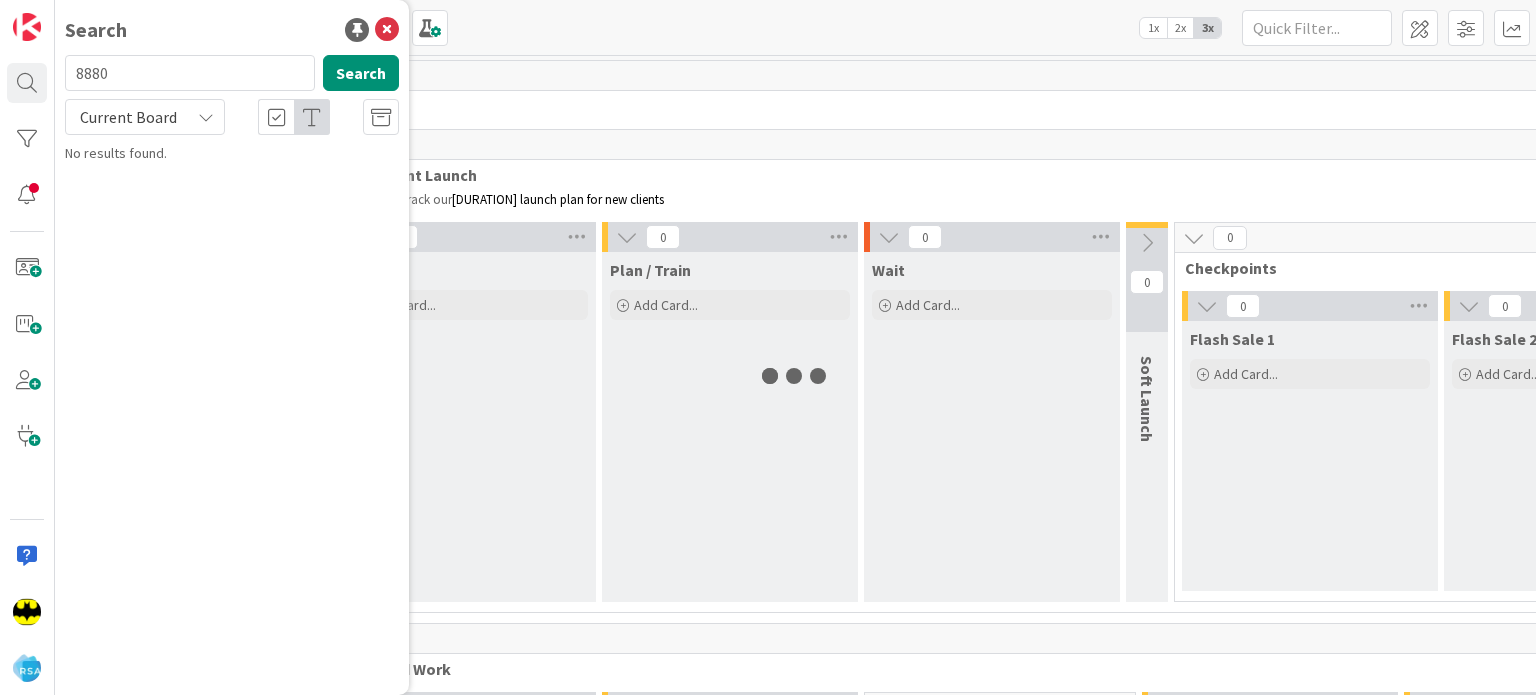 type on "8880" 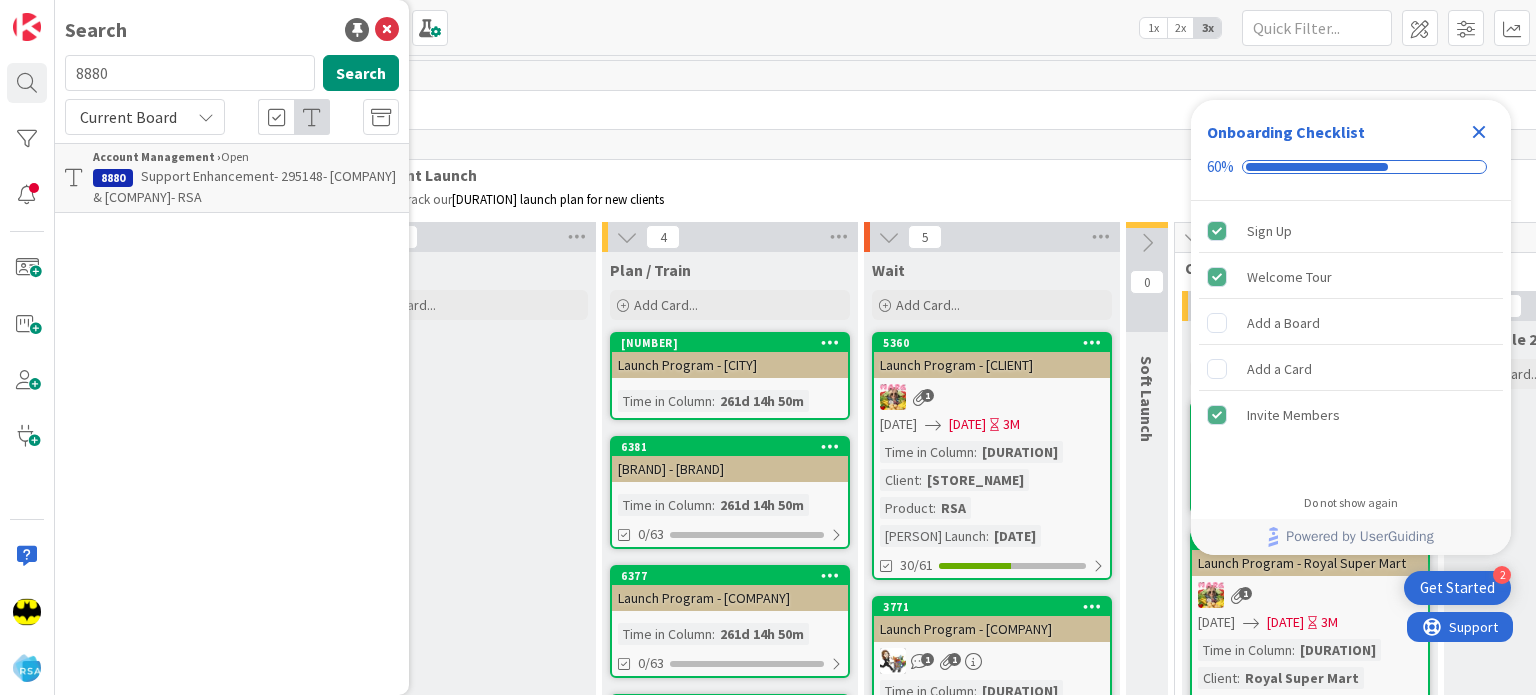scroll, scrollTop: 0, scrollLeft: 0, axis: both 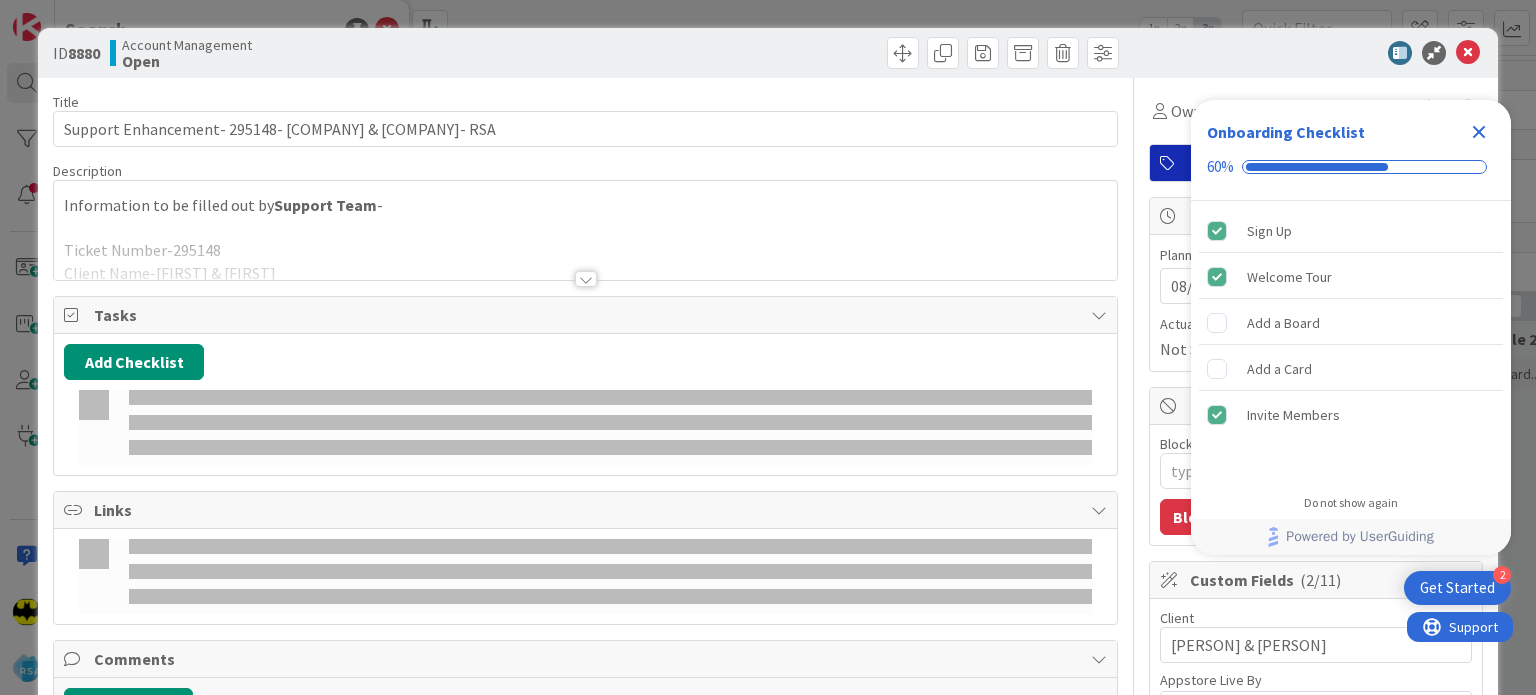 click 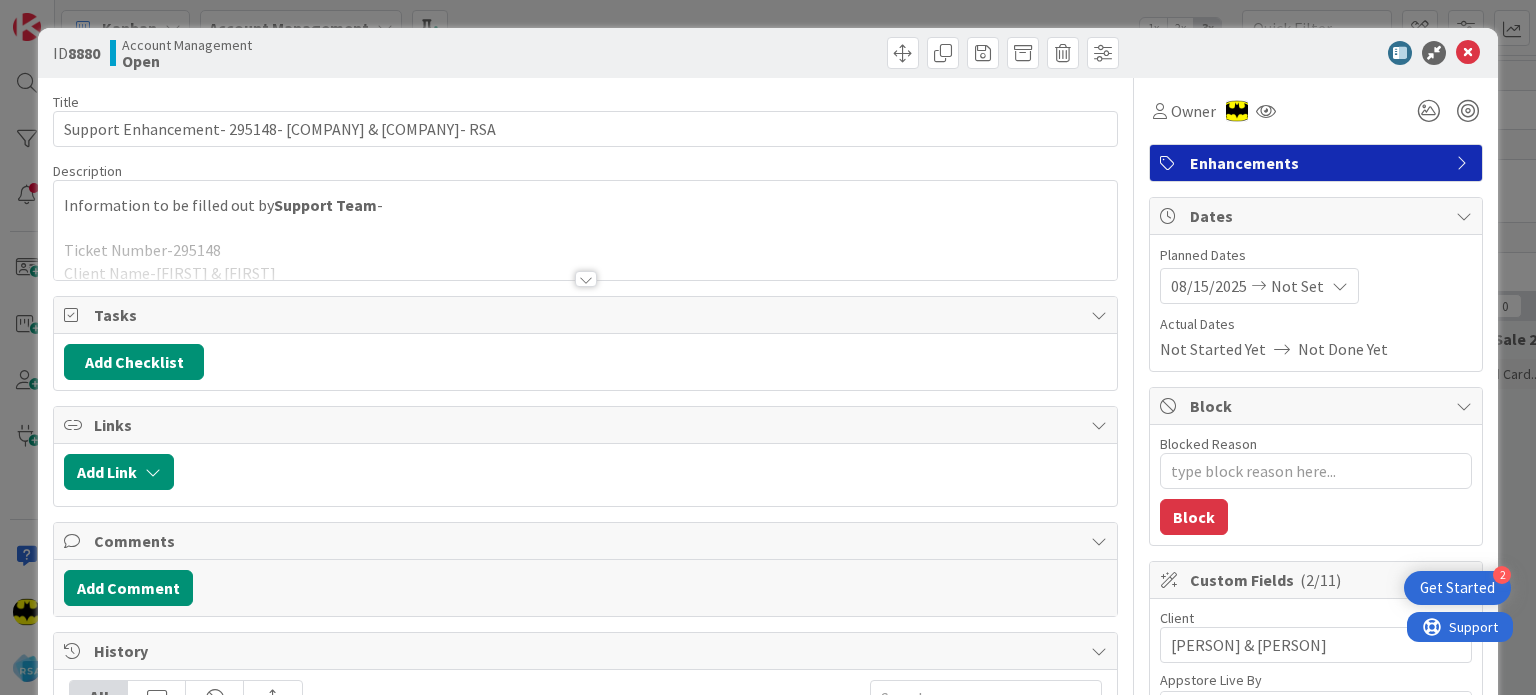 drag, startPoint x: 1472, startPoint y: 131, endPoint x: 1094, endPoint y: 61, distance: 384.42685 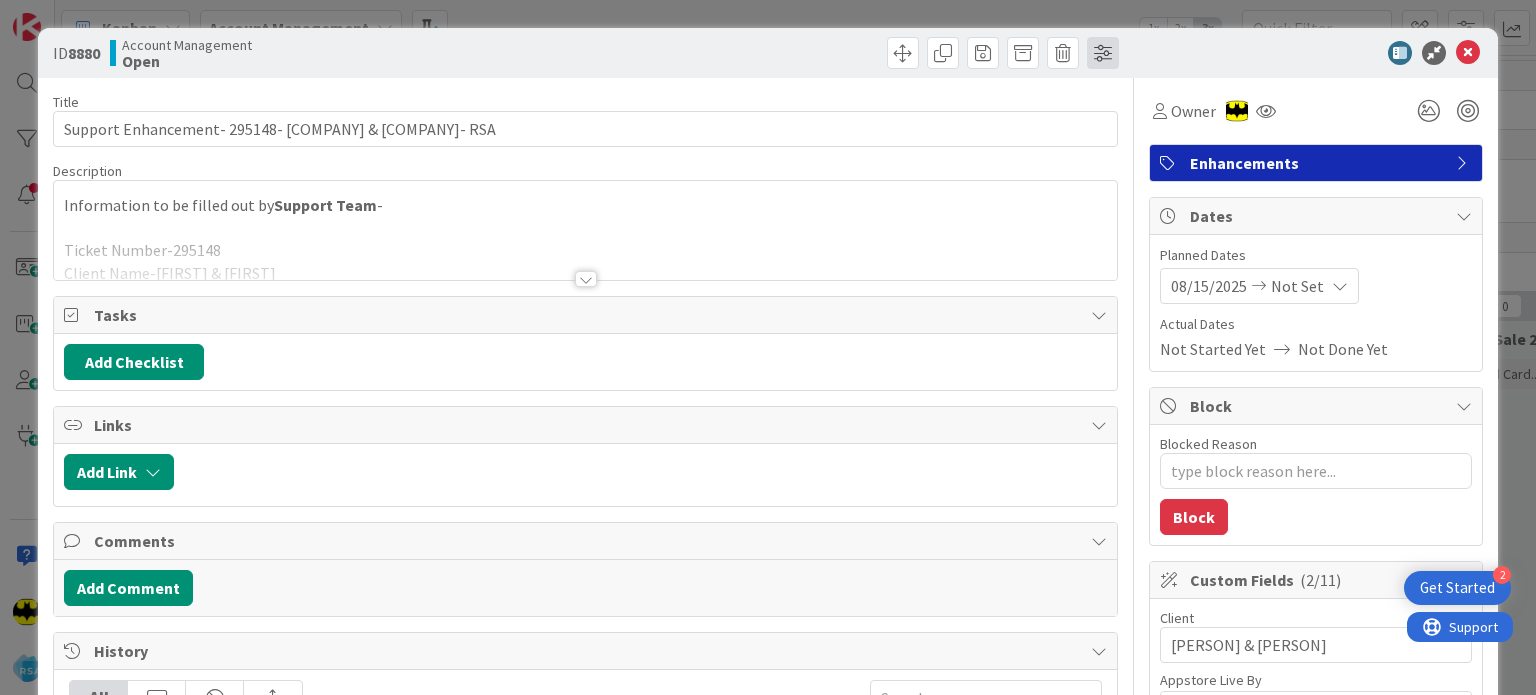 click on "ID  8880 Account Management Open Title 50 / 128 Support Enhancement- 295148- [STORE_NAME] & [STORE_NAME]- RSA Description Information to be filled out by  Support Team - Ticket Number-295148 Client Name-[STORE_NAME] & [STORE_NAME] Product- RSA/AOG/BRANDIQ-RSA Requested By-Emma Environments Impacted- APP/Website/Portal/Multiple-Portal Enhancement details- Can you please upload the attached spreadsheets? Support Findings-We have to update the updated item list Forwarded to Technical team- if yes- who?-Anil Status-We have forwarded to Anil Global Change- Global Fix details- Information to be Filled out by  Technical Team - Enhancement Details- Environment Impacted- Fix Details - Global Change- Global Change Details- Owner Enhancements Tasks Add Checklist Links Add Link Comments Add Comment History All Ap Akhil p m  updated  the start date to [DATE] 40 minutes ago August 04 2025 3:02 PM Ap Akhil p m  deleted  the due date 40 minutes ago August 04 2025 3:02 PM Ap Akhil p m  created  a due date of [DATE] 40 minutes ago Ap updated" at bounding box center [767, 1040] 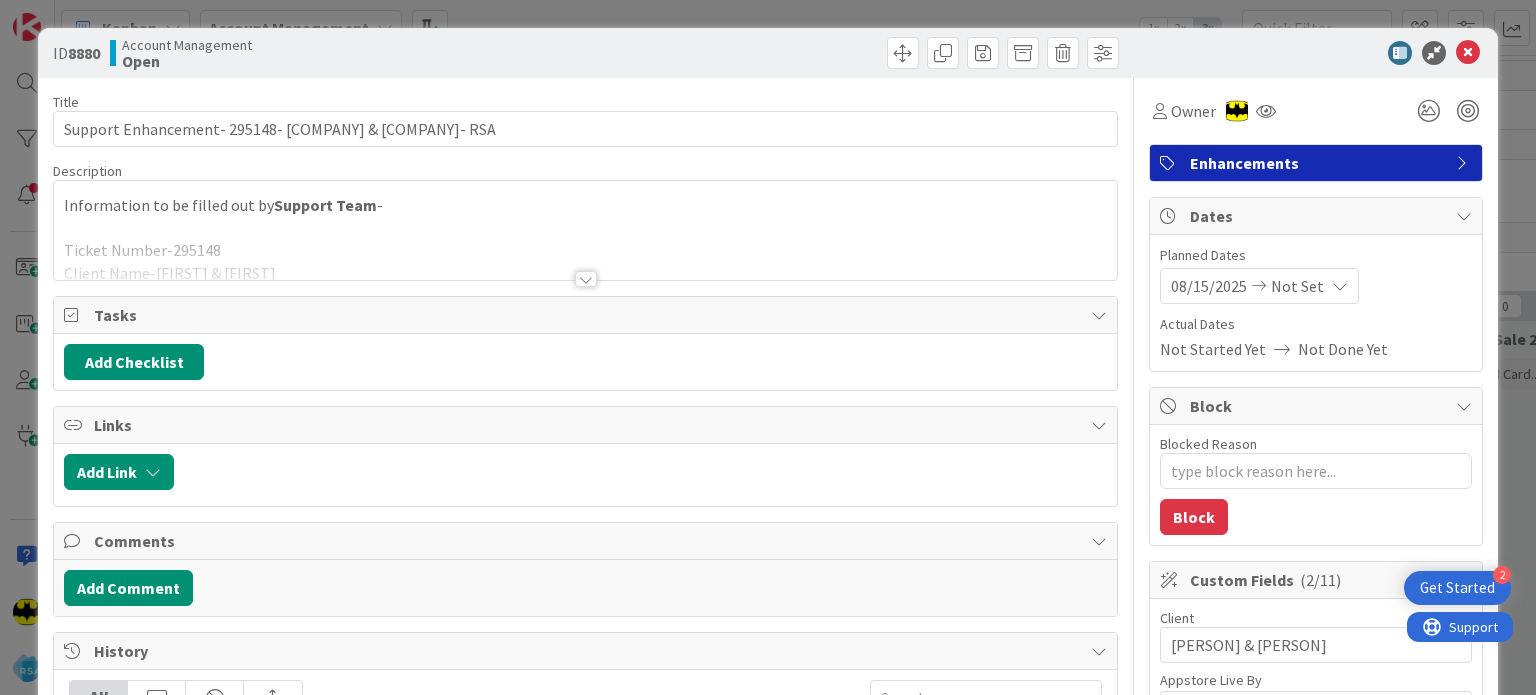 click on "Select..." at bounding box center [1299, 1535] 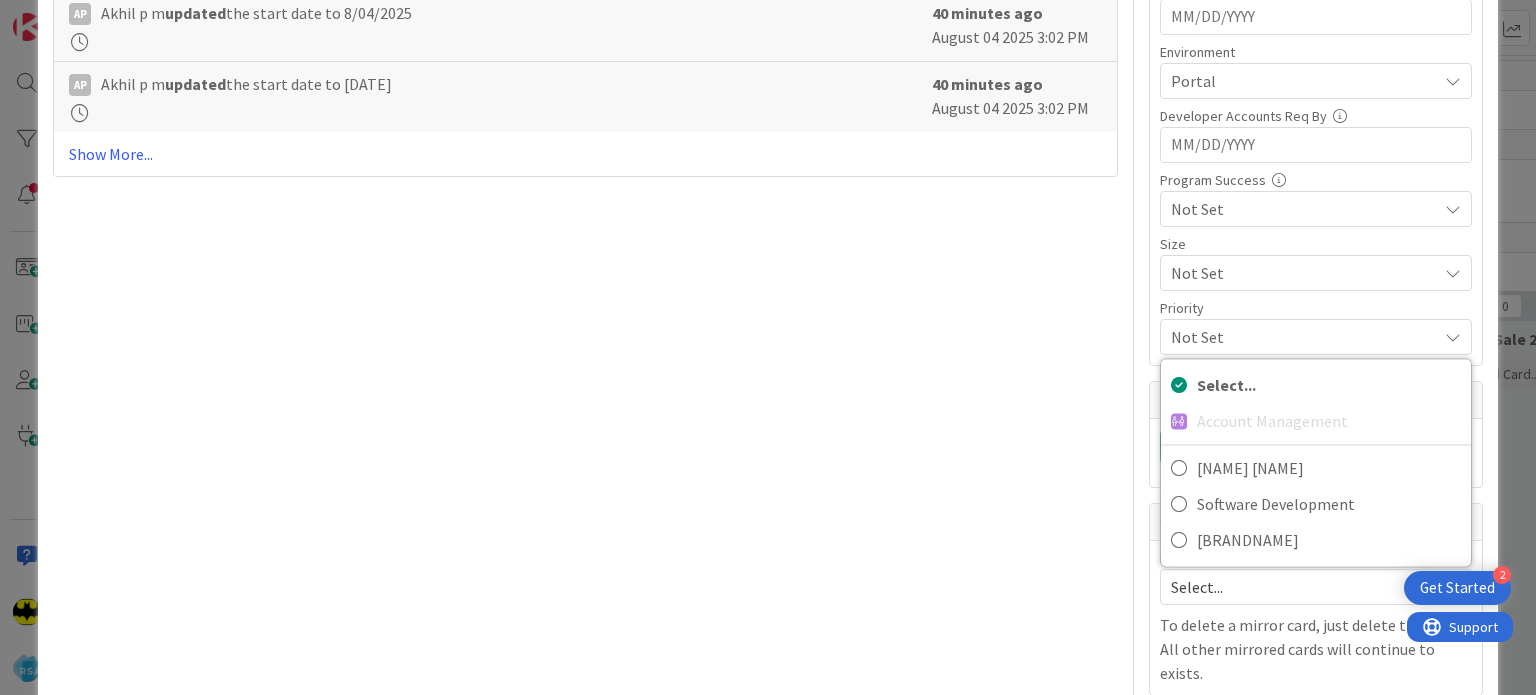 scroll, scrollTop: 0, scrollLeft: 0, axis: both 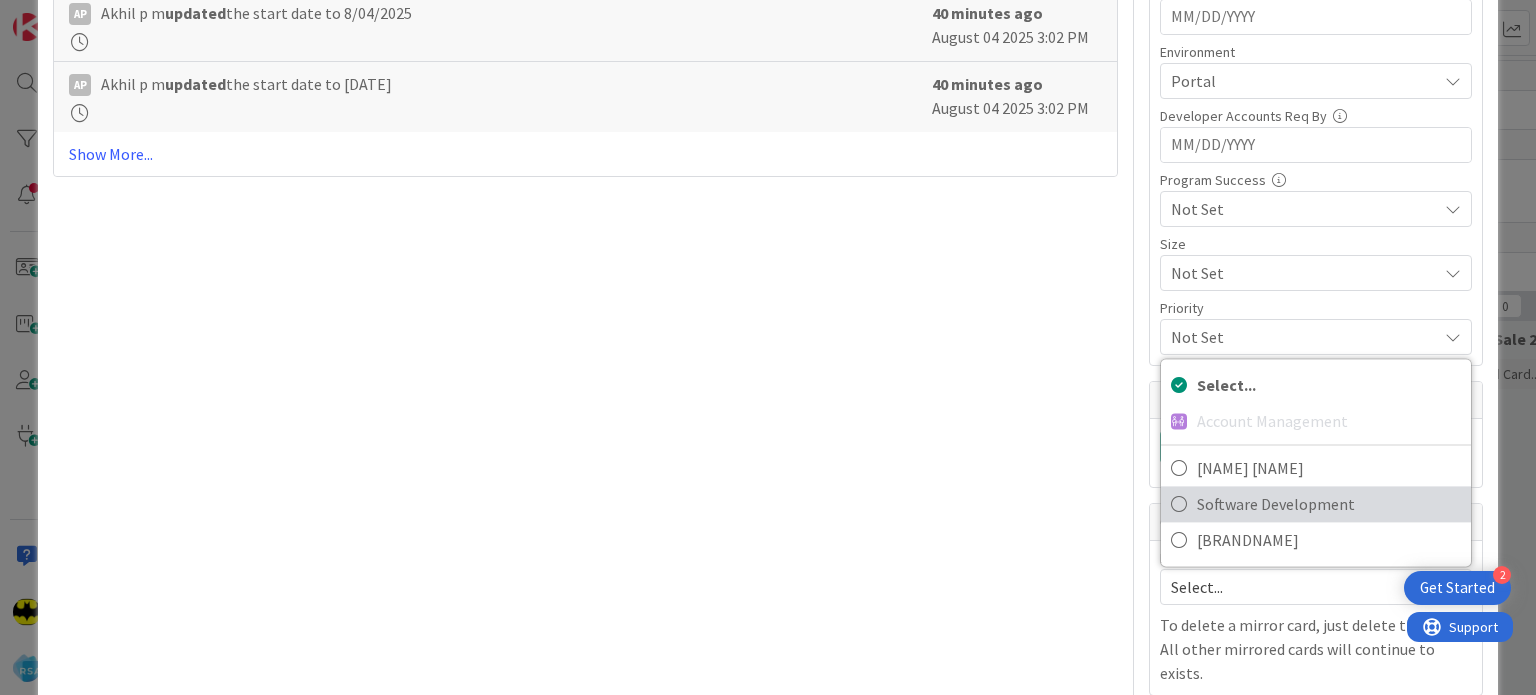 click on "Software Development" at bounding box center [1329, 504] 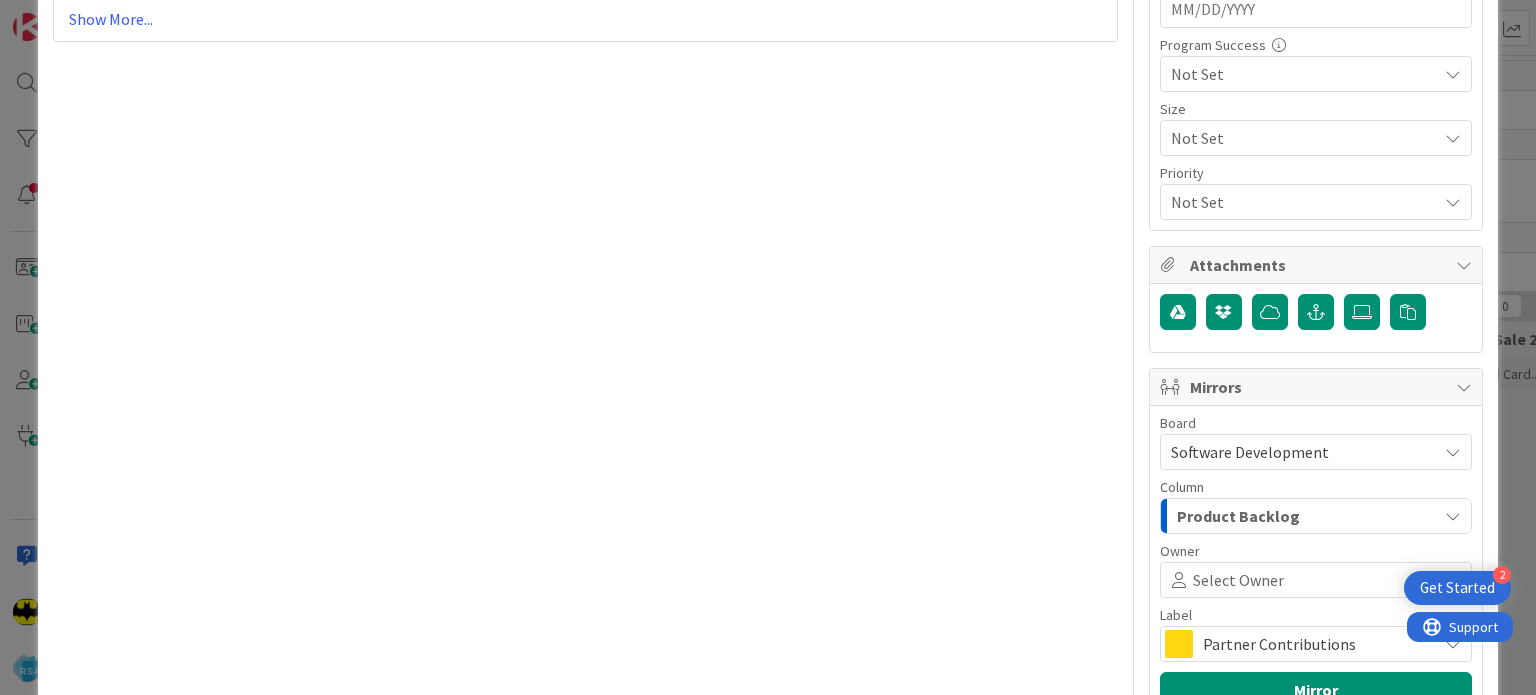 scroll, scrollTop: 1128, scrollLeft: 0, axis: vertical 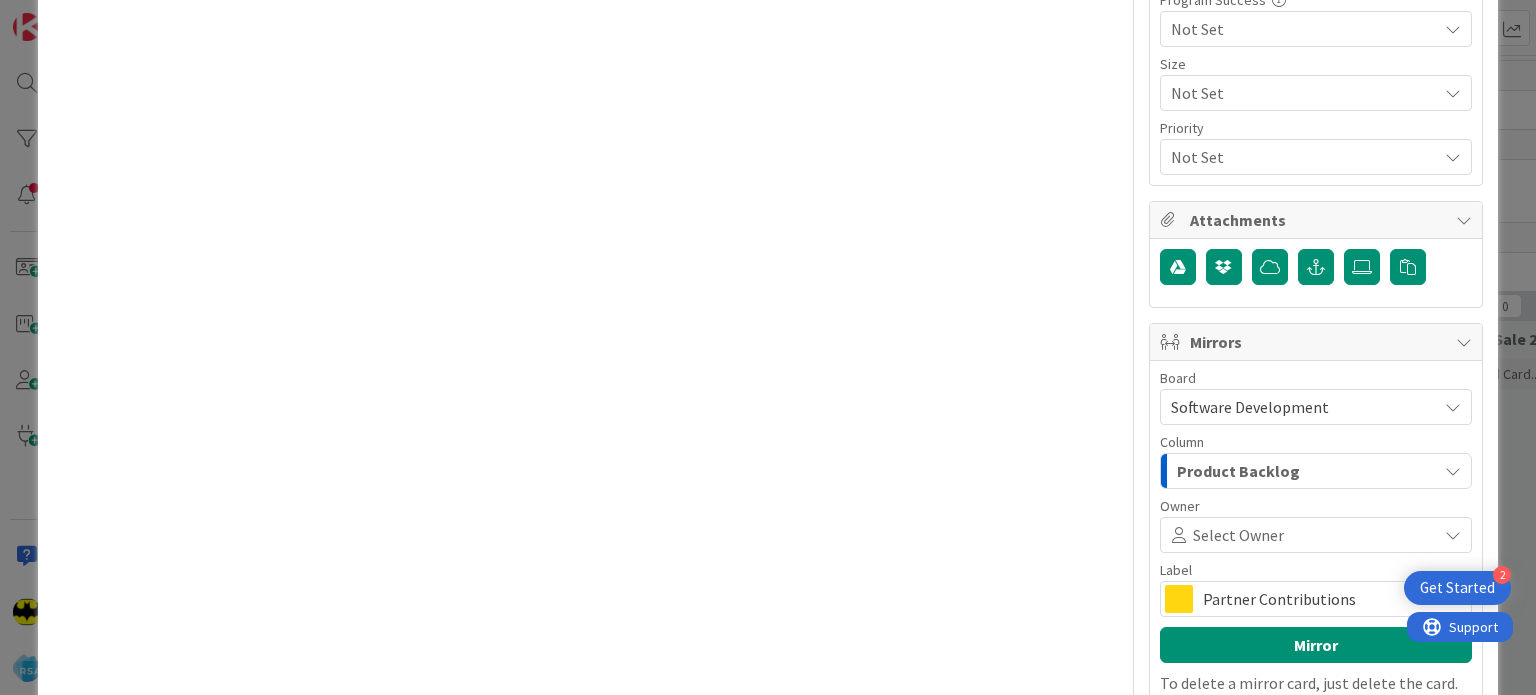click on "Select Owner" at bounding box center (1238, 535) 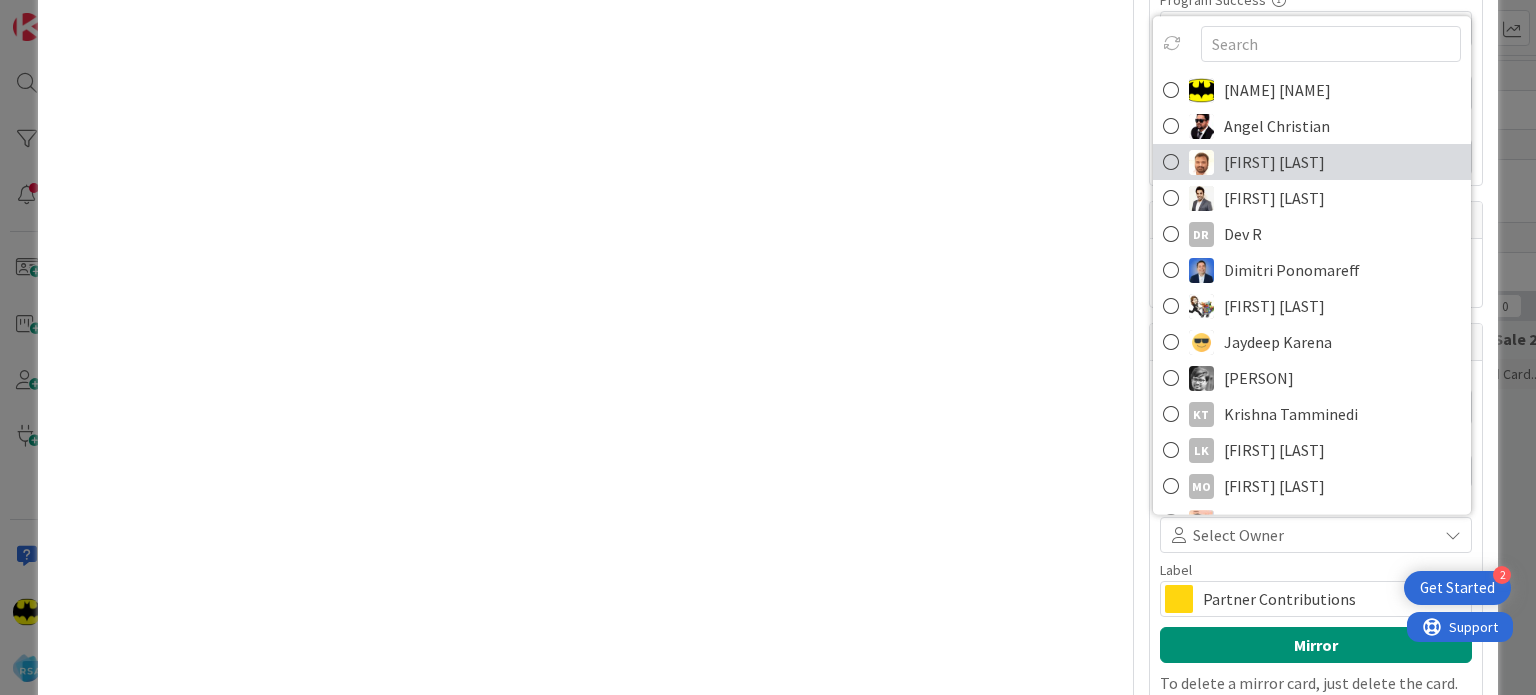 click on "[FIRST] [LAST]" at bounding box center (1312, 162) 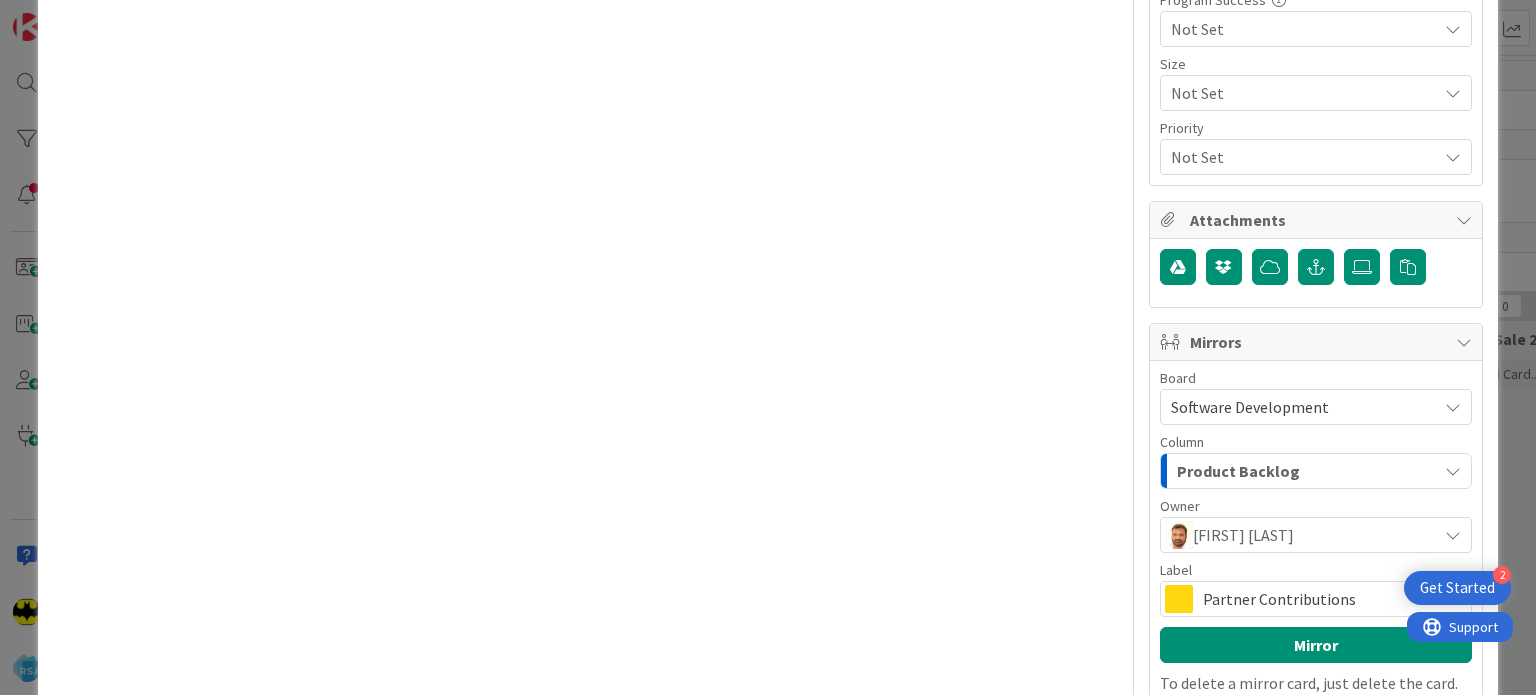 click on "Partner Contributions" at bounding box center [1315, 599] 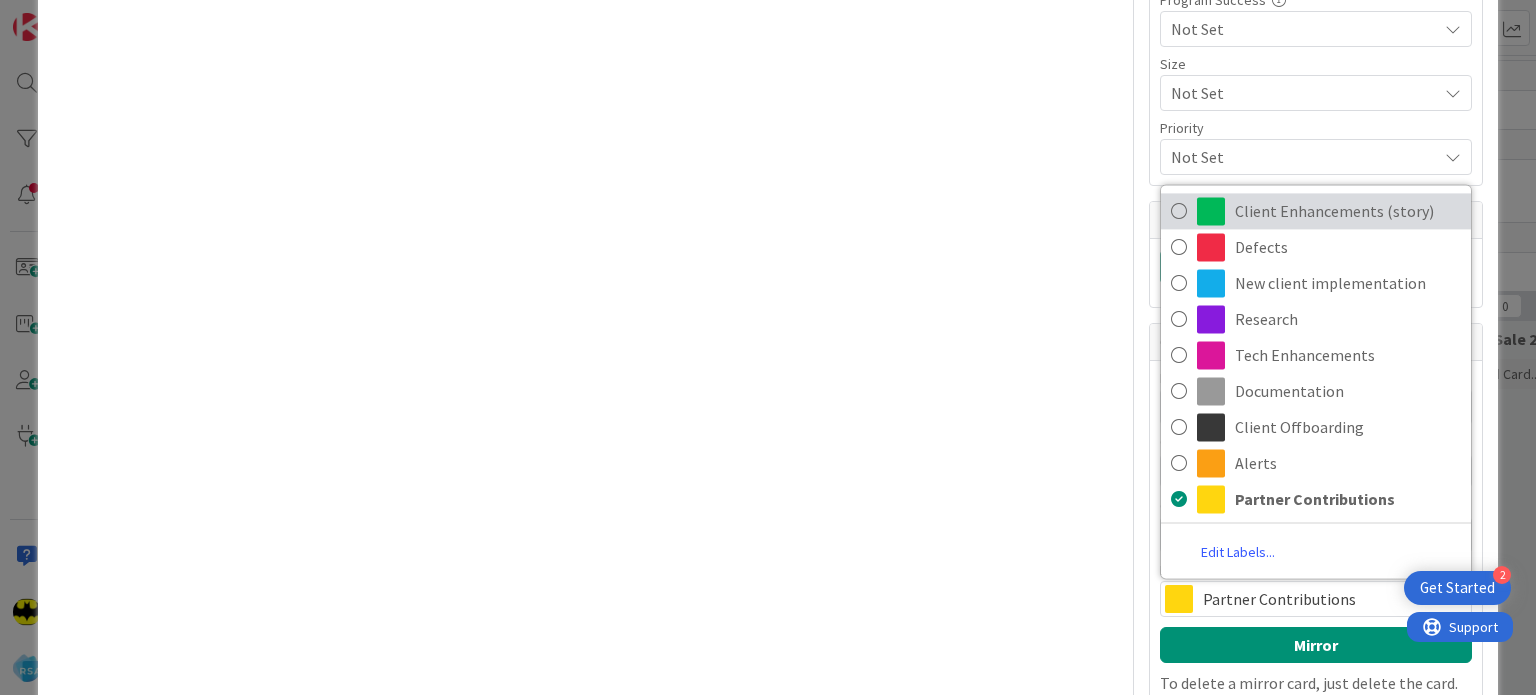 click on "Client Enhancements (story)" at bounding box center (1348, 211) 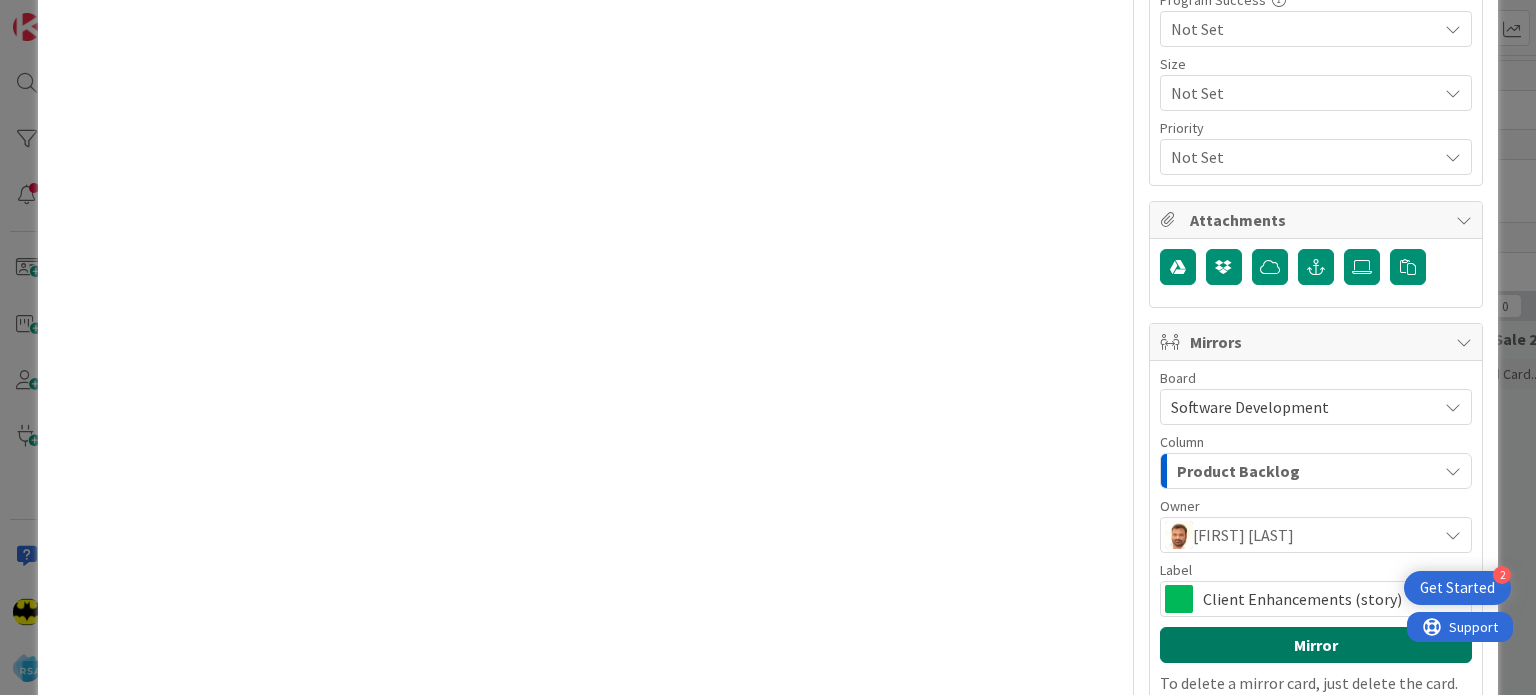 click on "Mirror" at bounding box center [1316, 645] 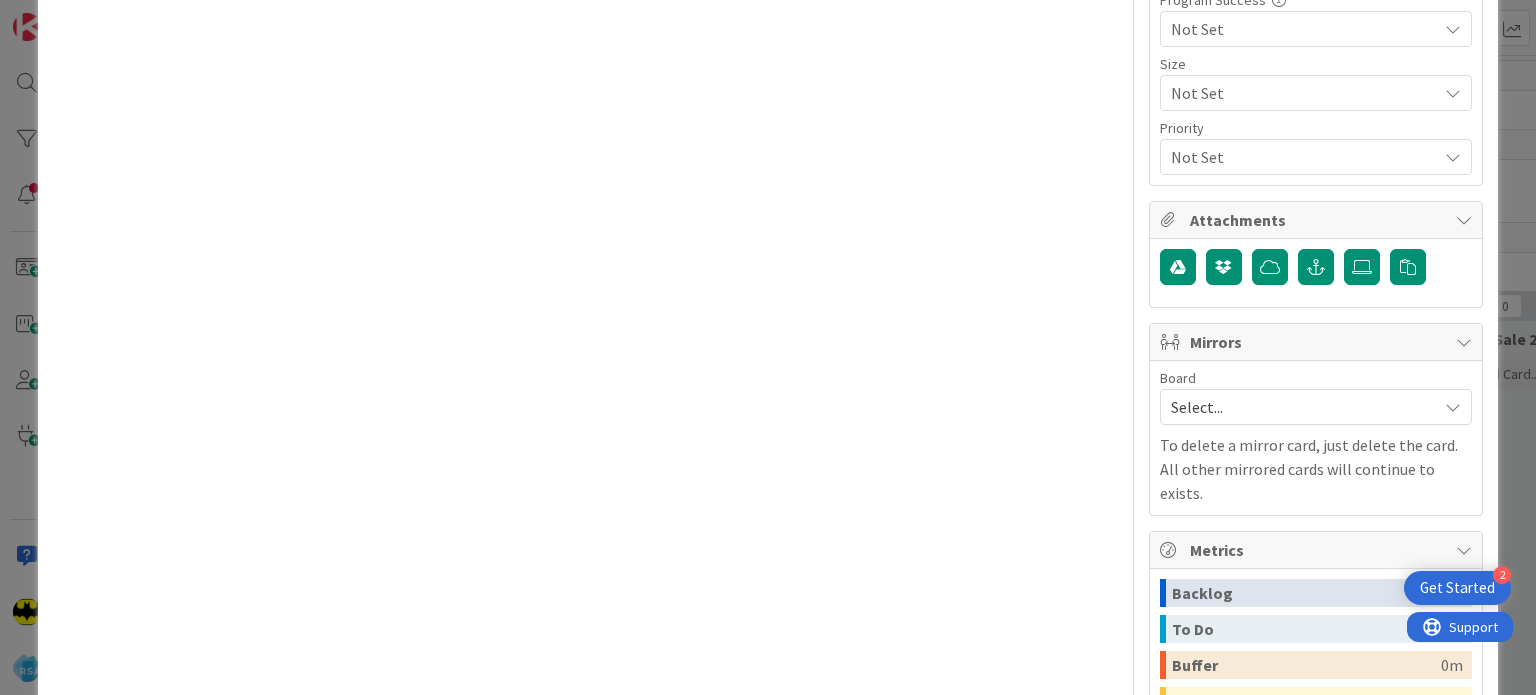 scroll, scrollTop: 506, scrollLeft: 0, axis: vertical 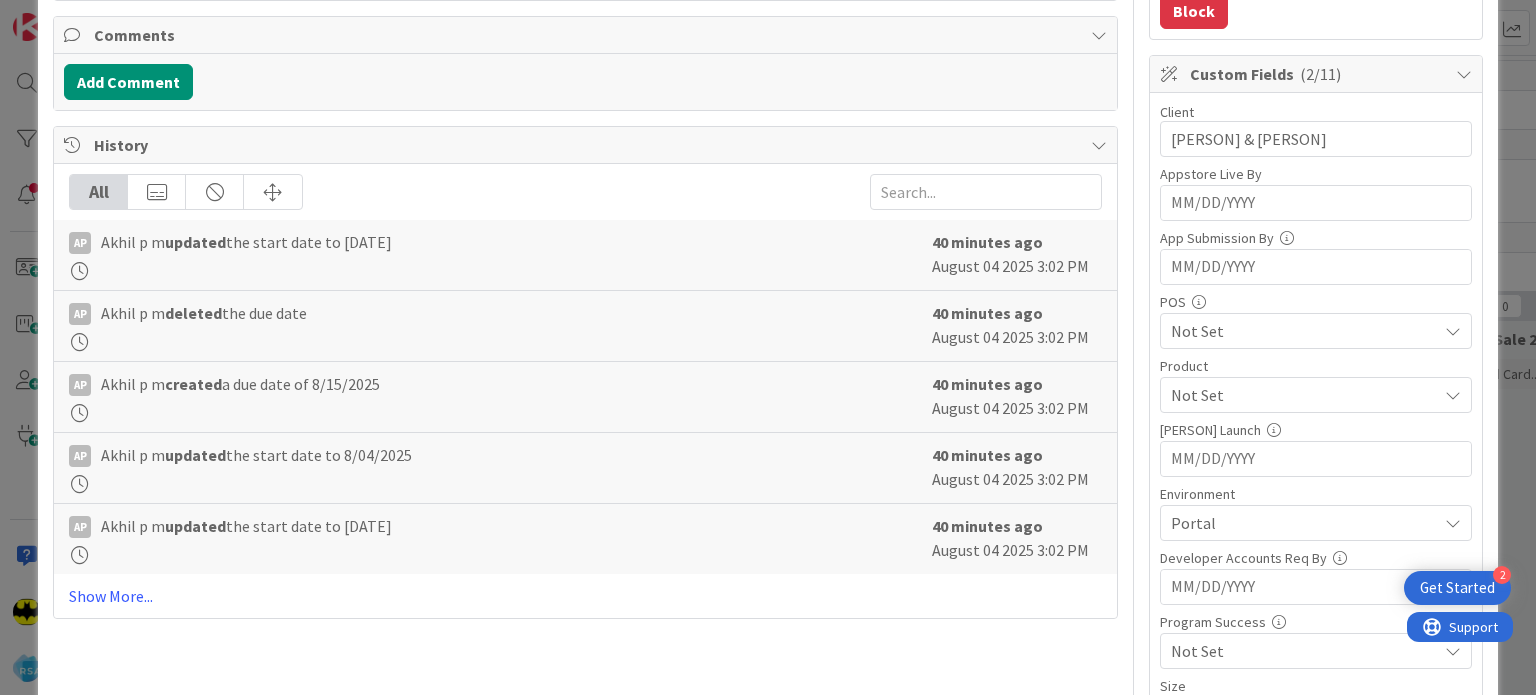 type on "x" 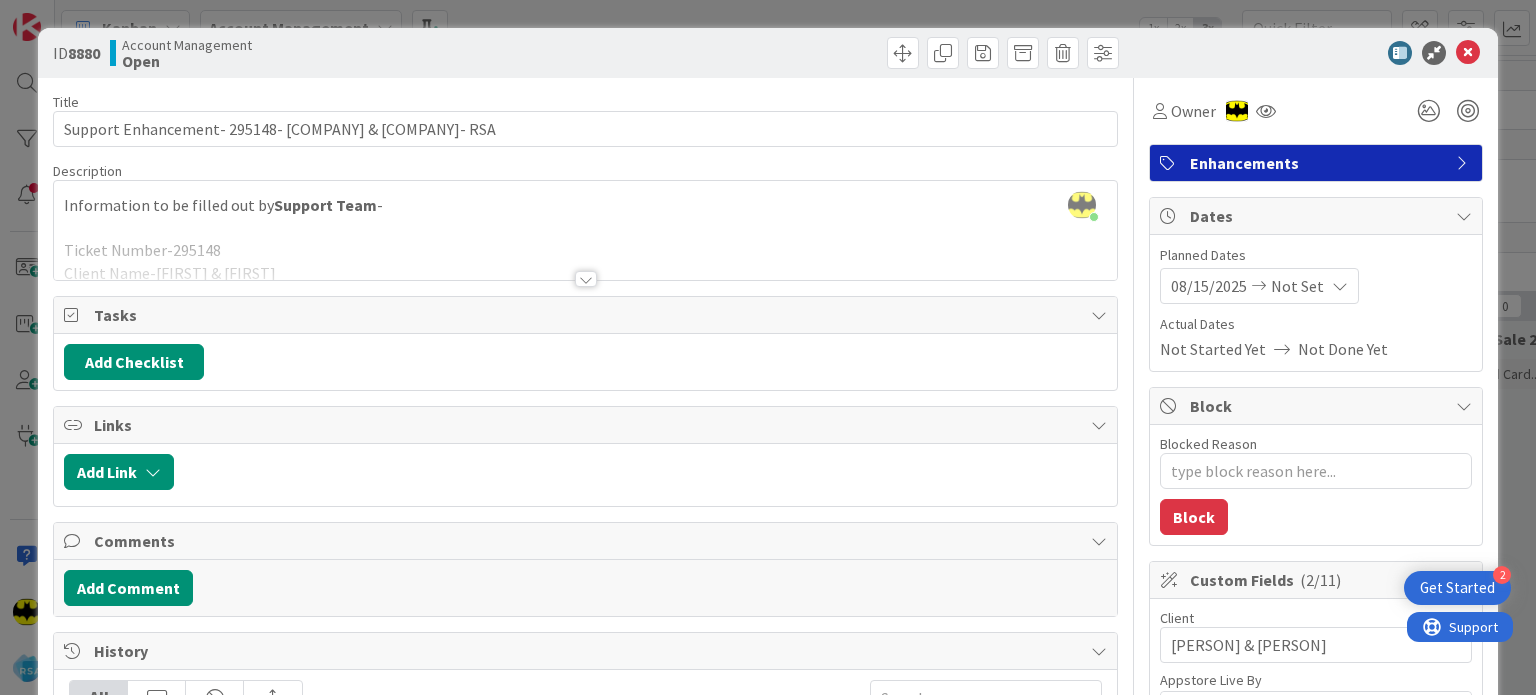 scroll, scrollTop: 0, scrollLeft: 0, axis: both 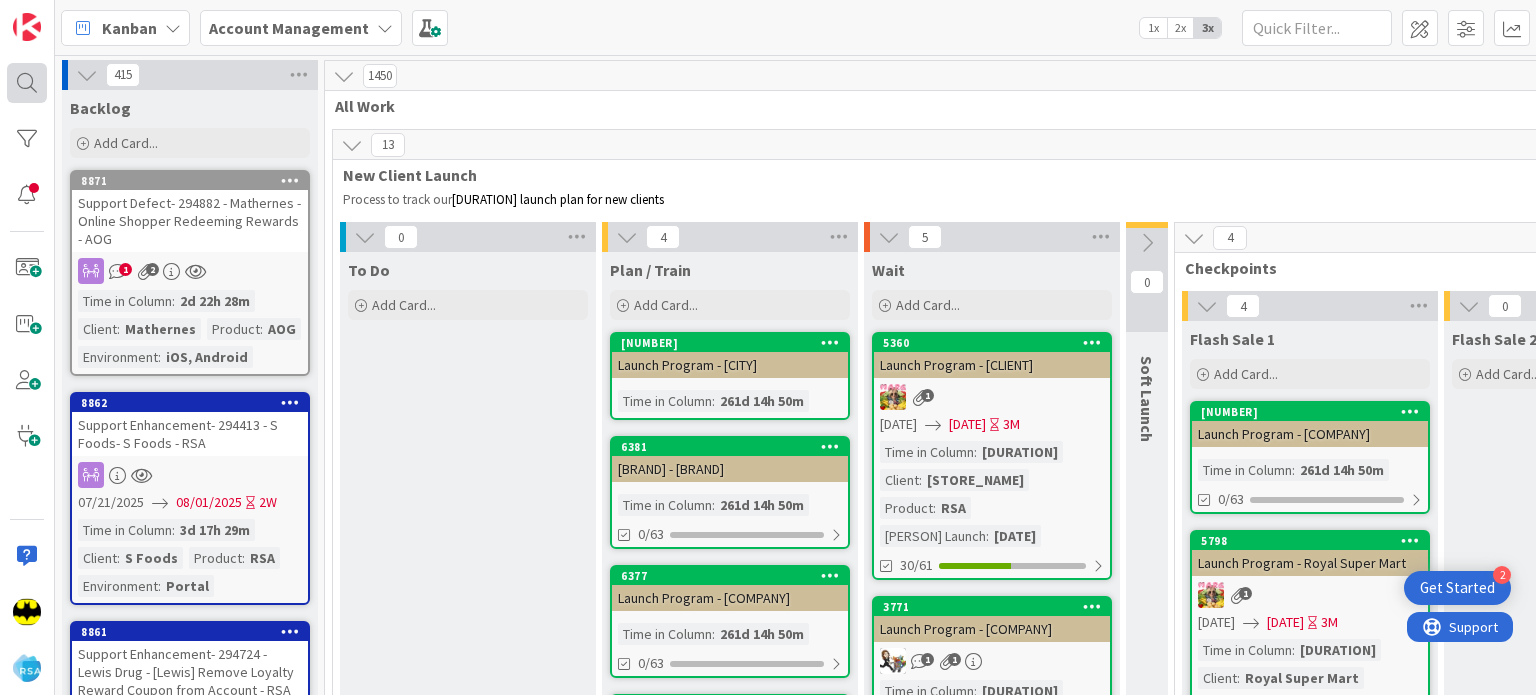 click at bounding box center [27, 83] 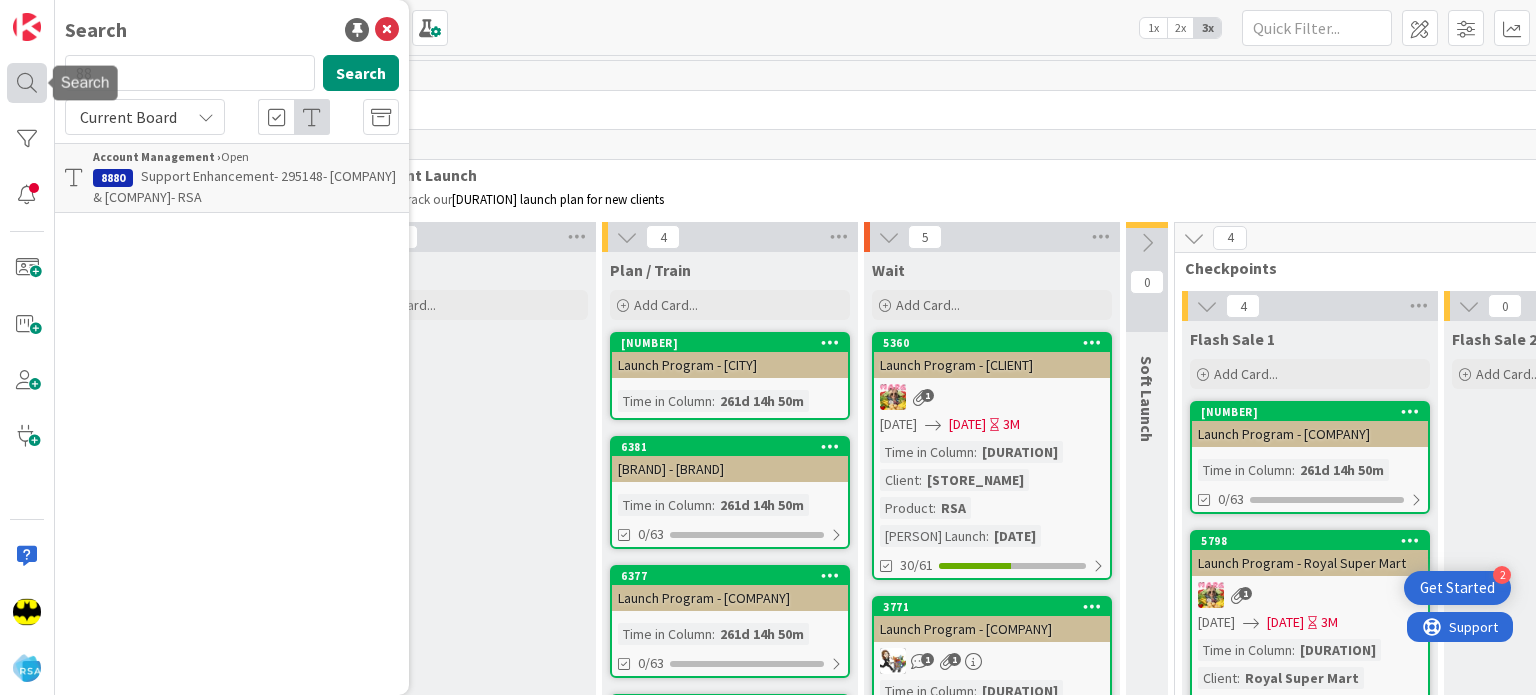 type on "8" 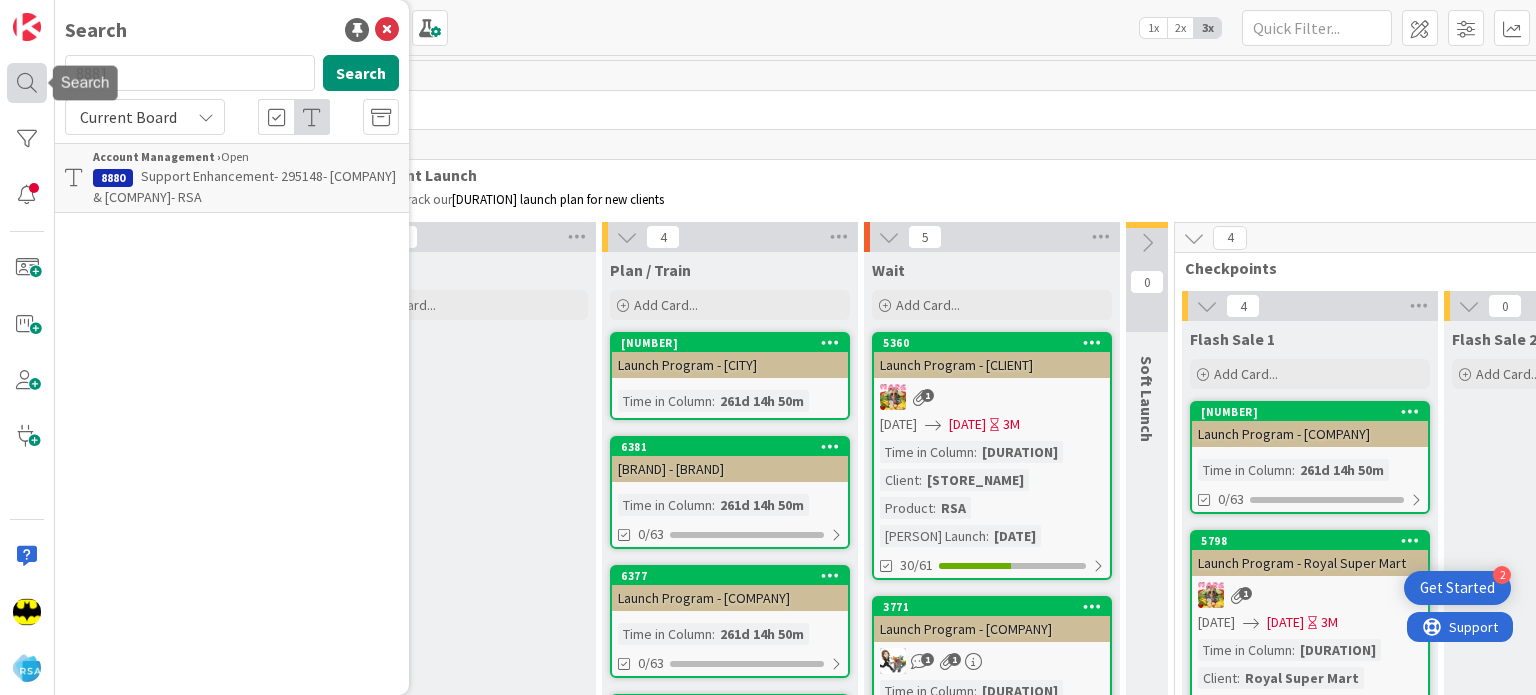 type on "8881" 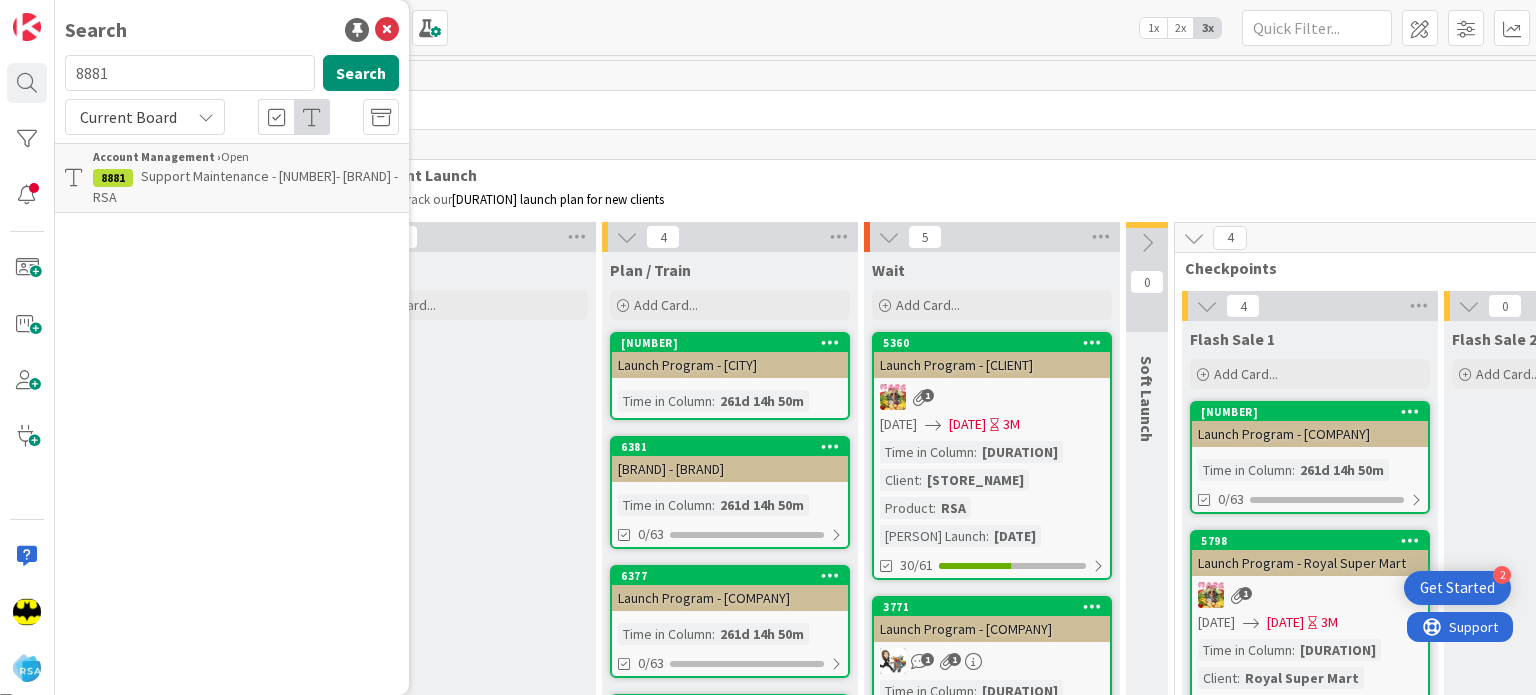 click on "Account Management › Open" at bounding box center (246, 157) 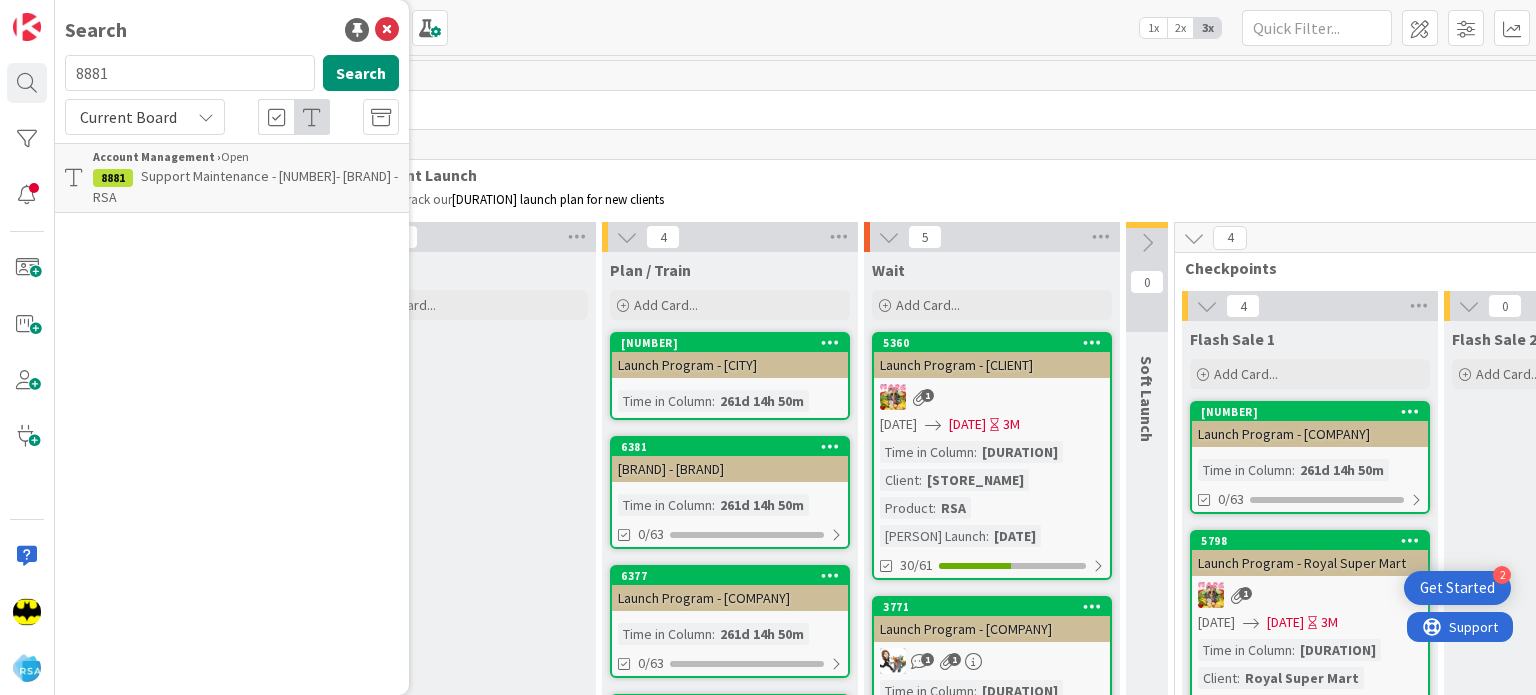 click on "Support Maintenance - [NUMBER]- [BRAND] -RSA" at bounding box center [245, 186] 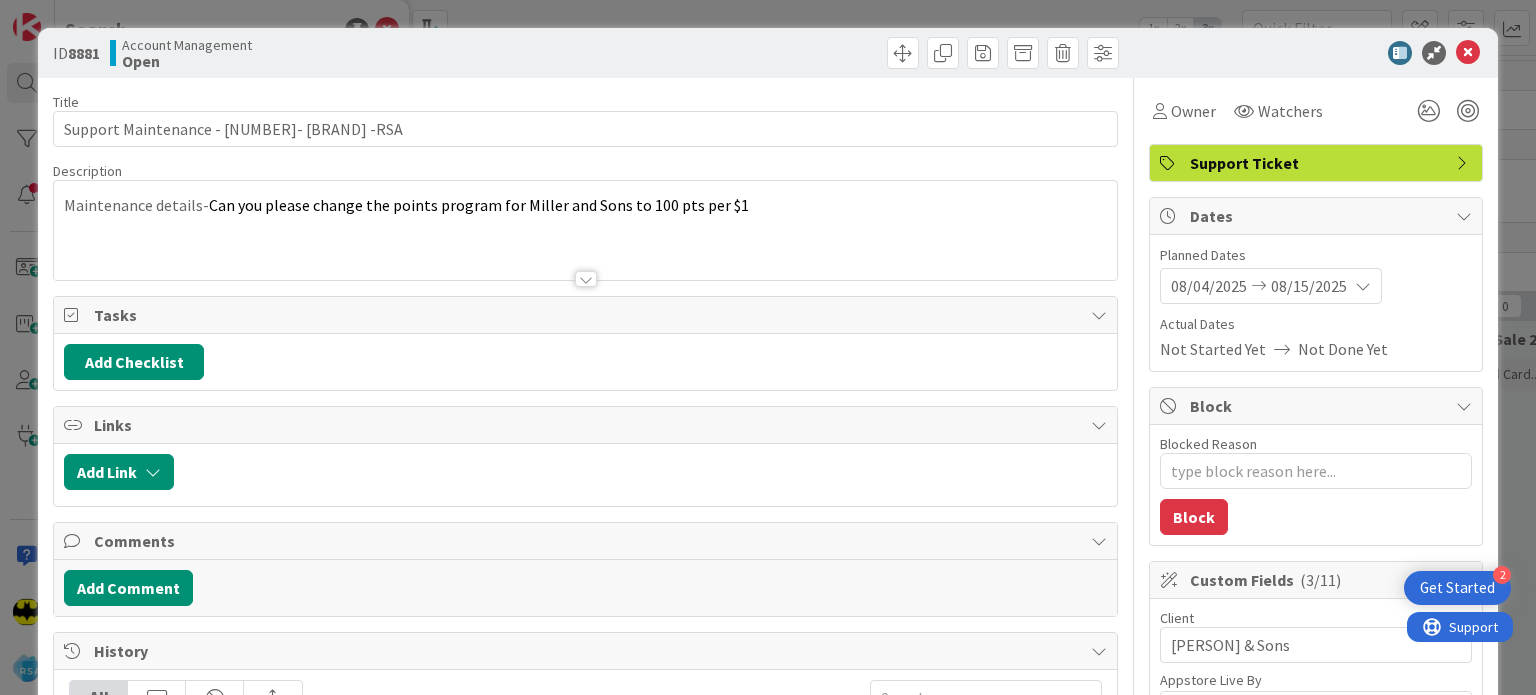 scroll, scrollTop: 0, scrollLeft: 0, axis: both 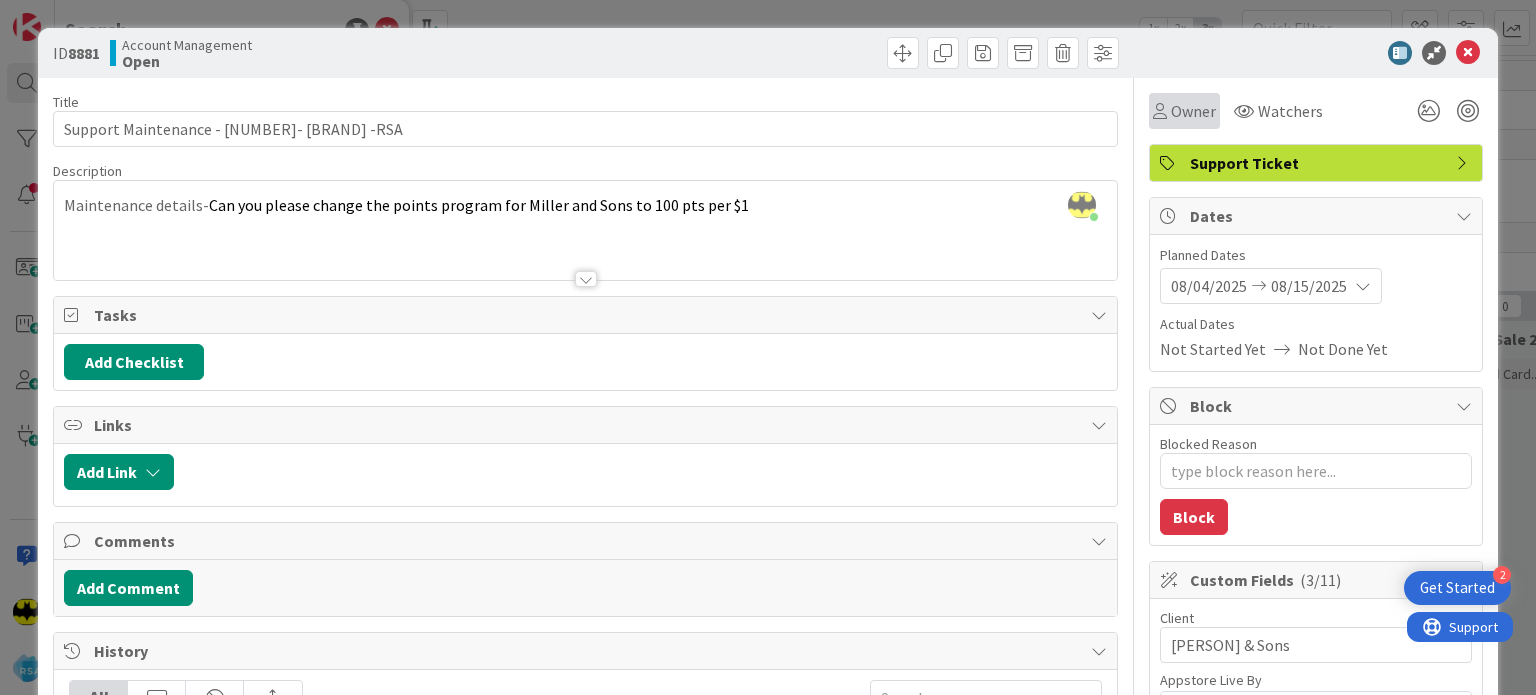 drag, startPoint x: 1167, startPoint y: 97, endPoint x: 1168, endPoint y: 112, distance: 15.033297 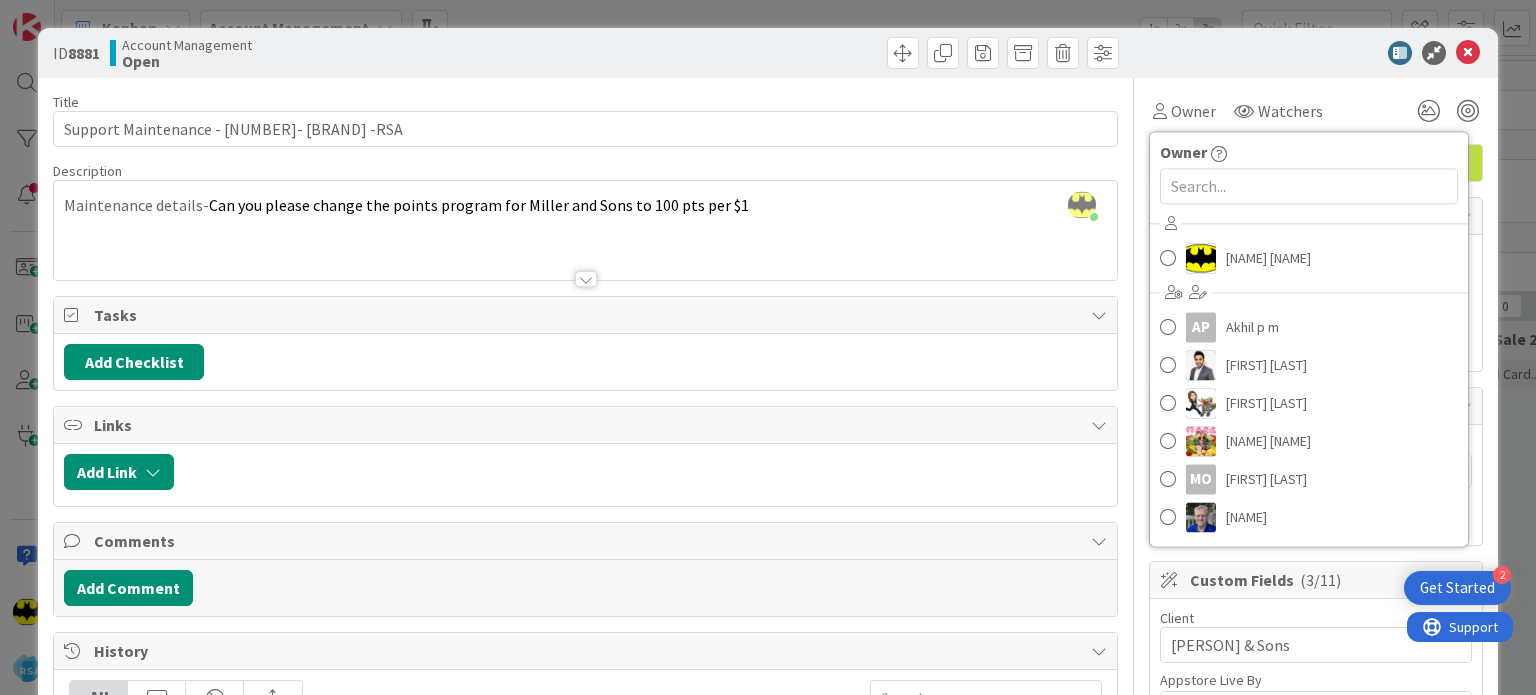 scroll, scrollTop: 1035, scrollLeft: 0, axis: vertical 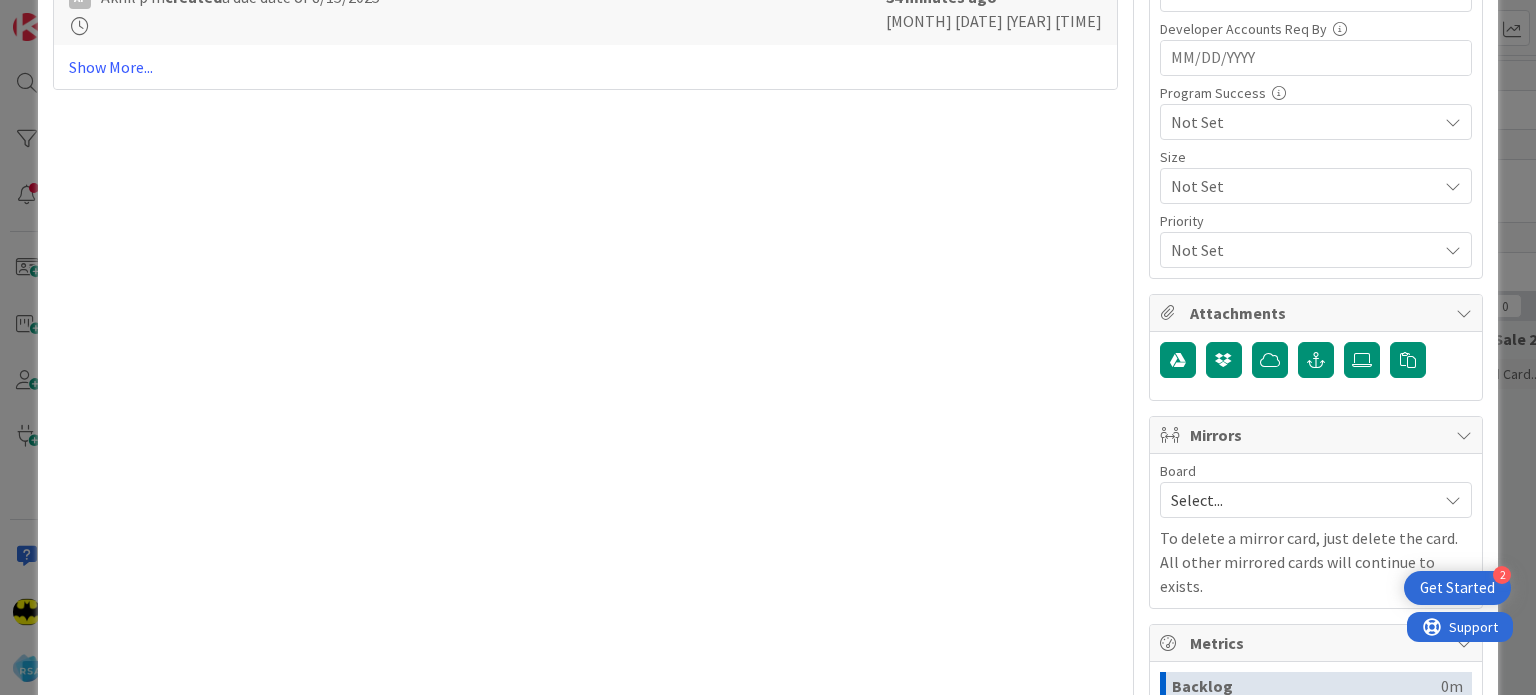 click on "Select..." at bounding box center (1299, 500) 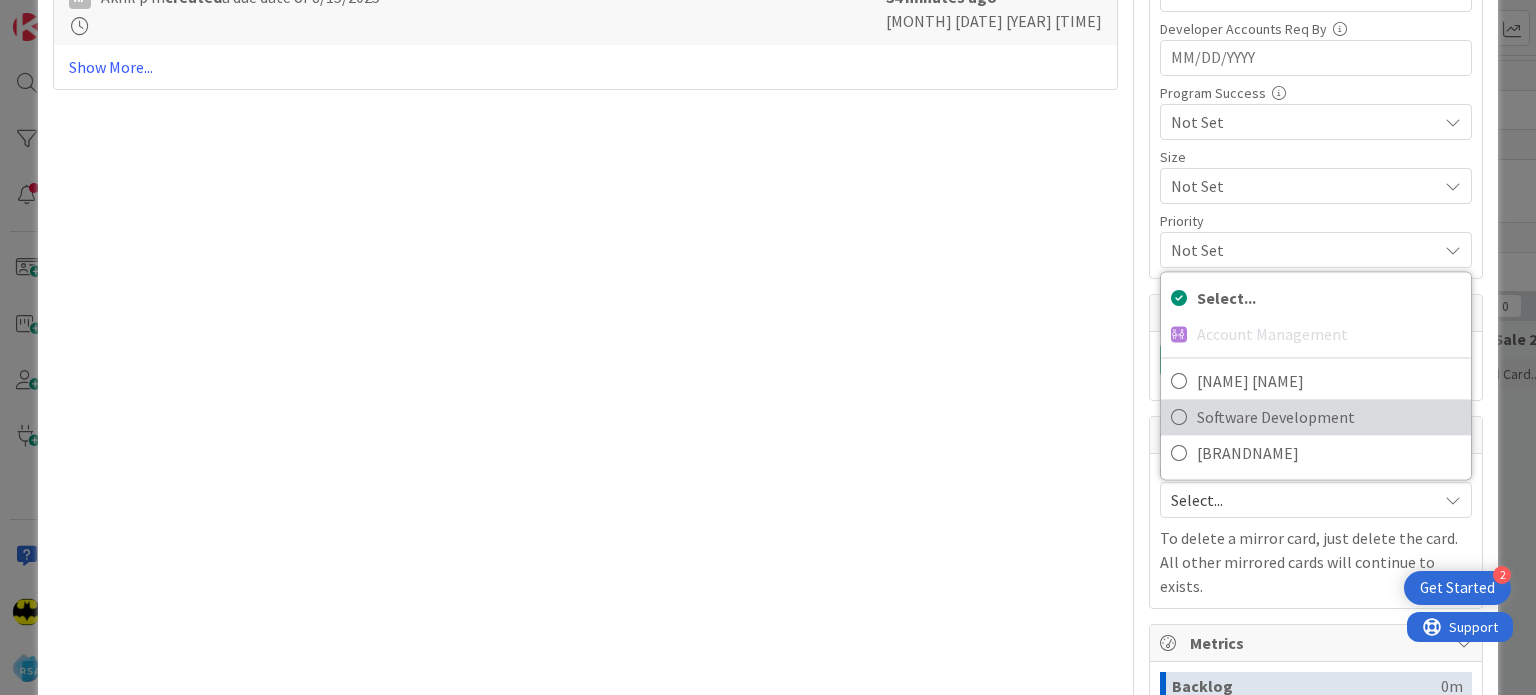click on "Software Development" at bounding box center [1329, 417] 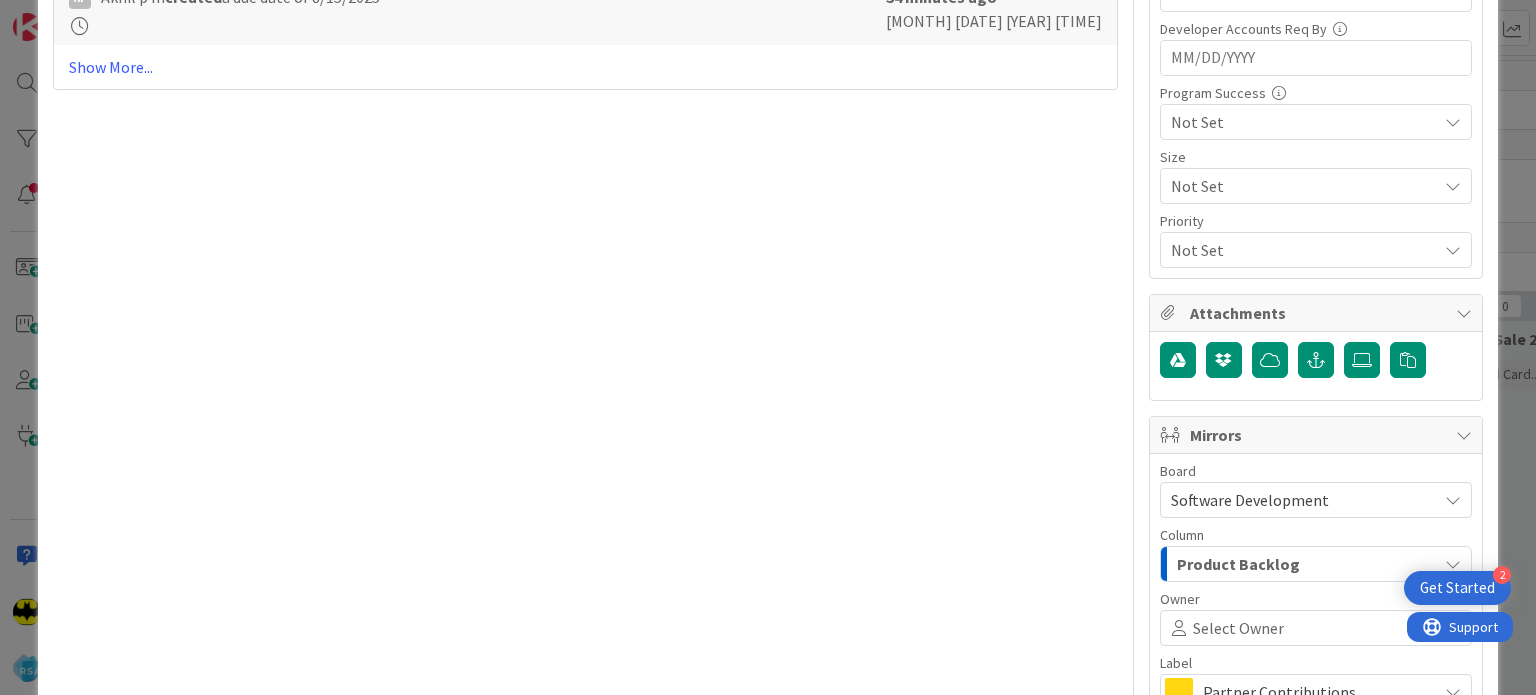 scroll, scrollTop: 1159, scrollLeft: 0, axis: vertical 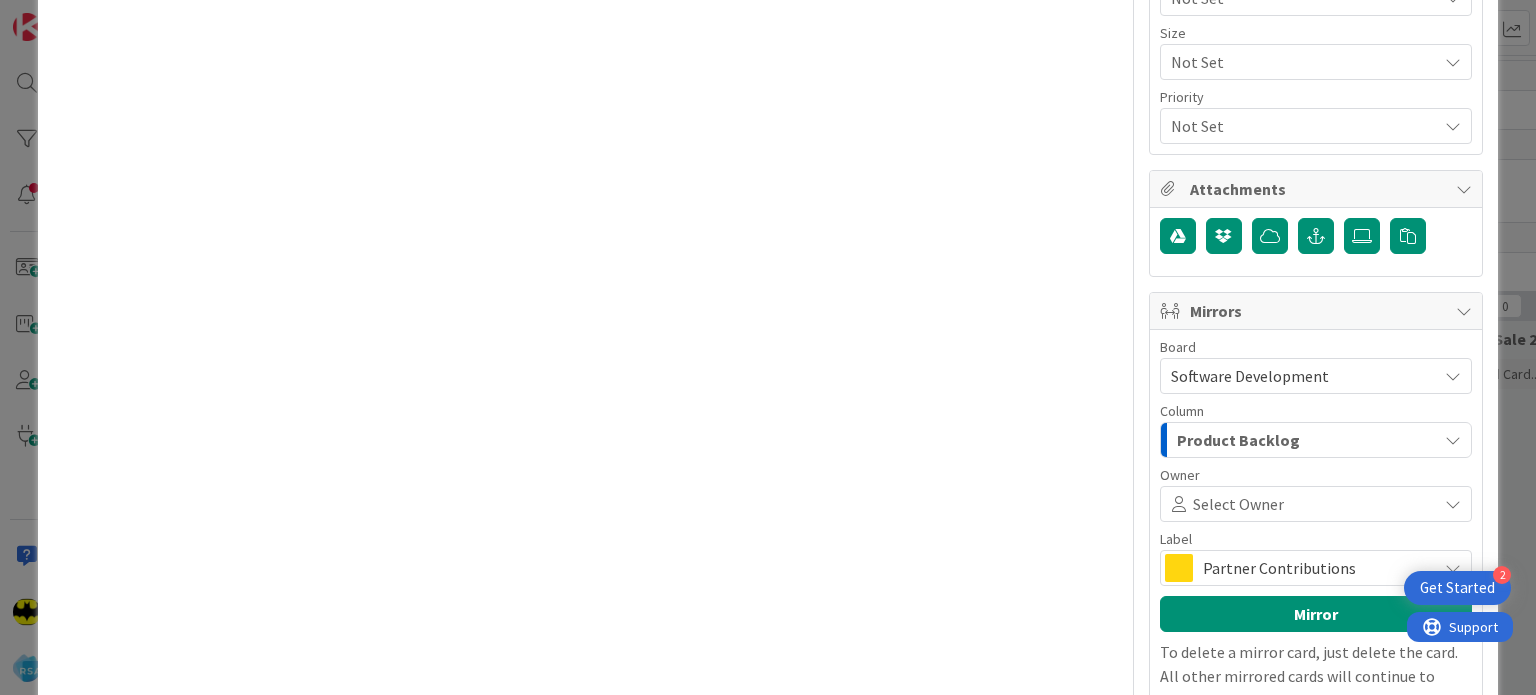 click on "Select Owner" at bounding box center (1238, 504) 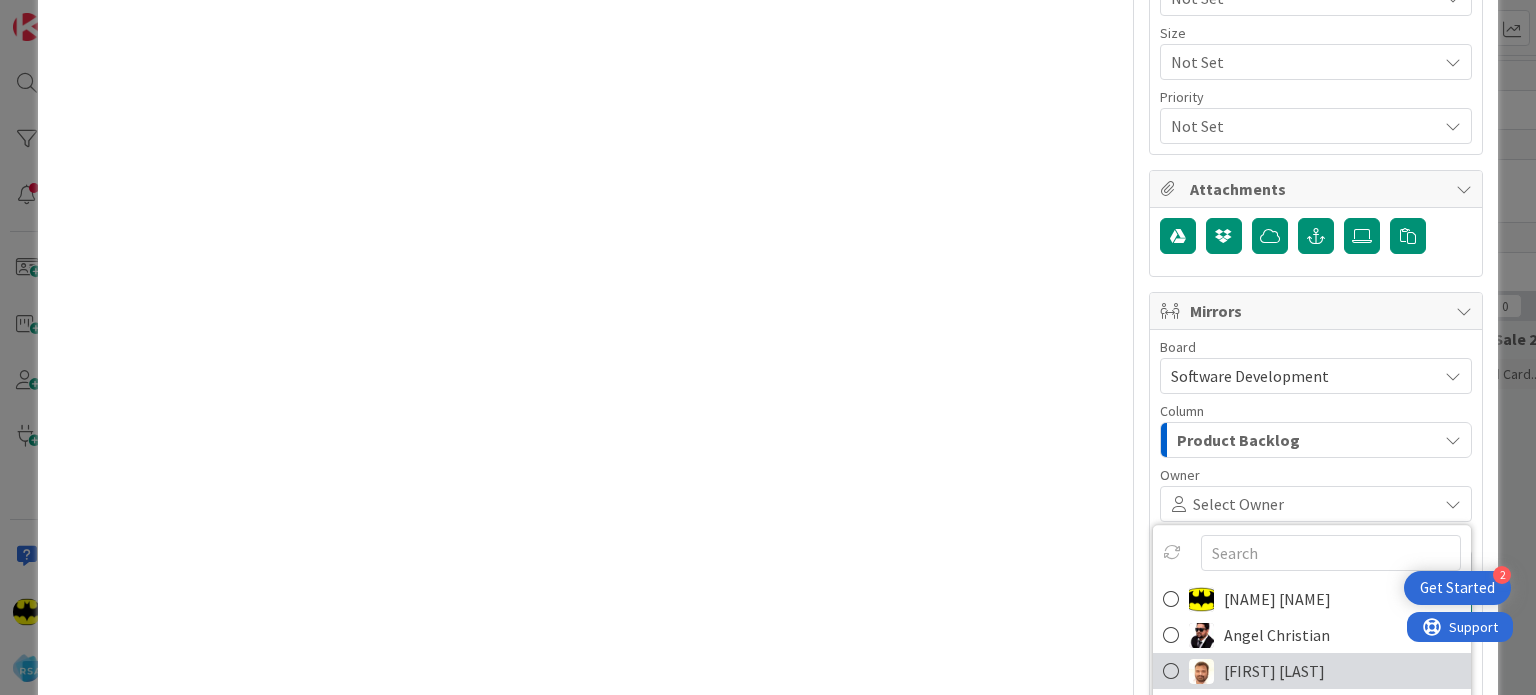 click on "[FIRST] [LAST]" at bounding box center (1274, 671) 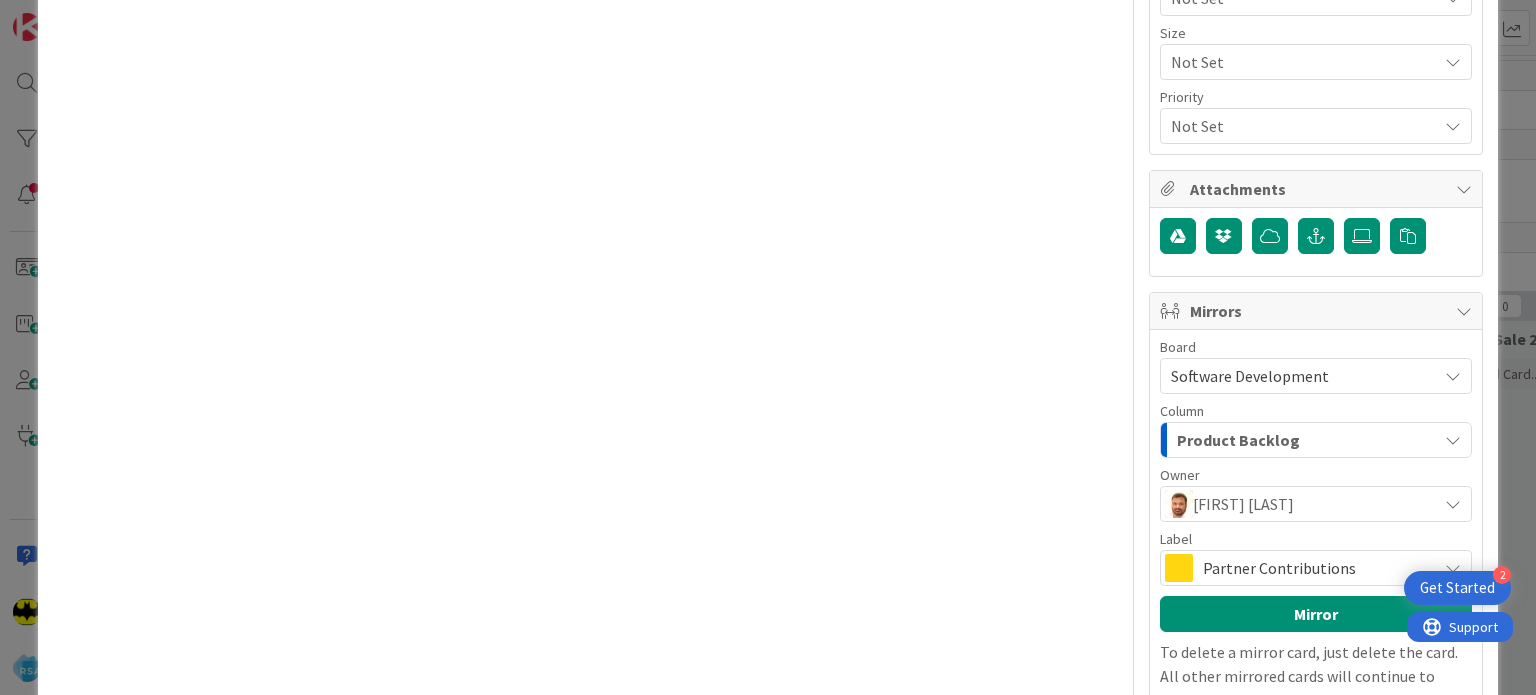 click on "Partner Contributions" at bounding box center [1315, 568] 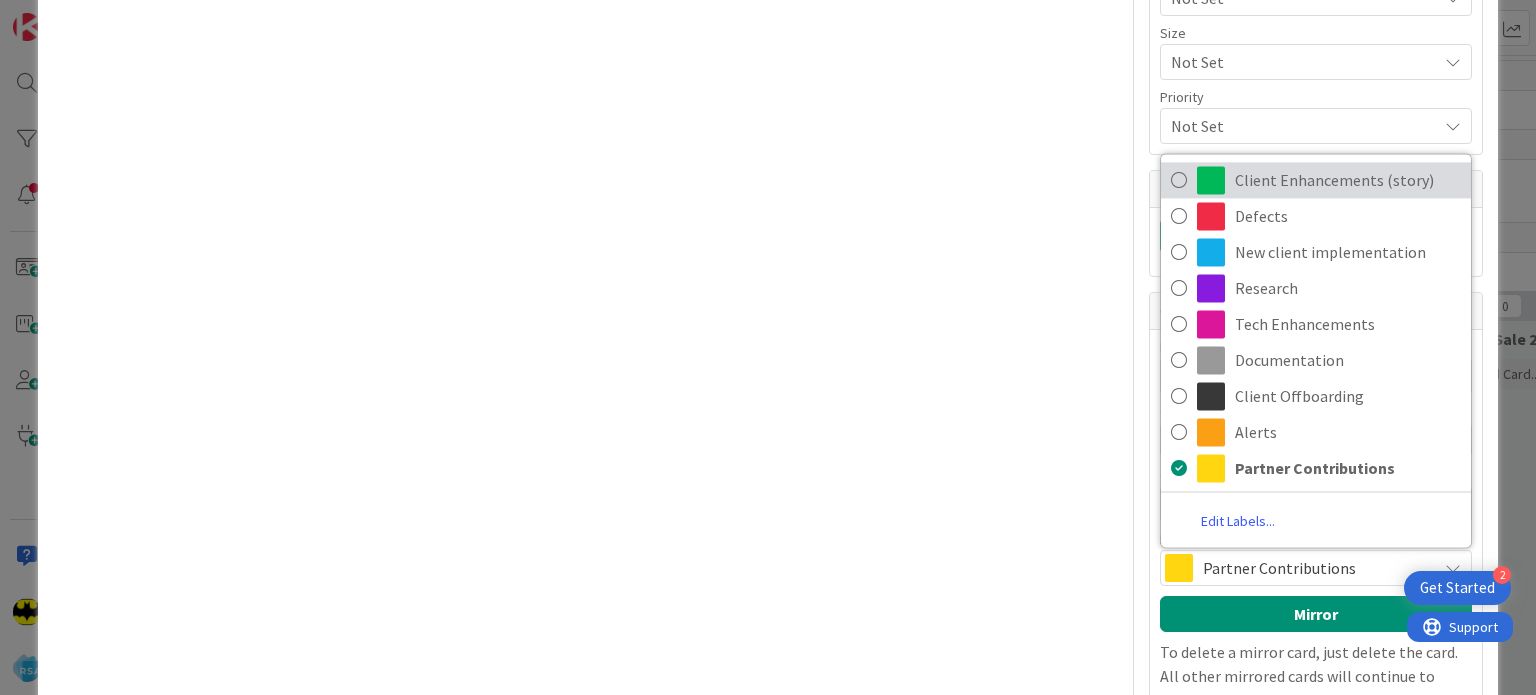click on "Client Enhancements (story)" at bounding box center [1348, 180] 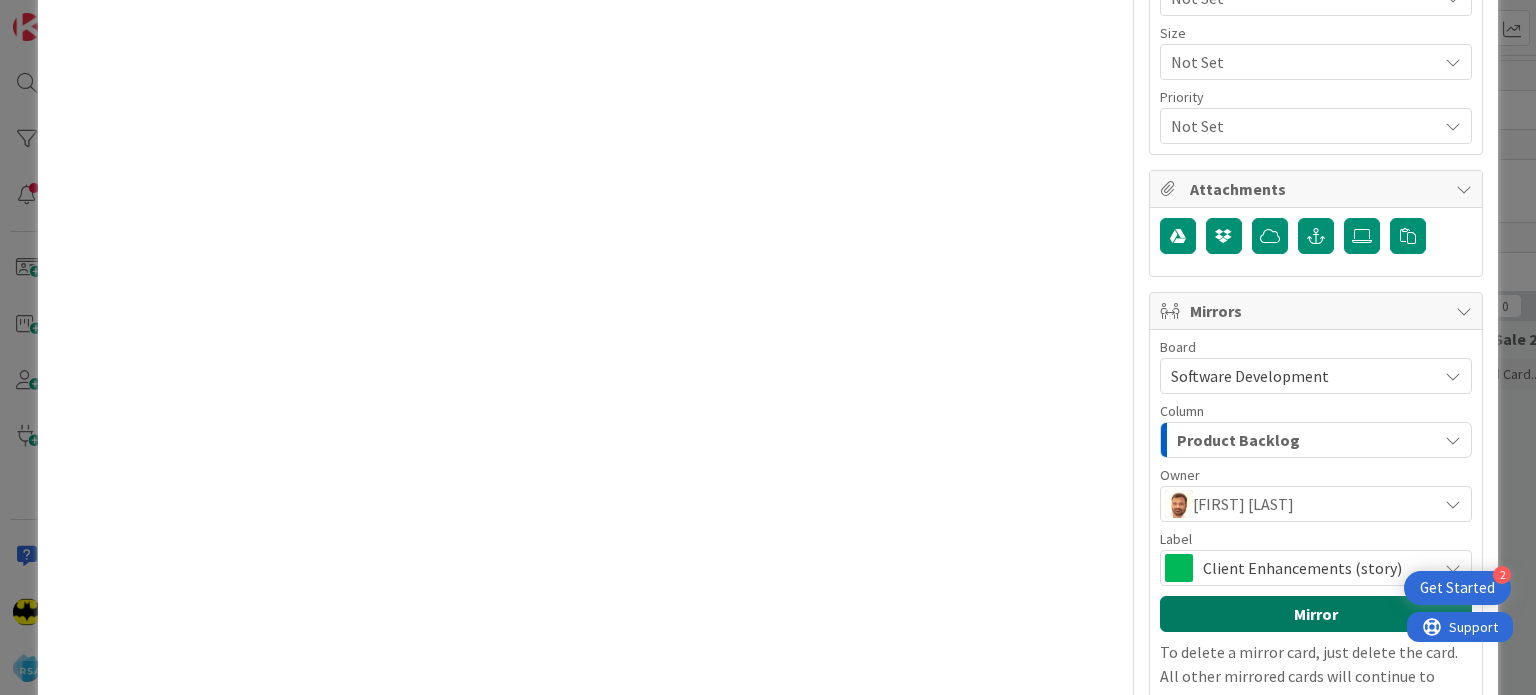 click on "Mirror" at bounding box center (1316, 614) 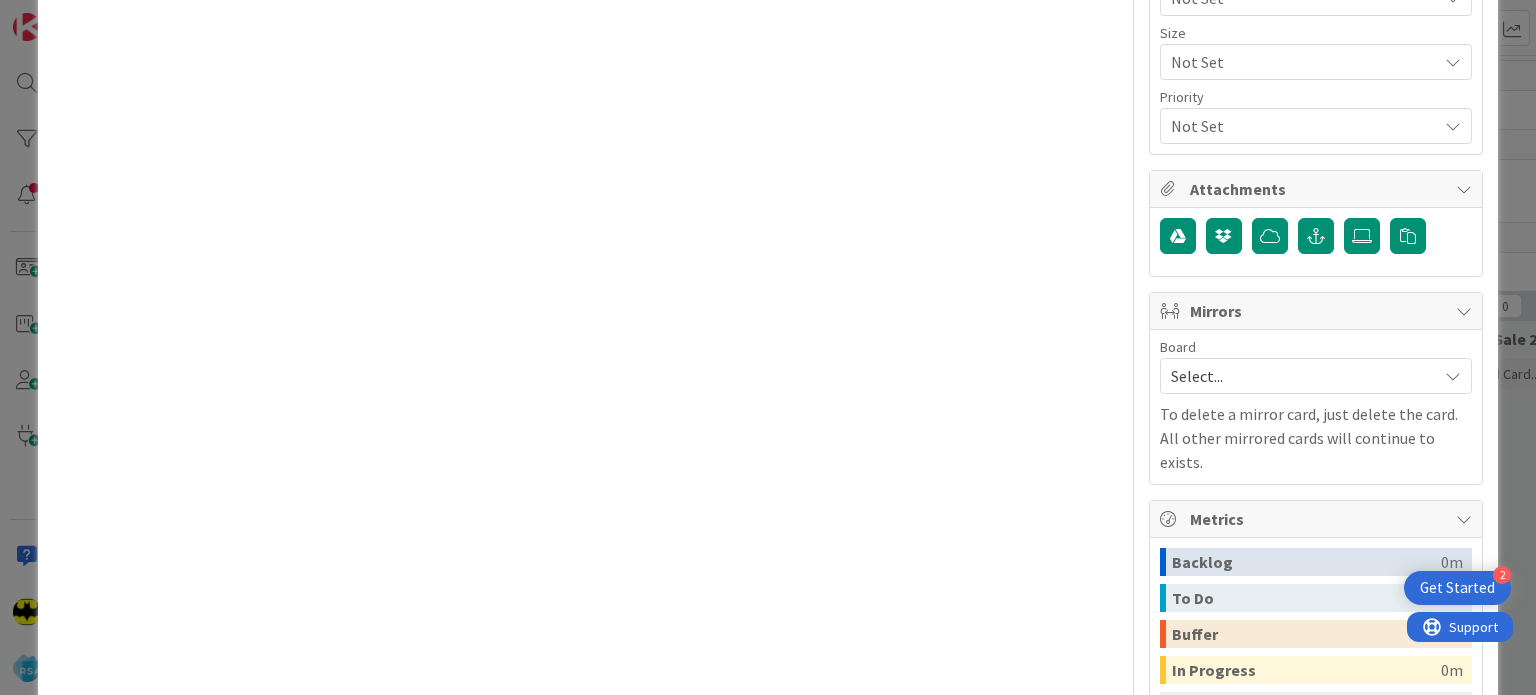 type on "x" 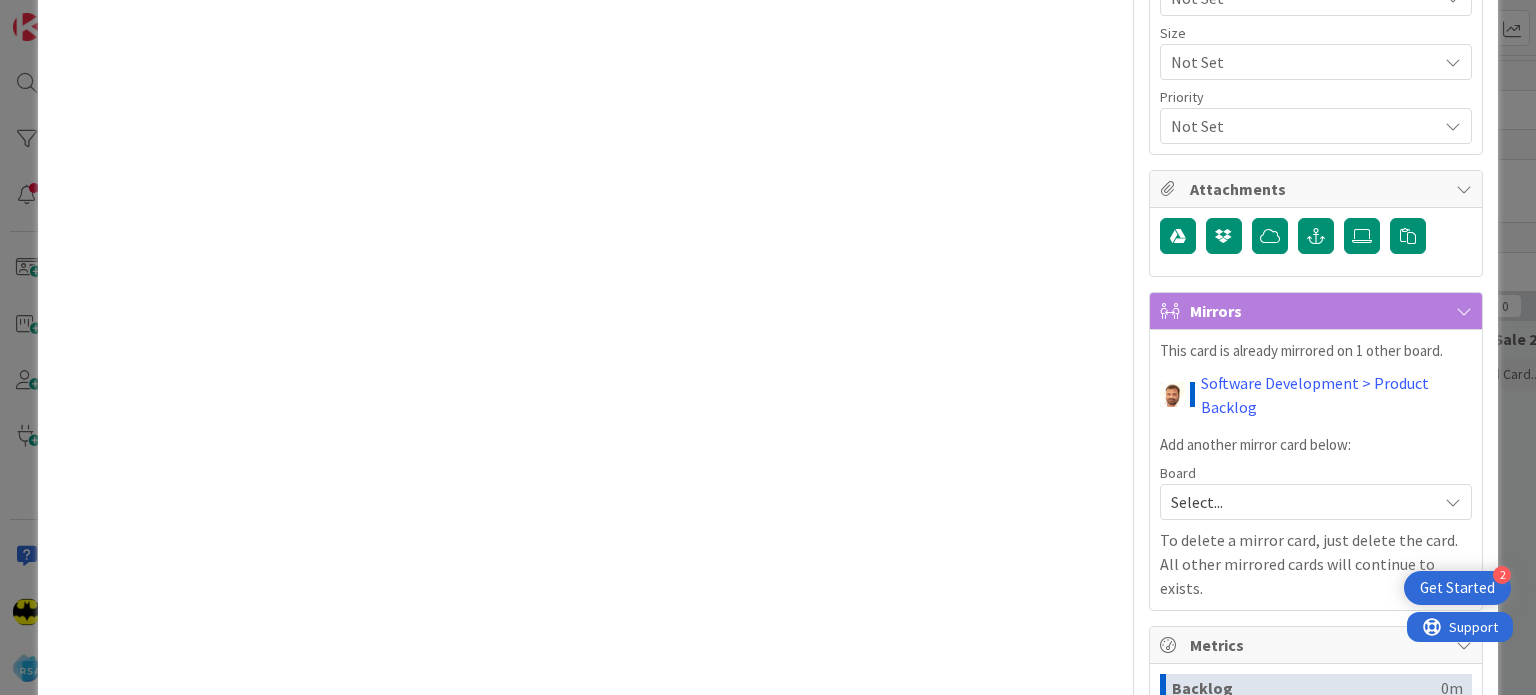 scroll, scrollTop: 0, scrollLeft: 0, axis: both 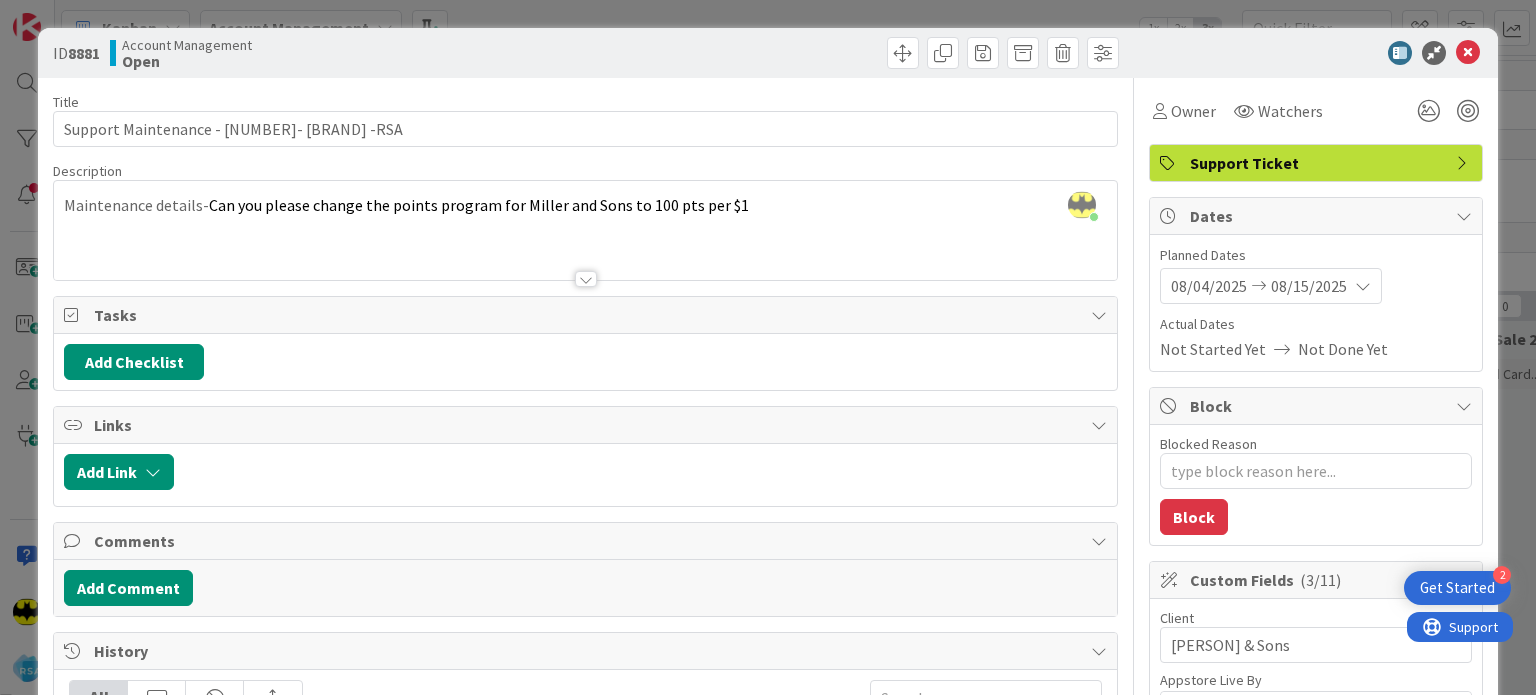 click on "My Focus" at bounding box center (41, 718) 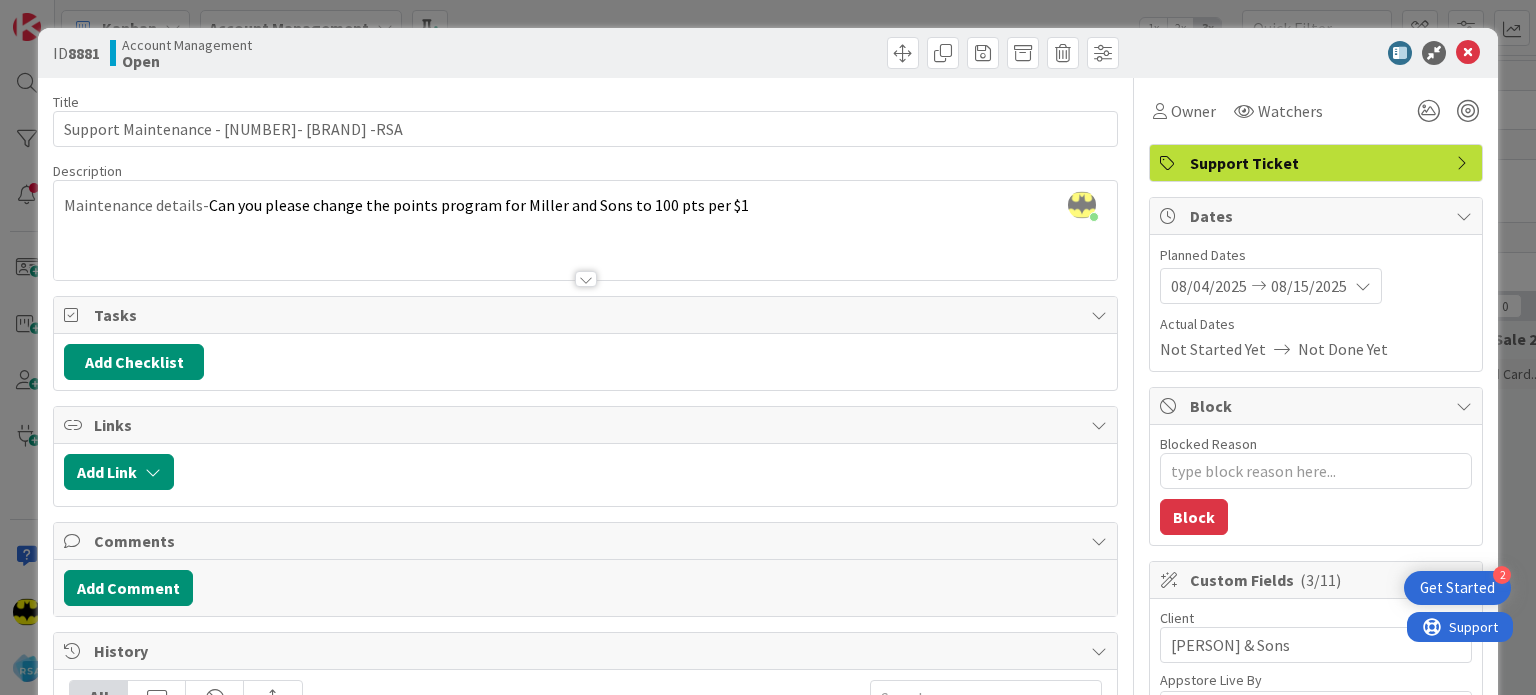 click at bounding box center (1468, 53) 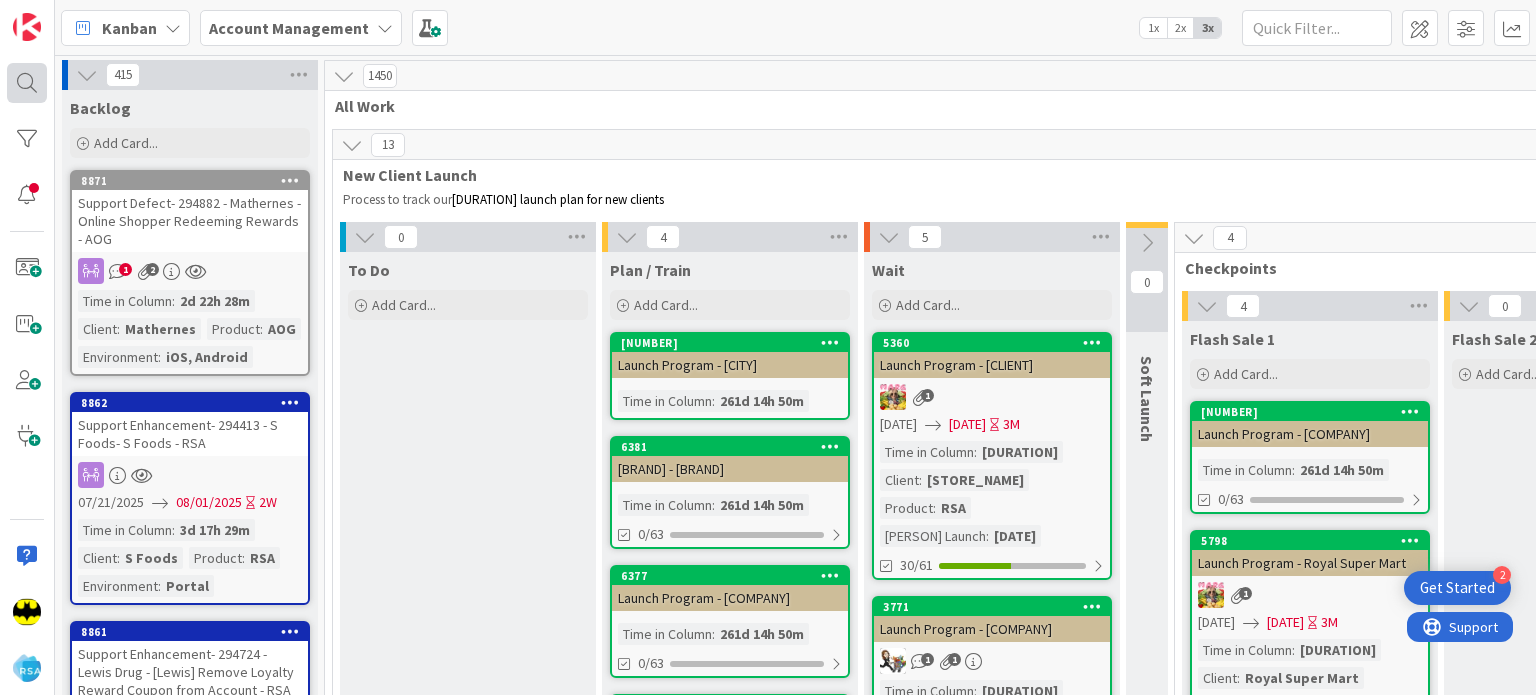 click at bounding box center (27, 83) 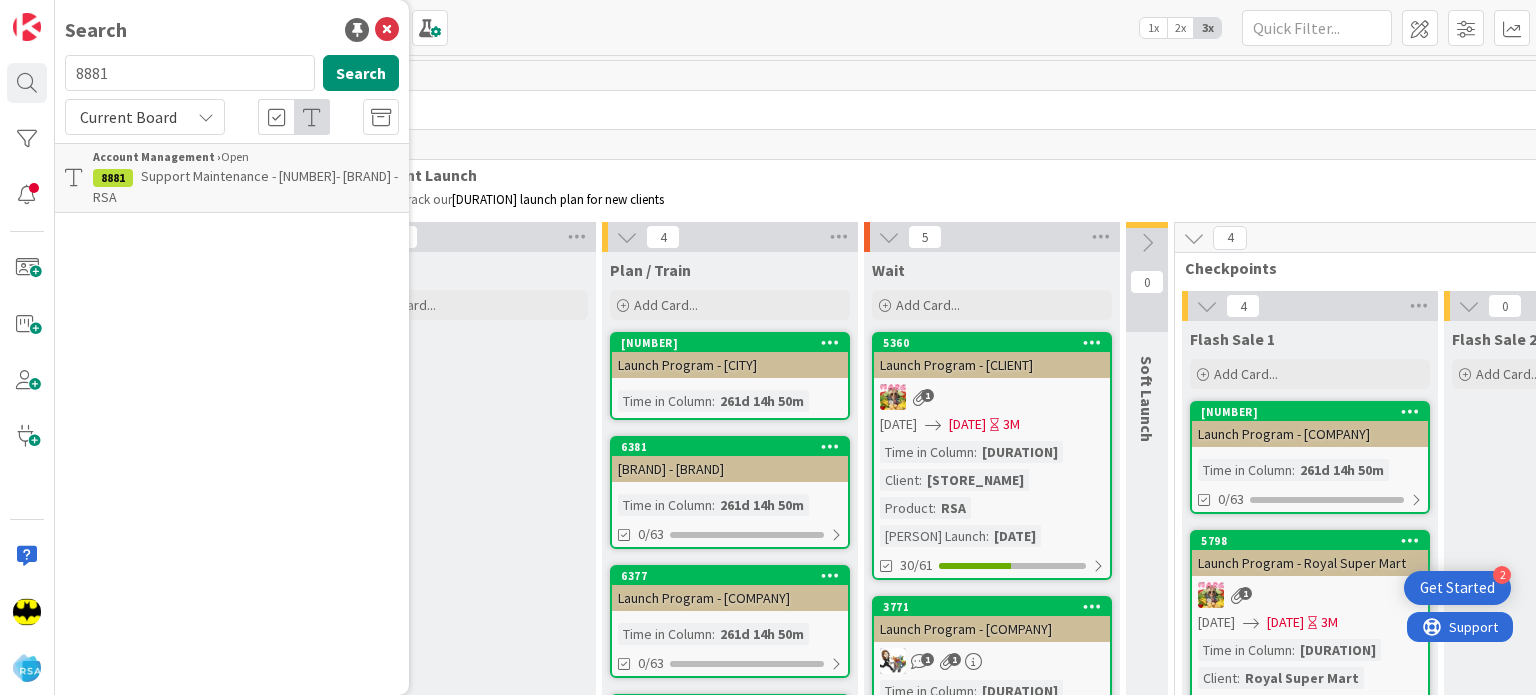 click on "8881" at bounding box center [190, 73] 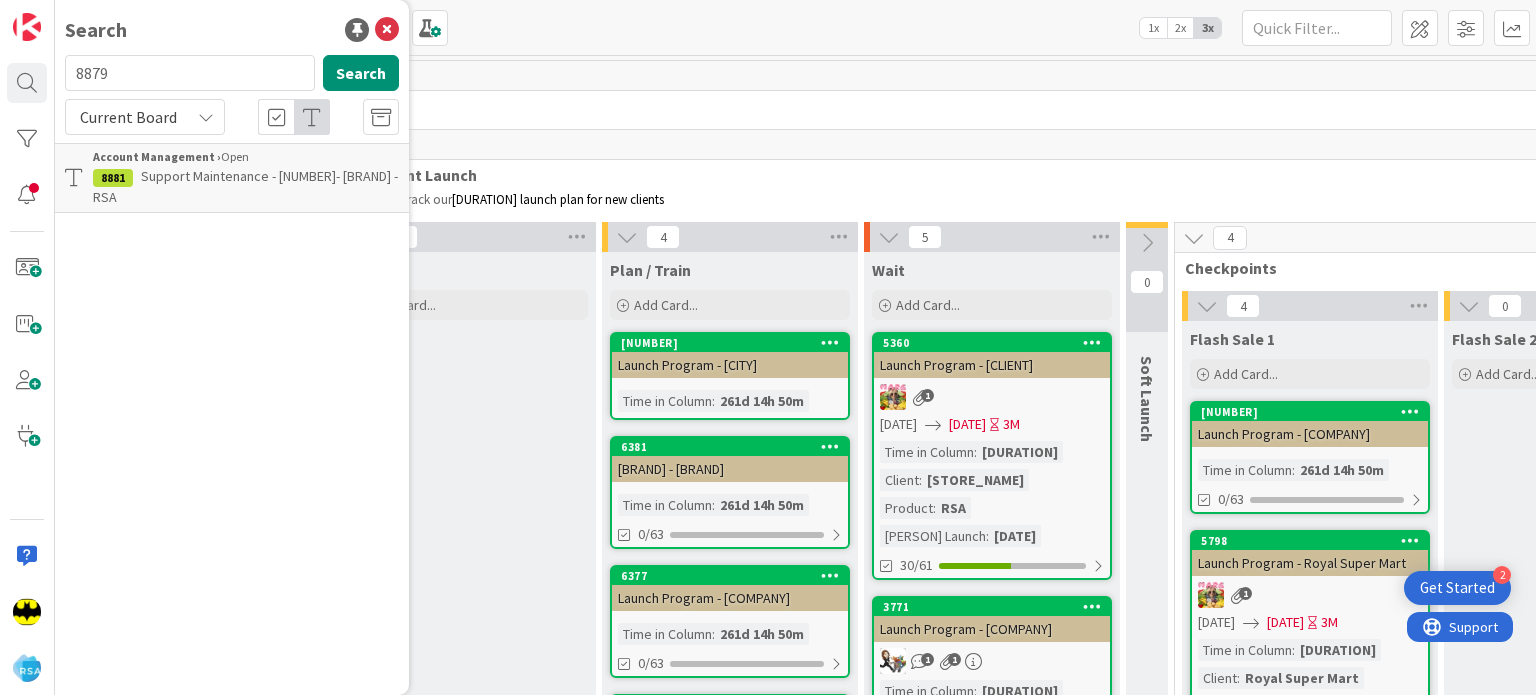 type on "8879" 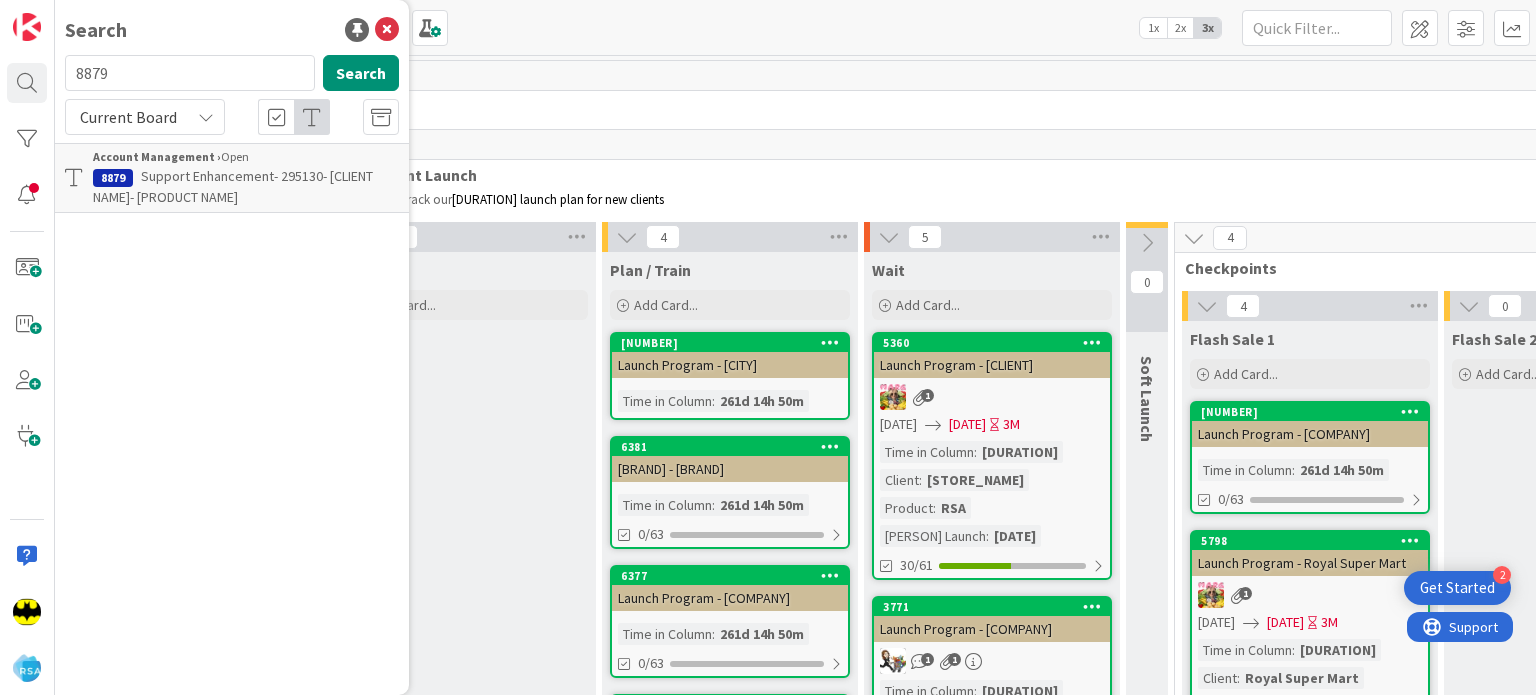 click on "Support Enhancement- 295130- [CLIENT NAME]- [PRODUCT NAME]" at bounding box center [233, 186] 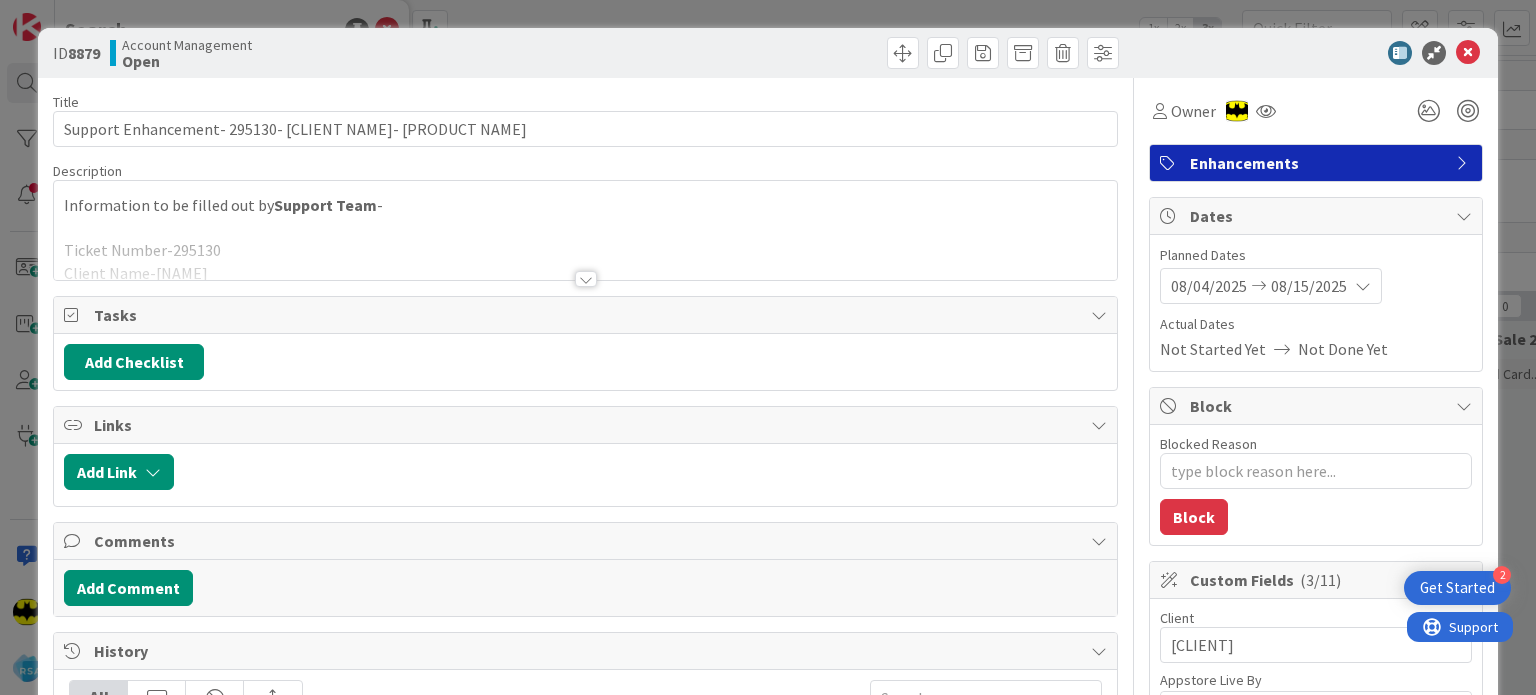 type on "x" 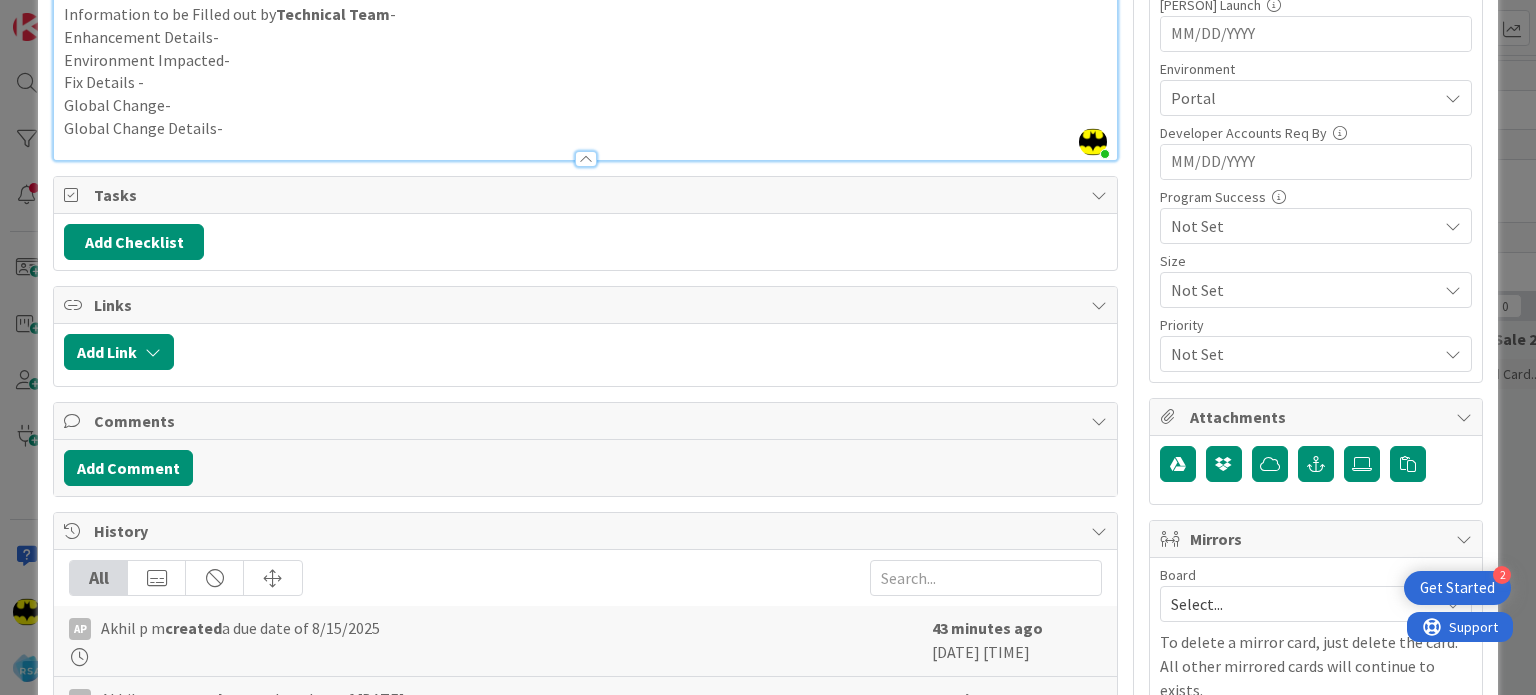 scroll, scrollTop: 930, scrollLeft: 0, axis: vertical 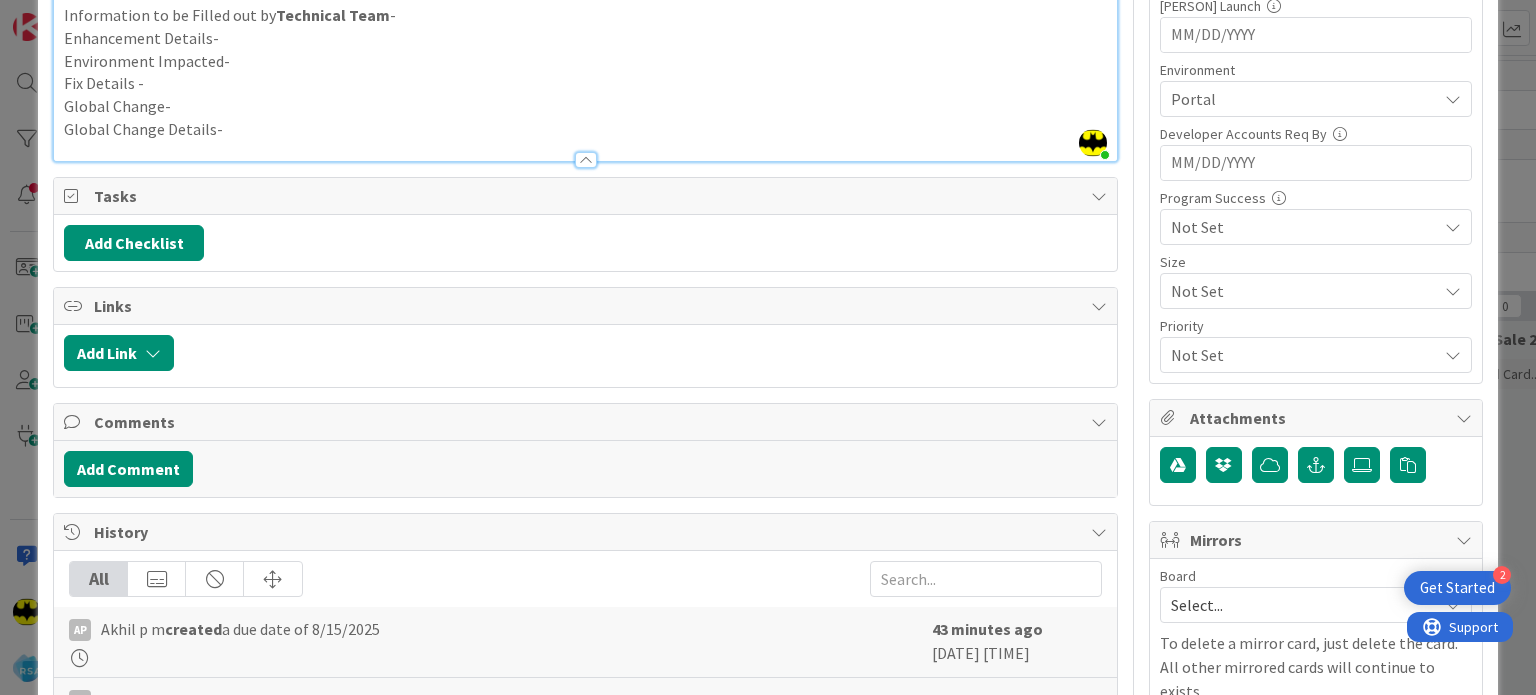click on "Select..." at bounding box center (1299, 605) 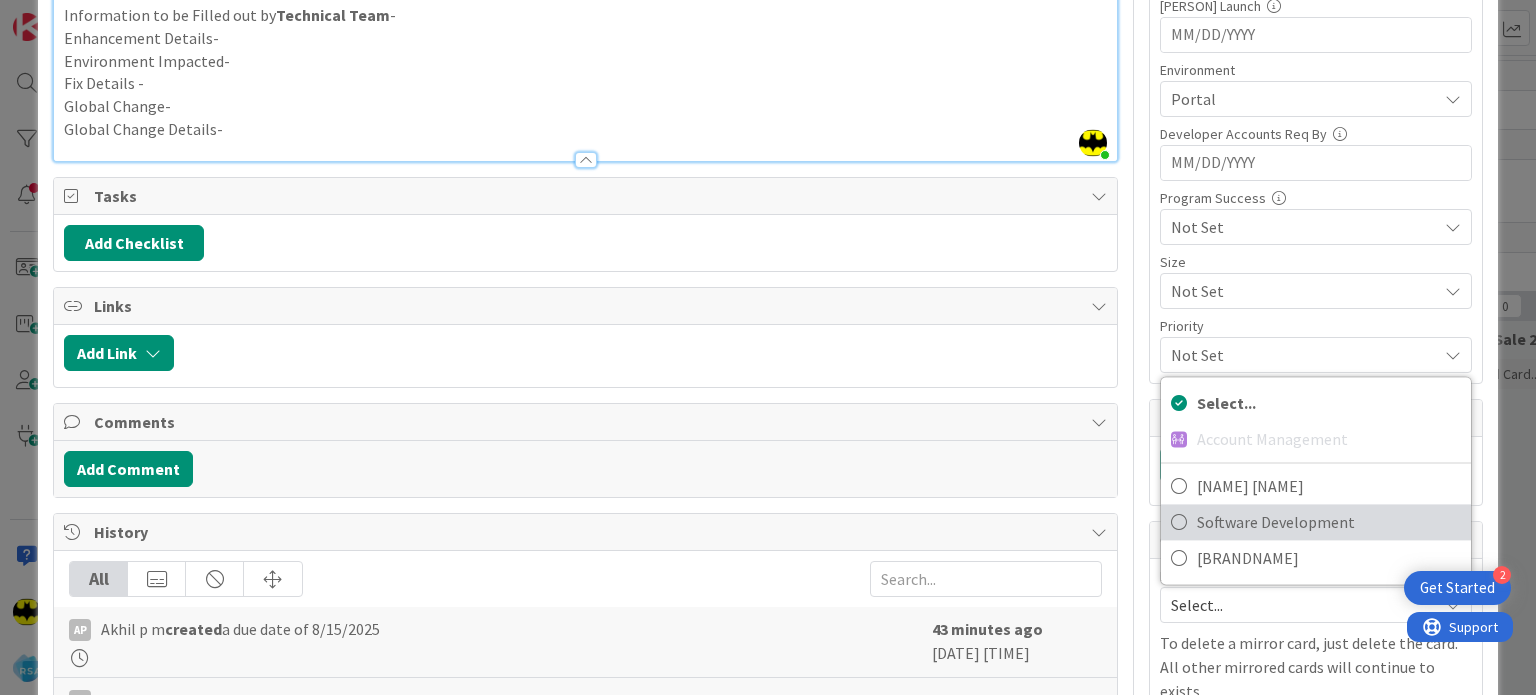 click on "Software Development" at bounding box center (1329, 522) 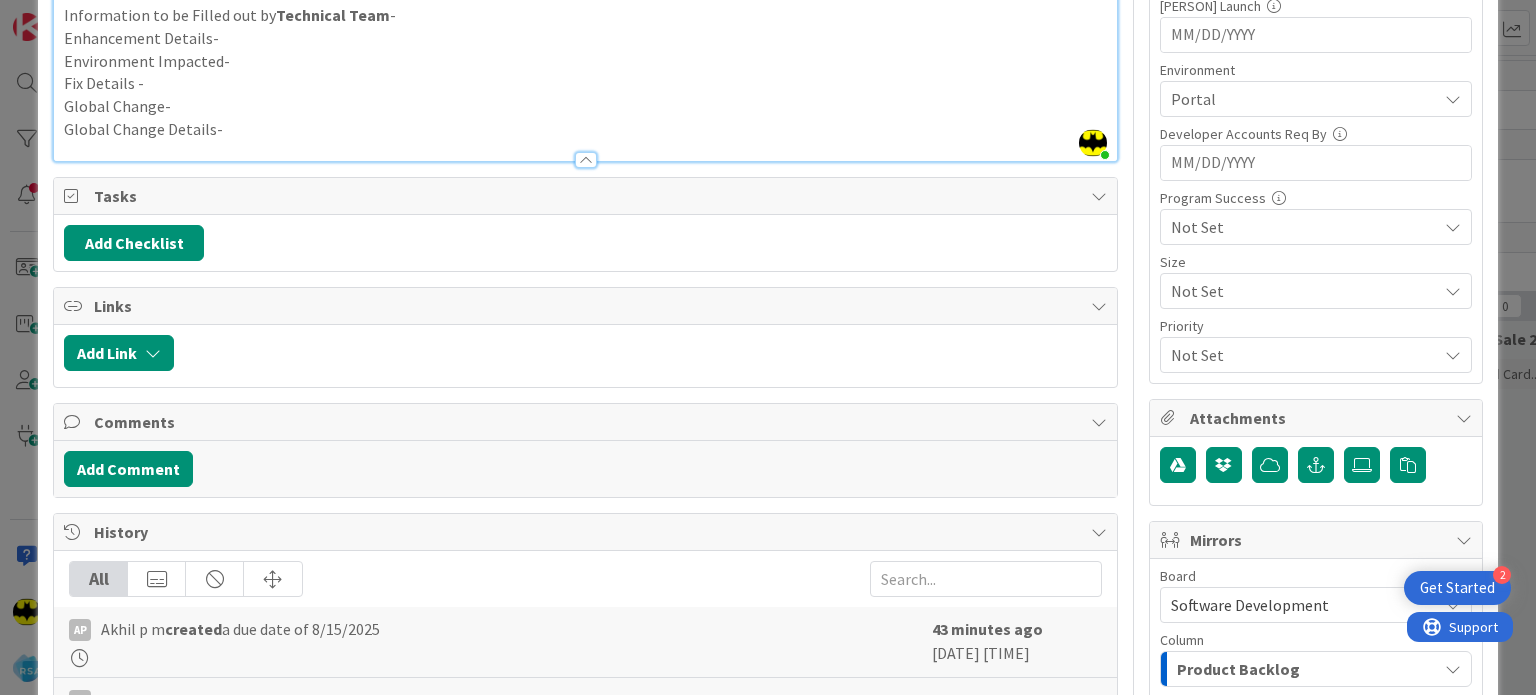 scroll, scrollTop: 1154, scrollLeft: 0, axis: vertical 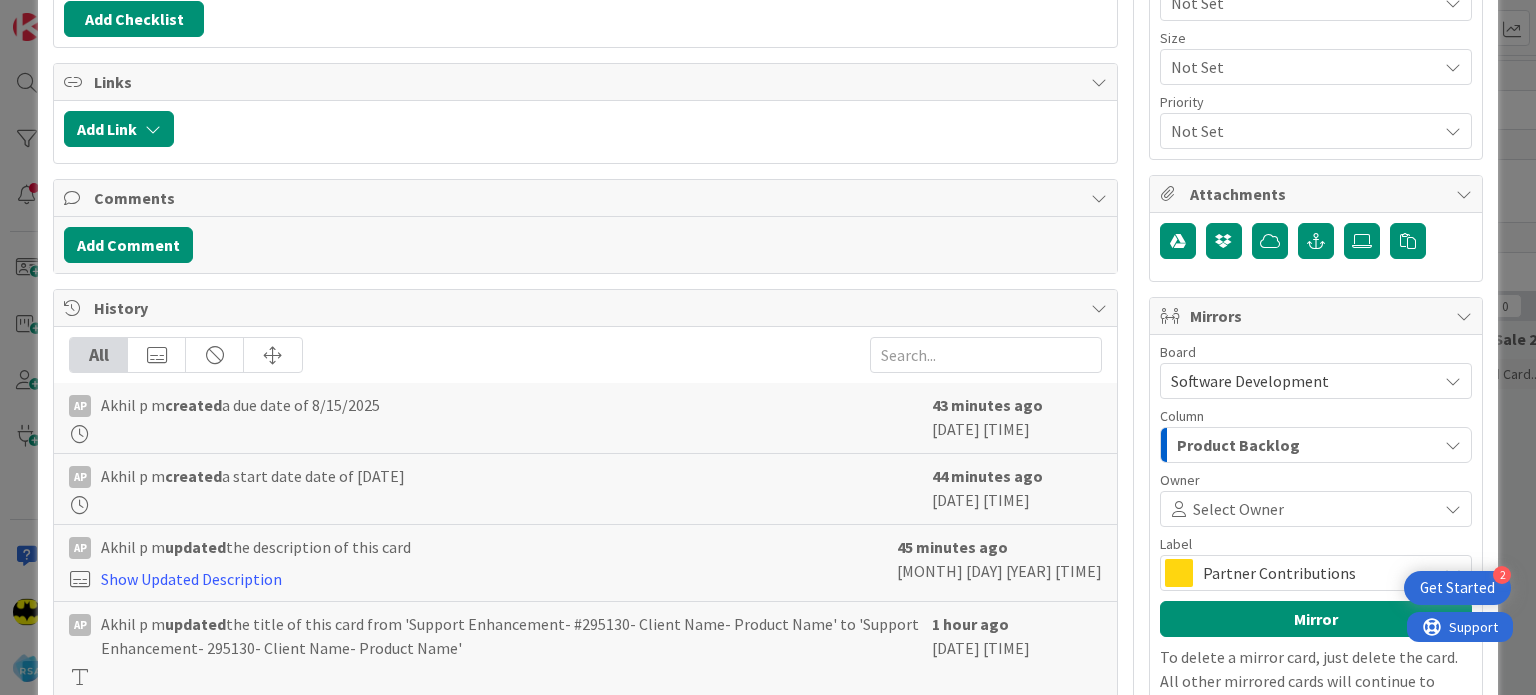 click on "Select Owner" at bounding box center [1238, 509] 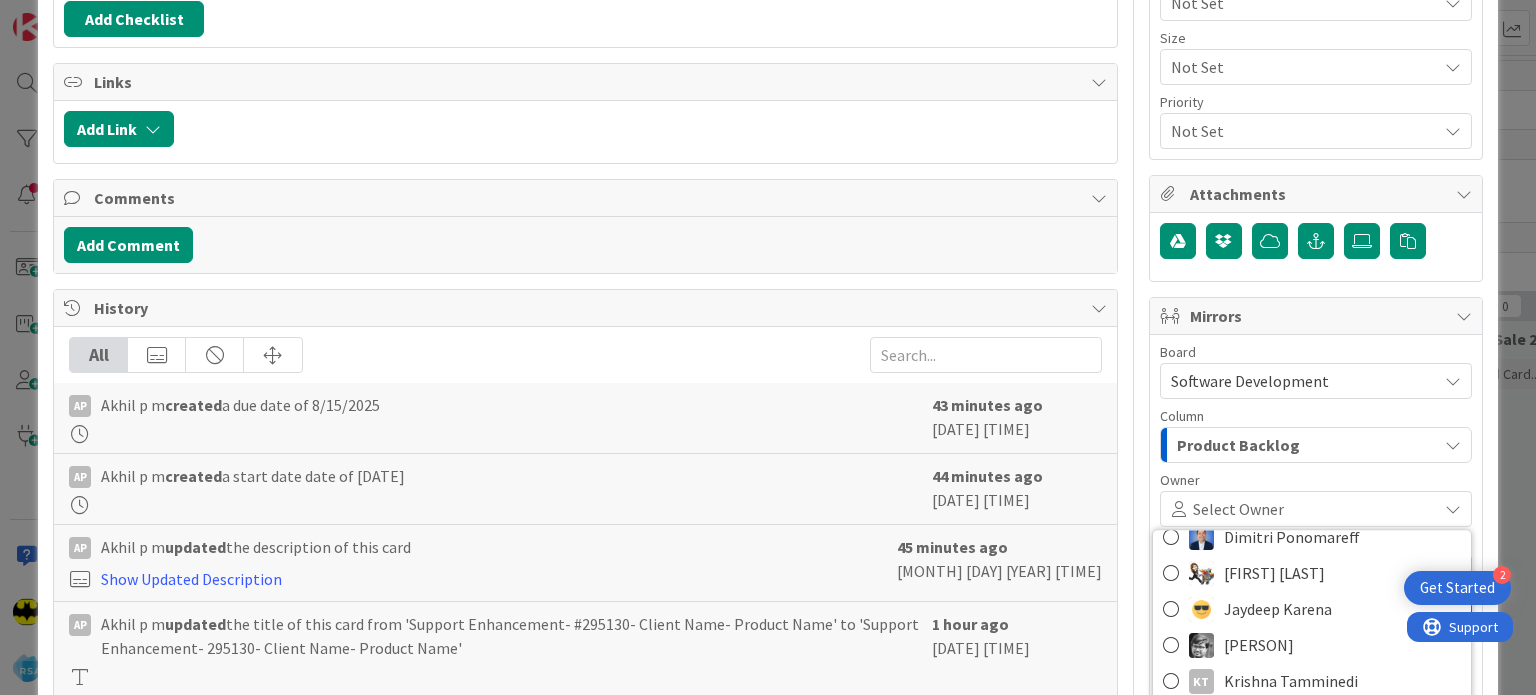 scroll, scrollTop: 276, scrollLeft: 0, axis: vertical 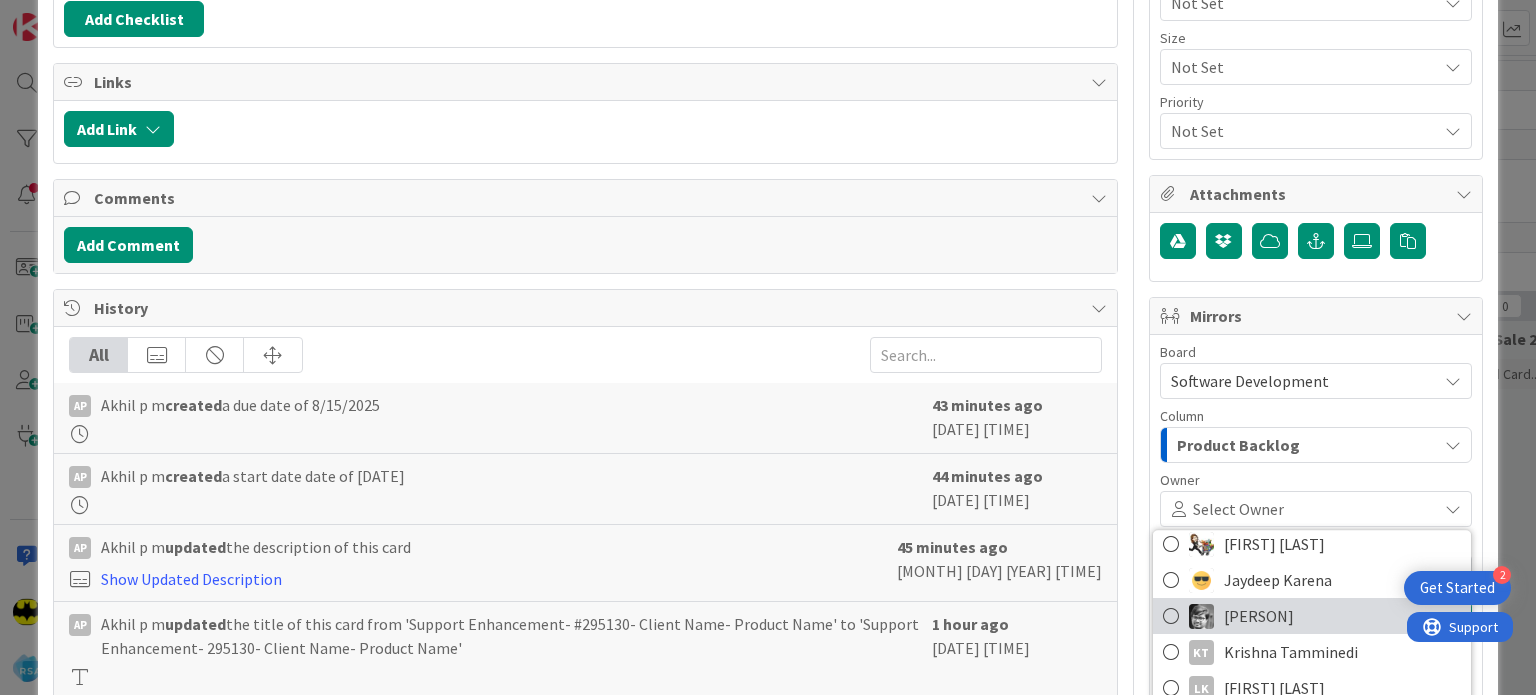 click on "[PERSON]" at bounding box center [1259, 616] 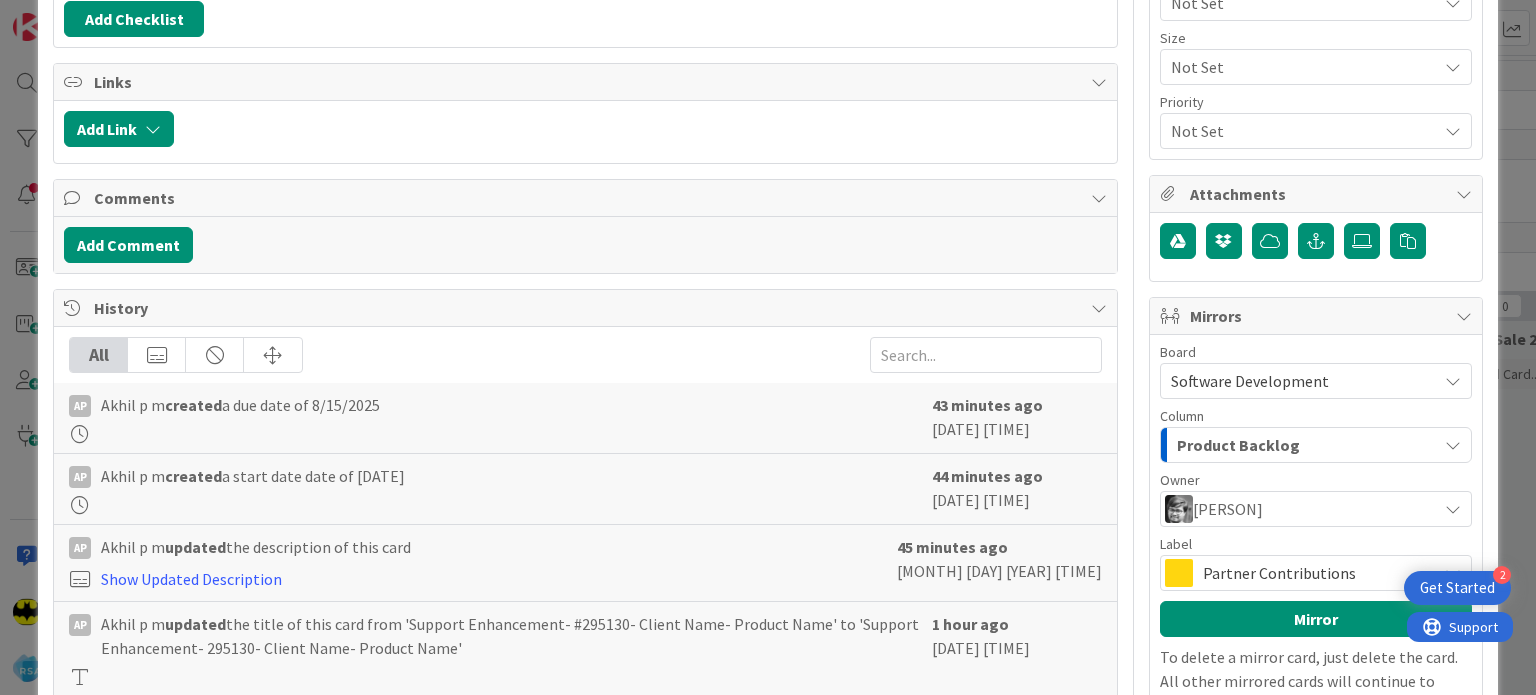 click on "Partner Contributions" at bounding box center [1315, 573] 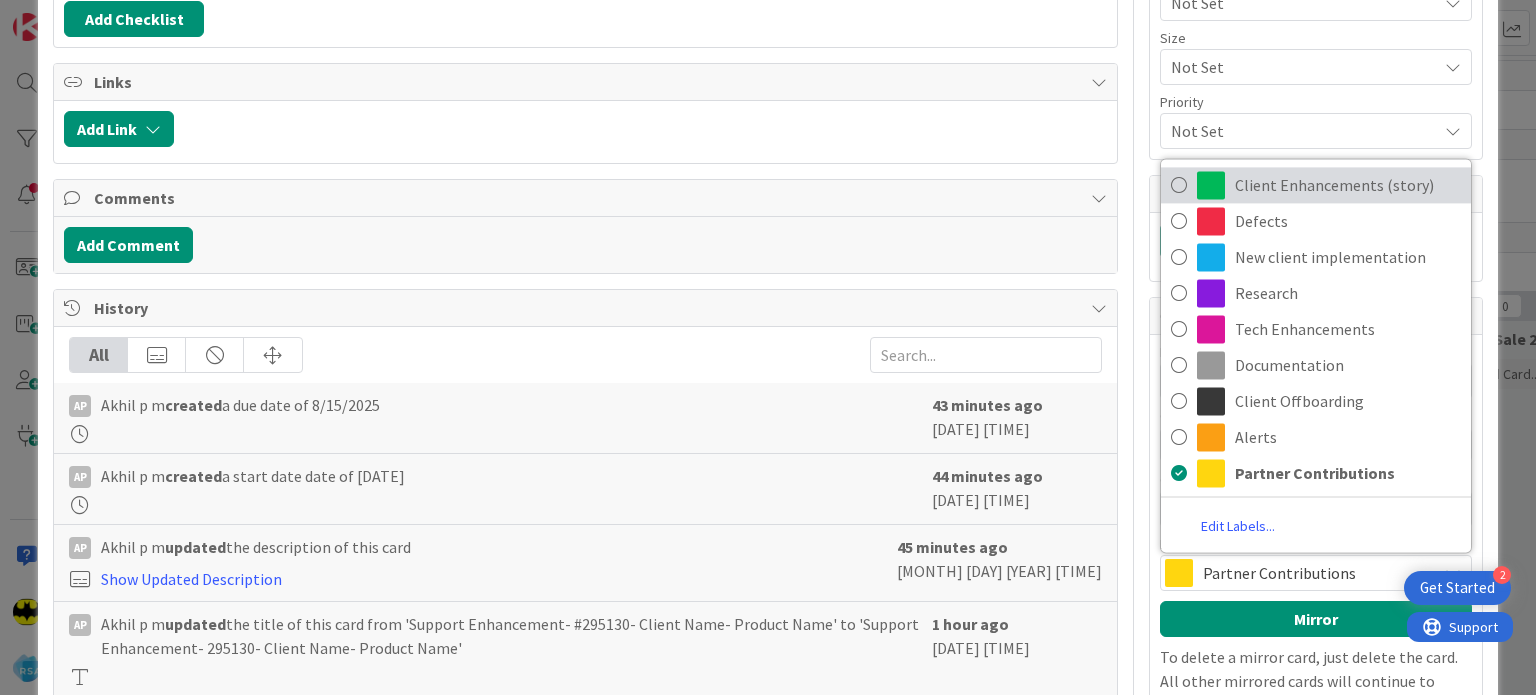 click on "Client Enhancements (story)" at bounding box center (1316, 185) 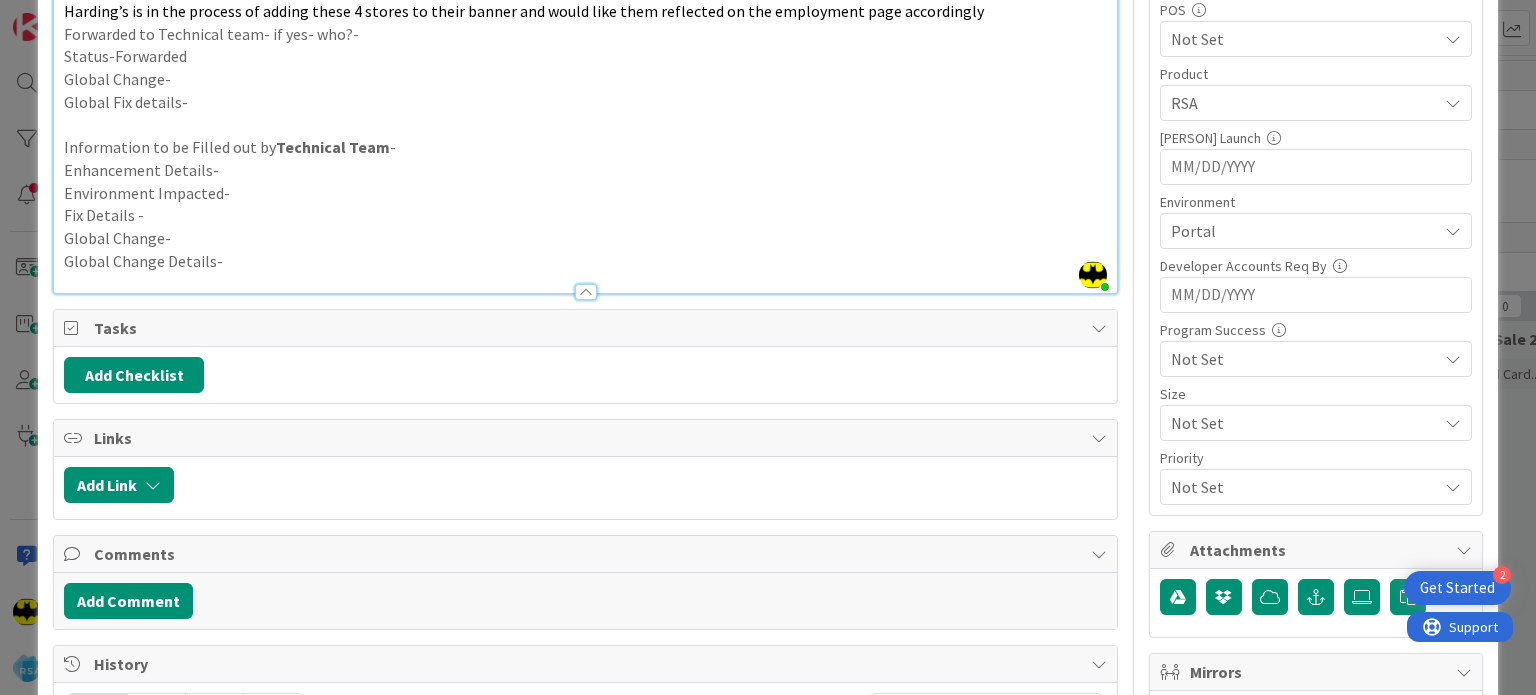 scroll, scrollTop: 0, scrollLeft: 0, axis: both 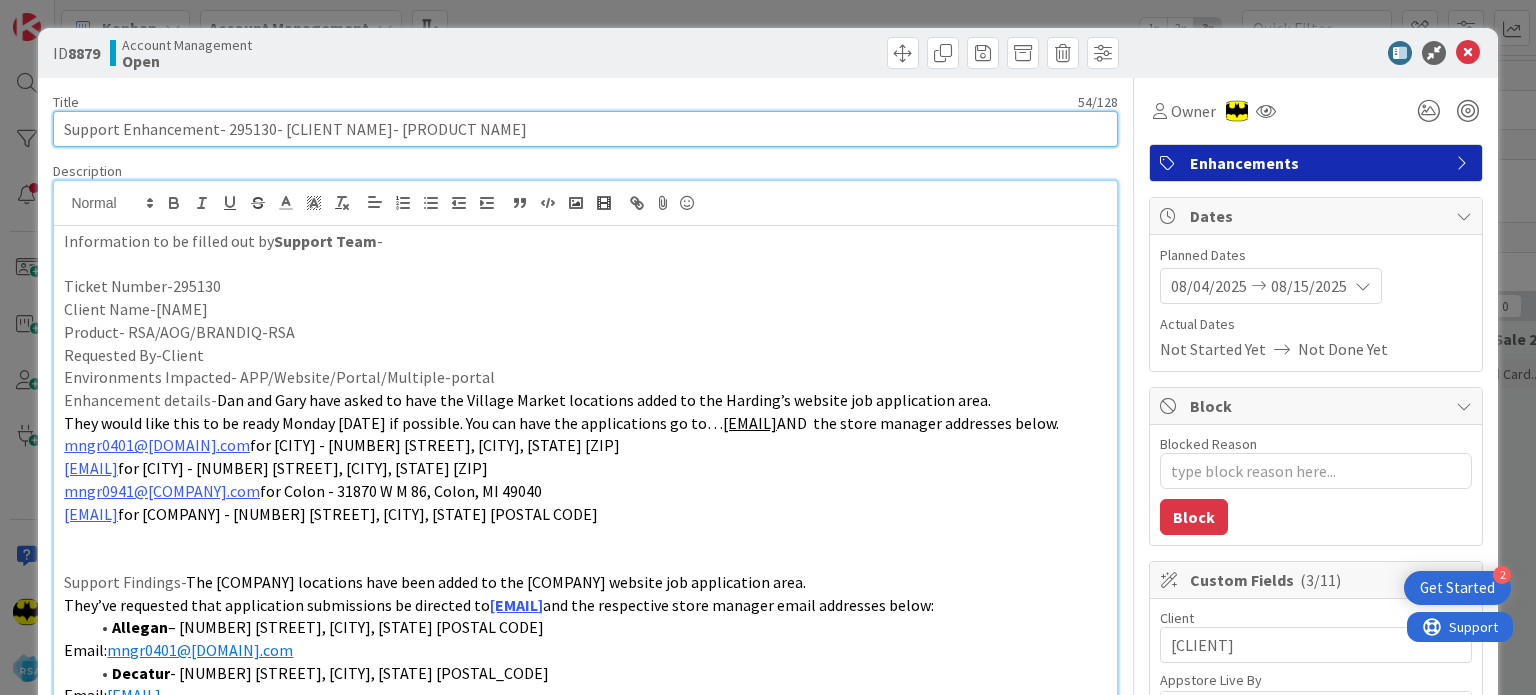 drag, startPoint x: 357, startPoint y: 131, endPoint x: 277, endPoint y: 120, distance: 80.75271 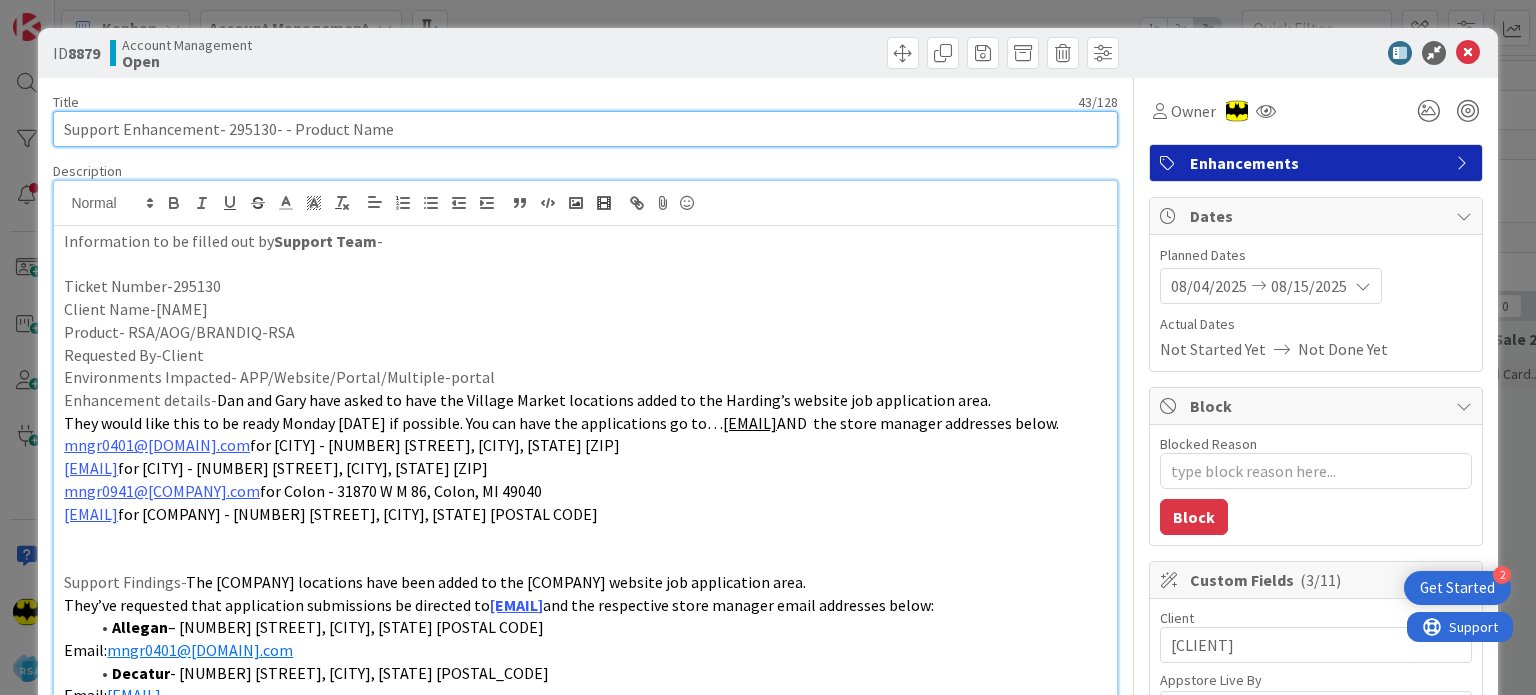 type on "x" 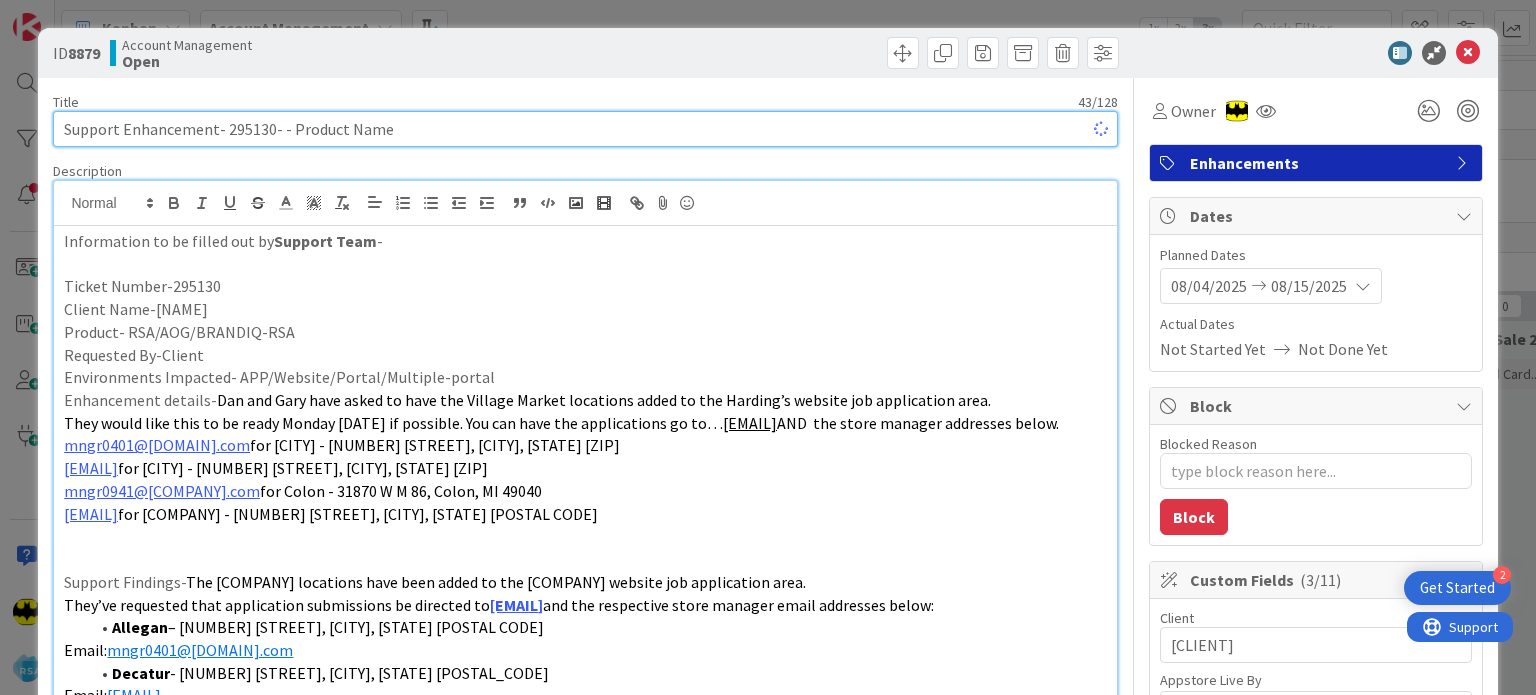 type on "Support Enhancement- [NUMBER]- H- [PRODUCT_NAME]" 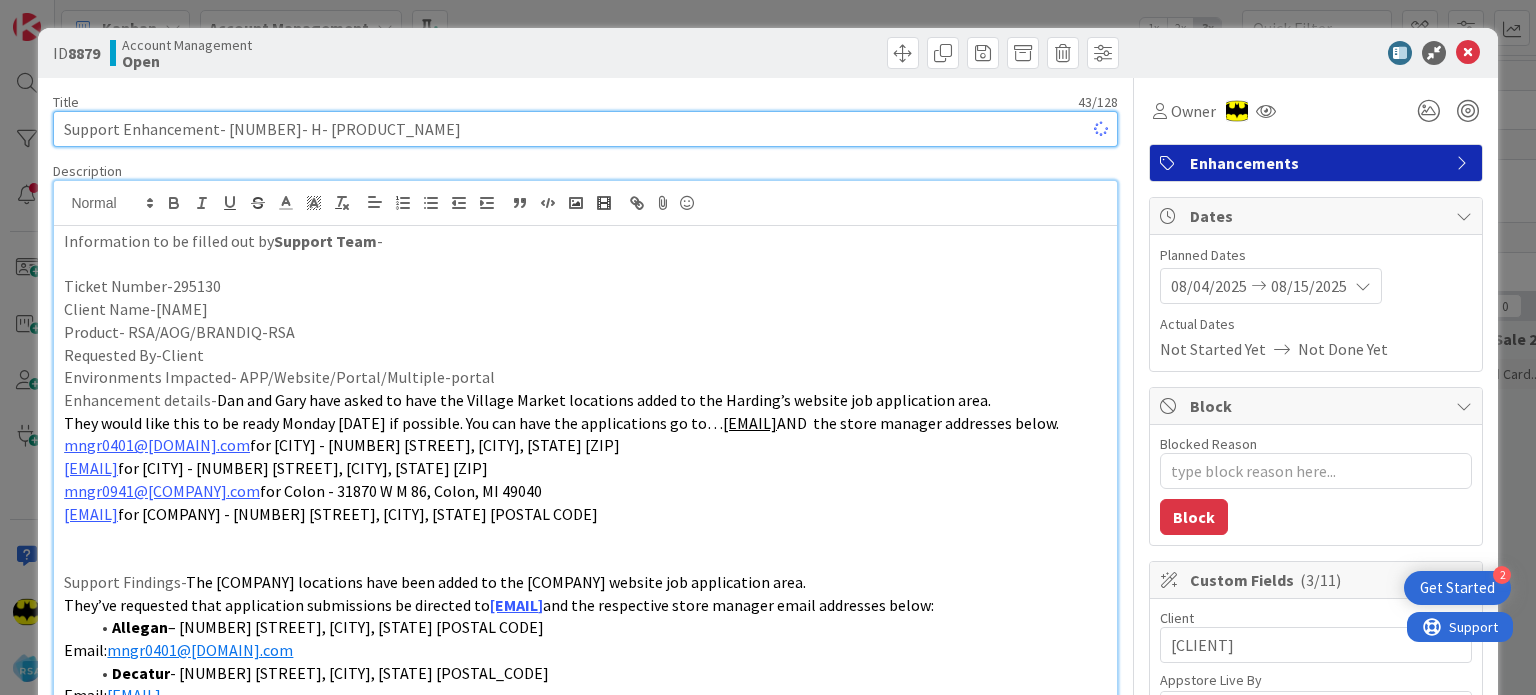 type on "x" 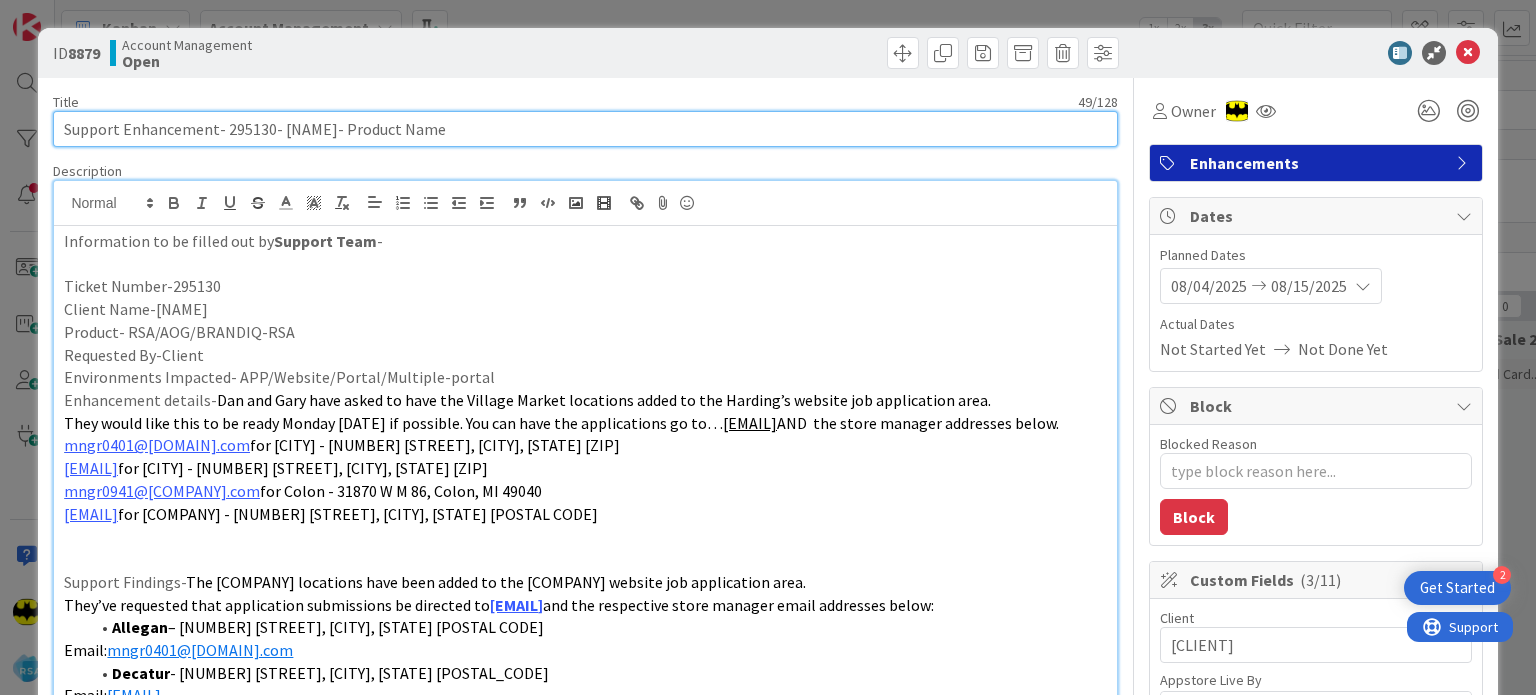 type on "Support Enhancement- 295130- [STORENAME]- Product Name" 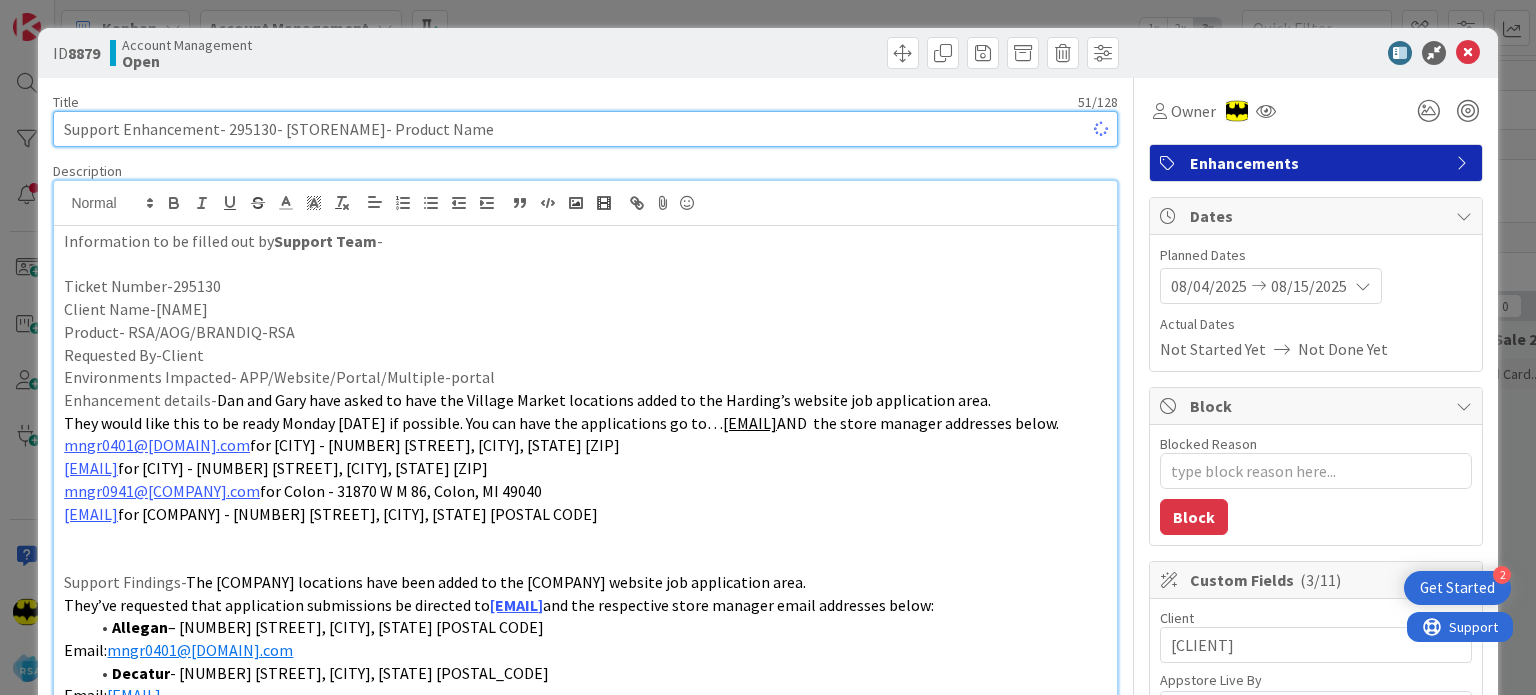 type on "x" 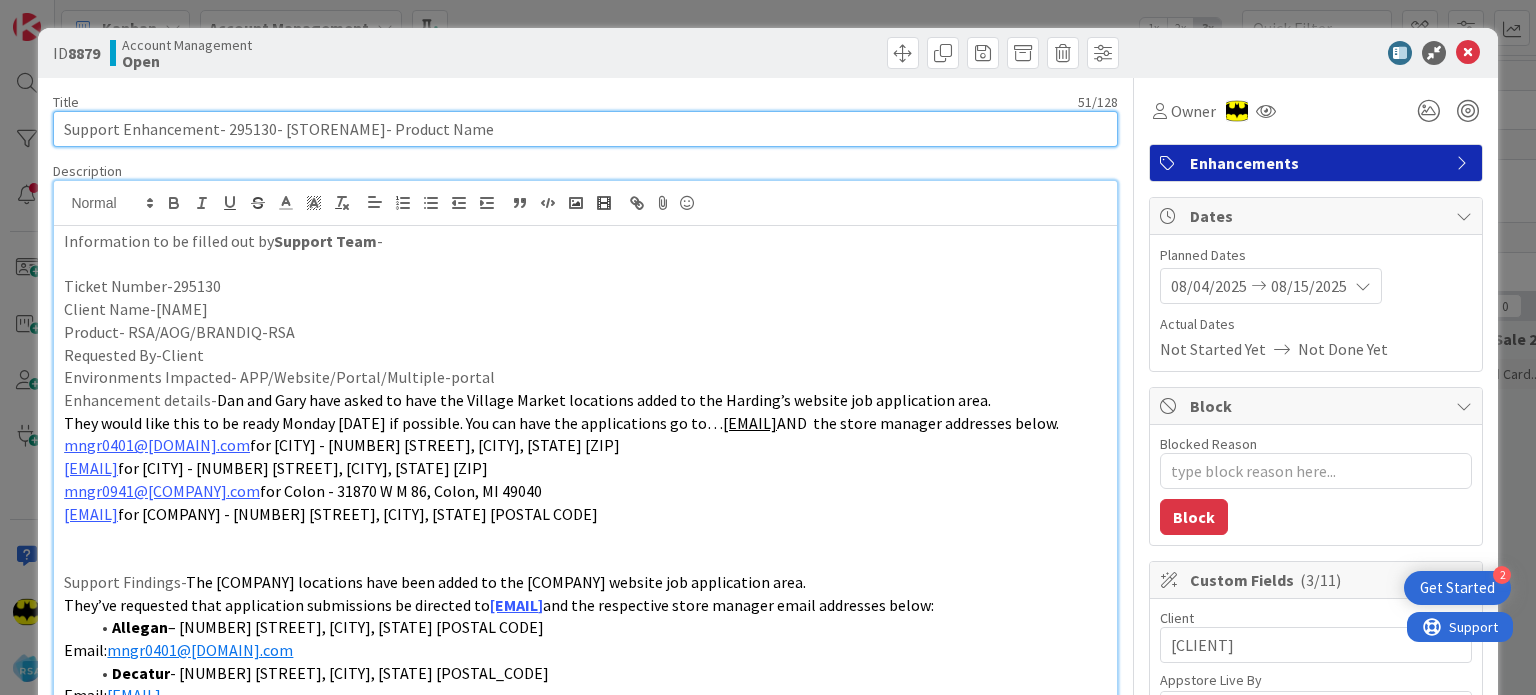 click on "Support Enhancement- 295130- [STORENAME]- Product Name" at bounding box center (585, 129) 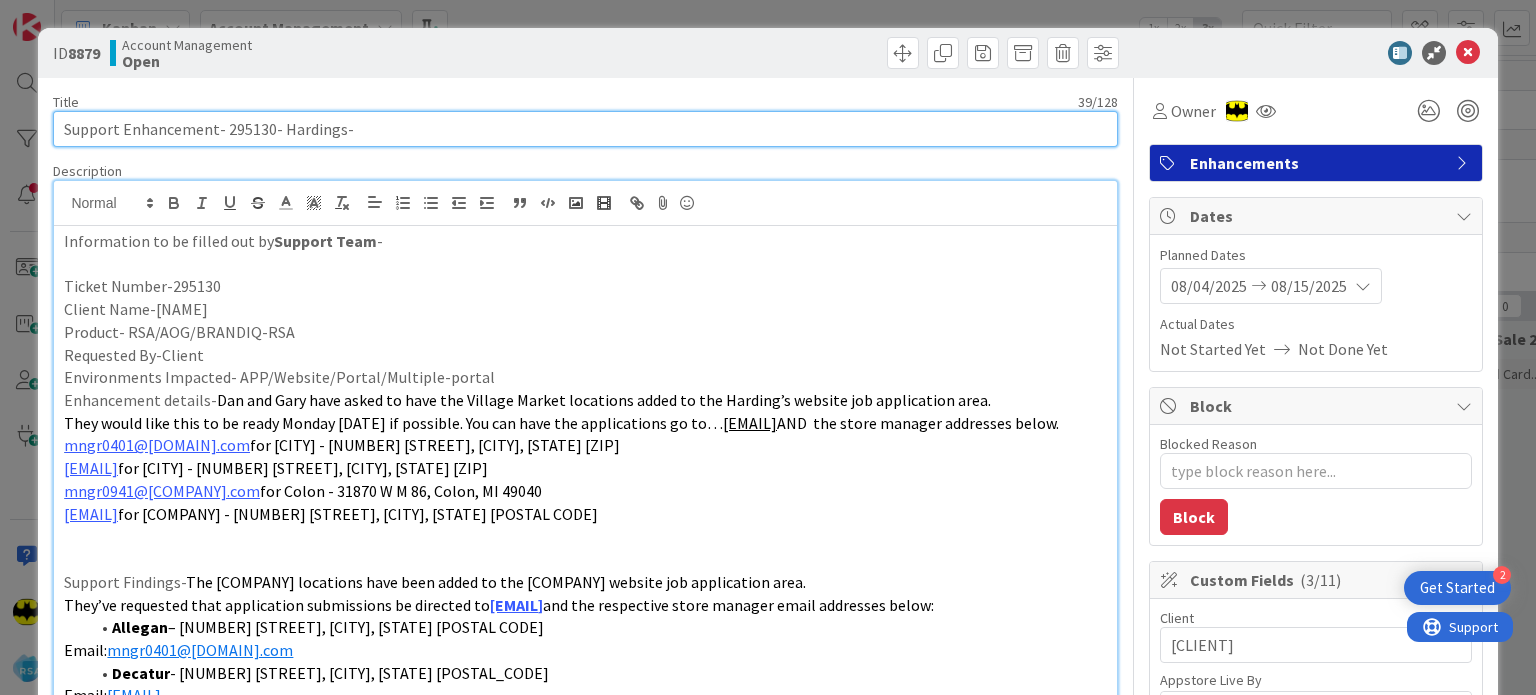 type on "x" 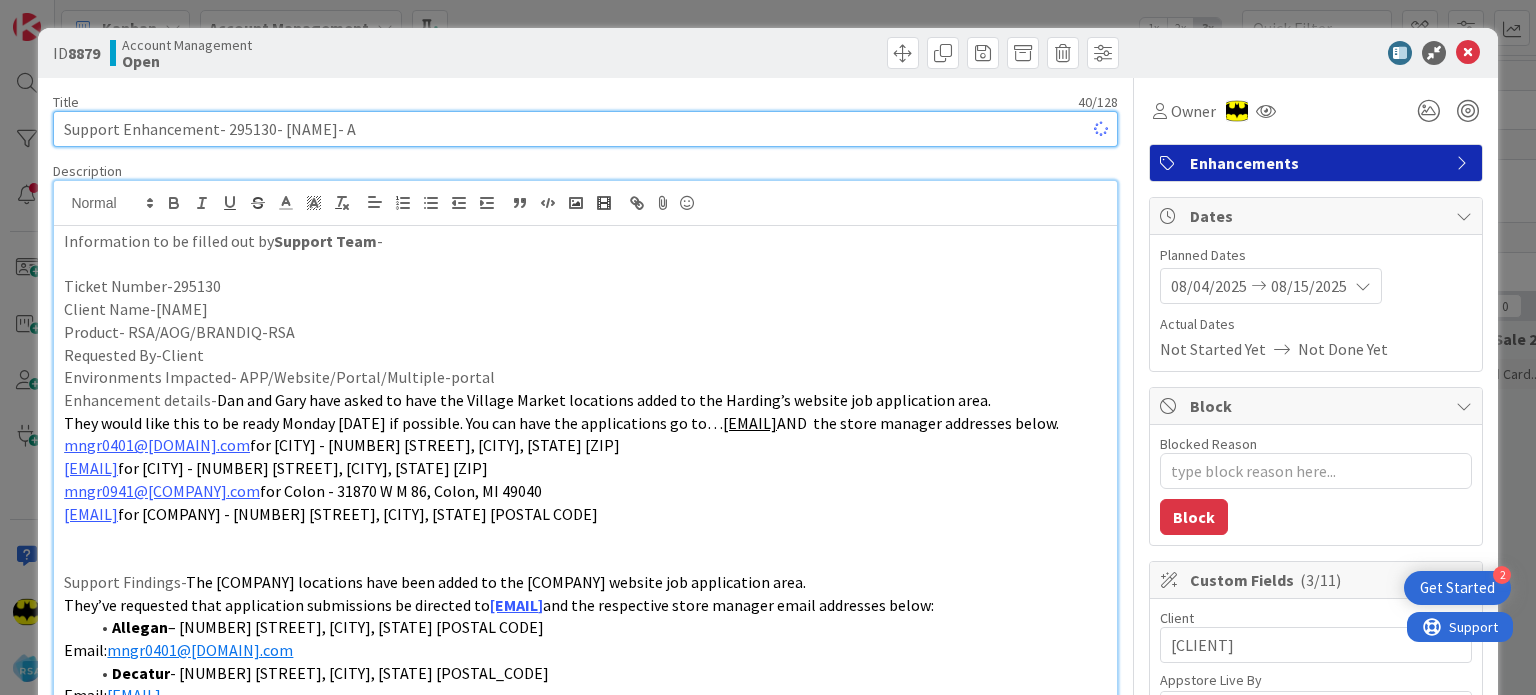 type on "x" 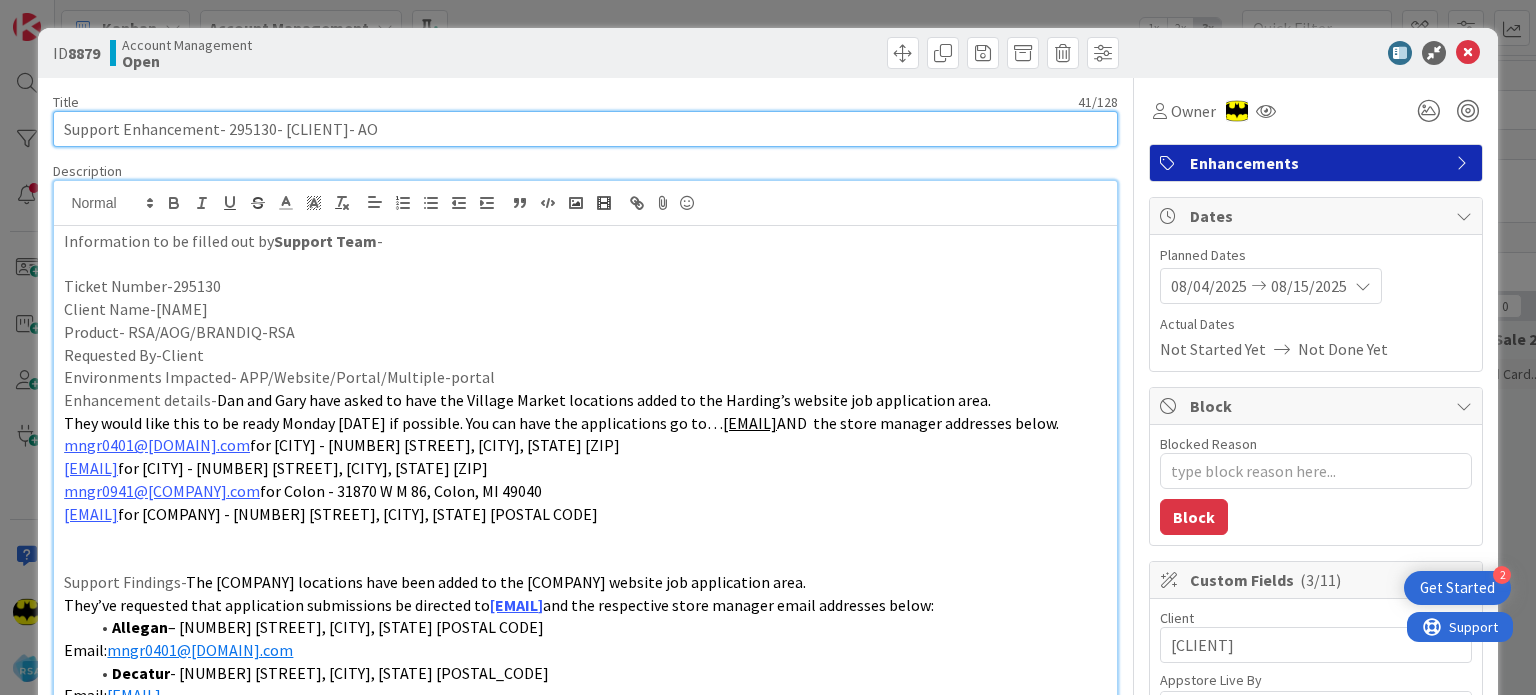 type on "Support Enhancement- 295130- Hardings- AOG" 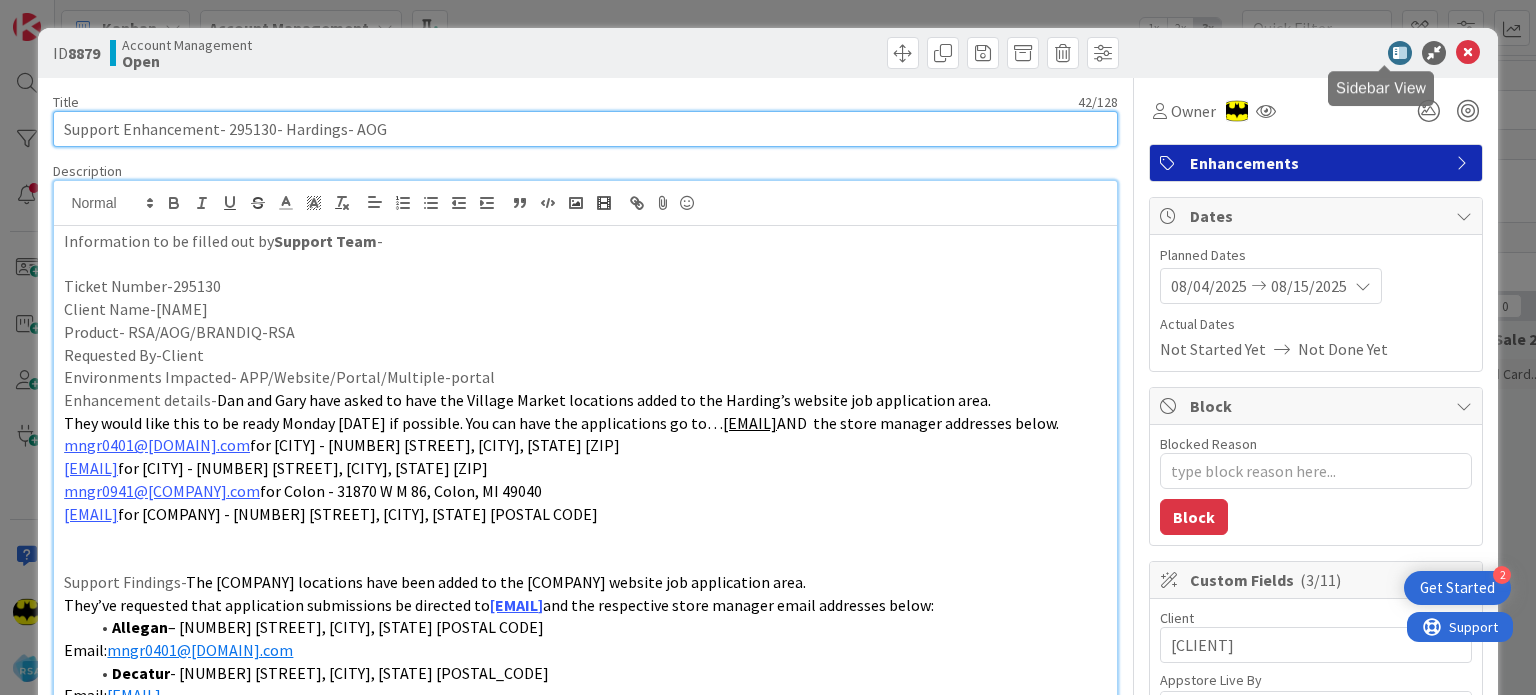 type on "x" 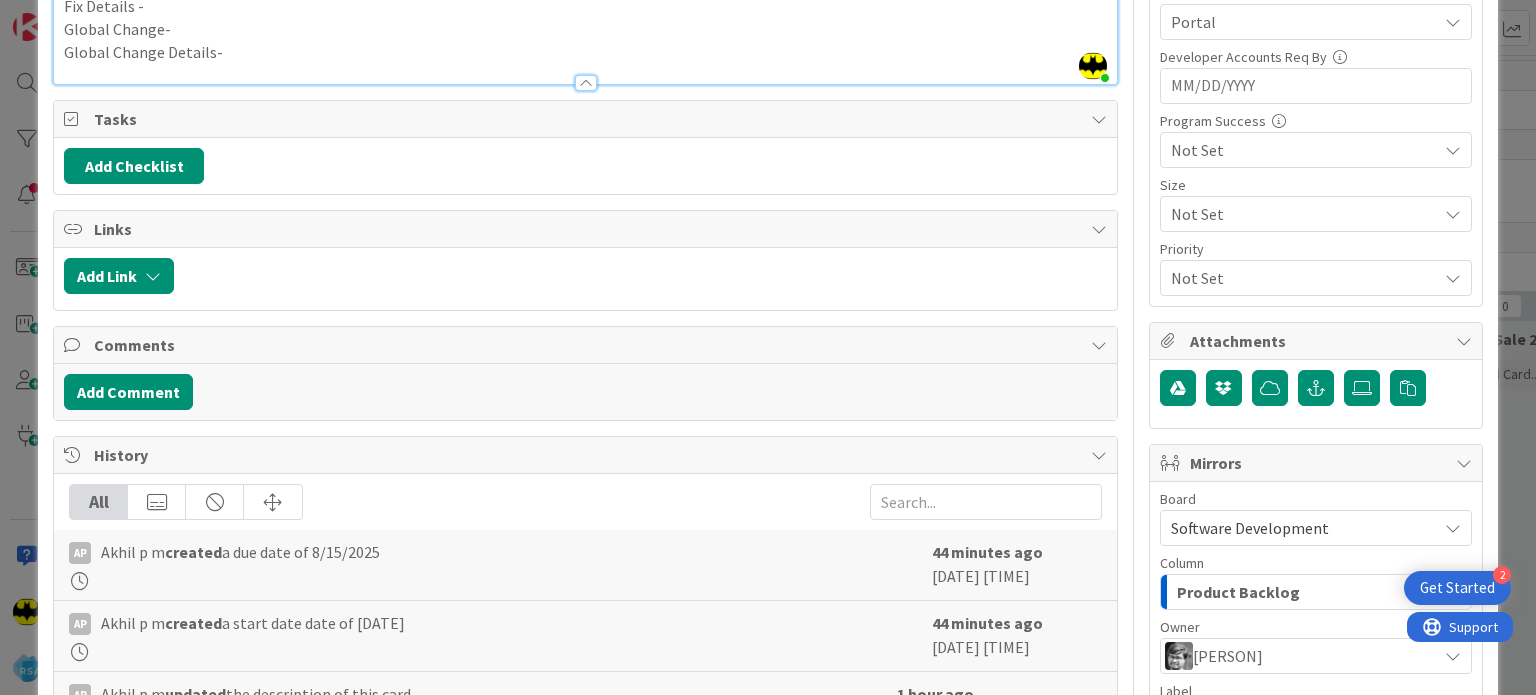 scroll, scrollTop: 0, scrollLeft: 0, axis: both 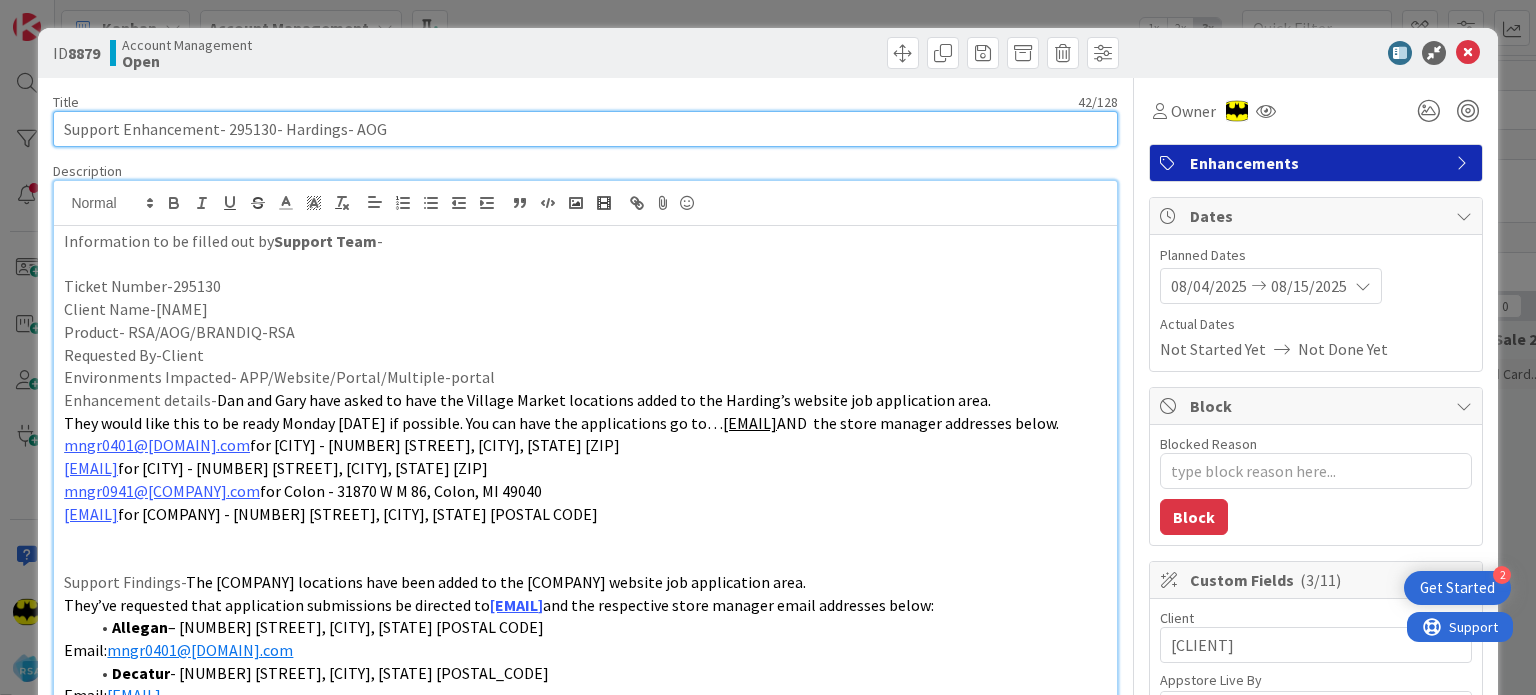type on "Support Enhancement- 295130- Hardings- AOG" 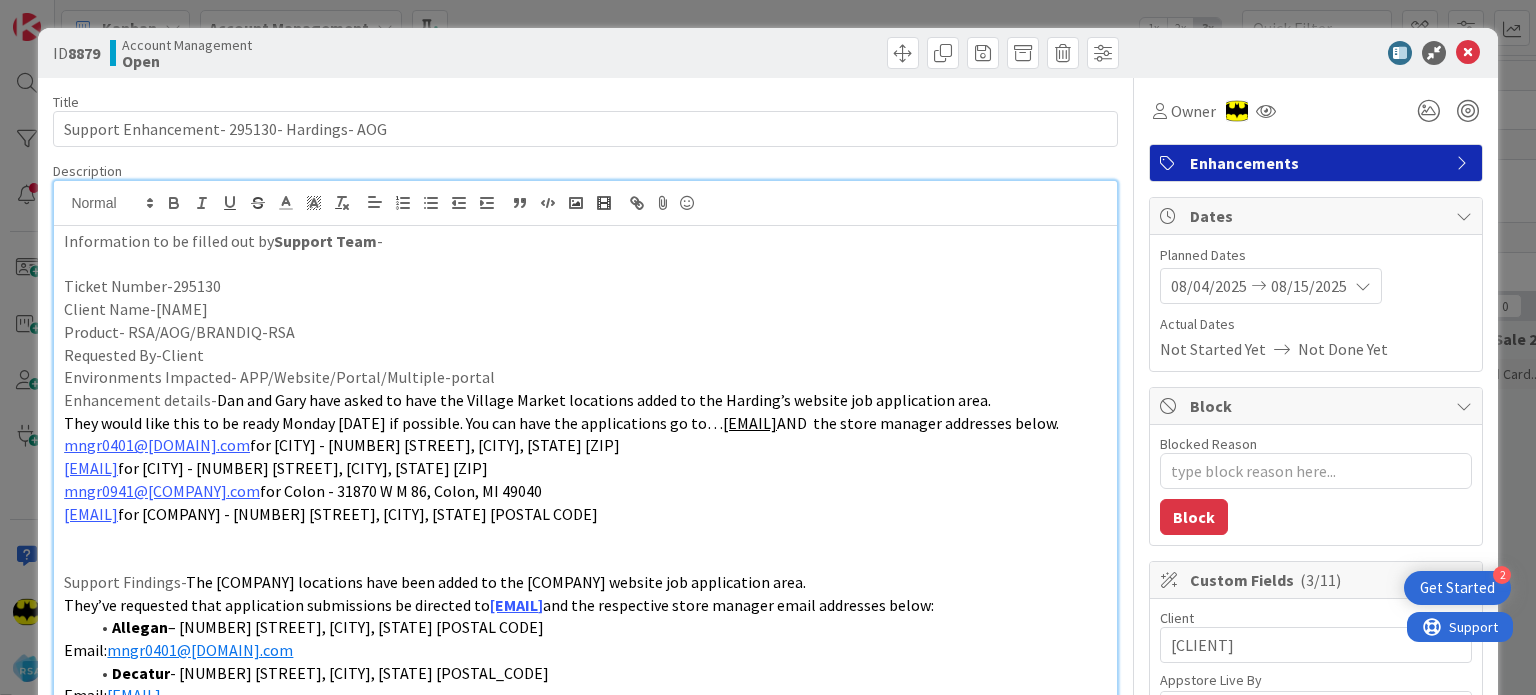 click at bounding box center (1468, 53) 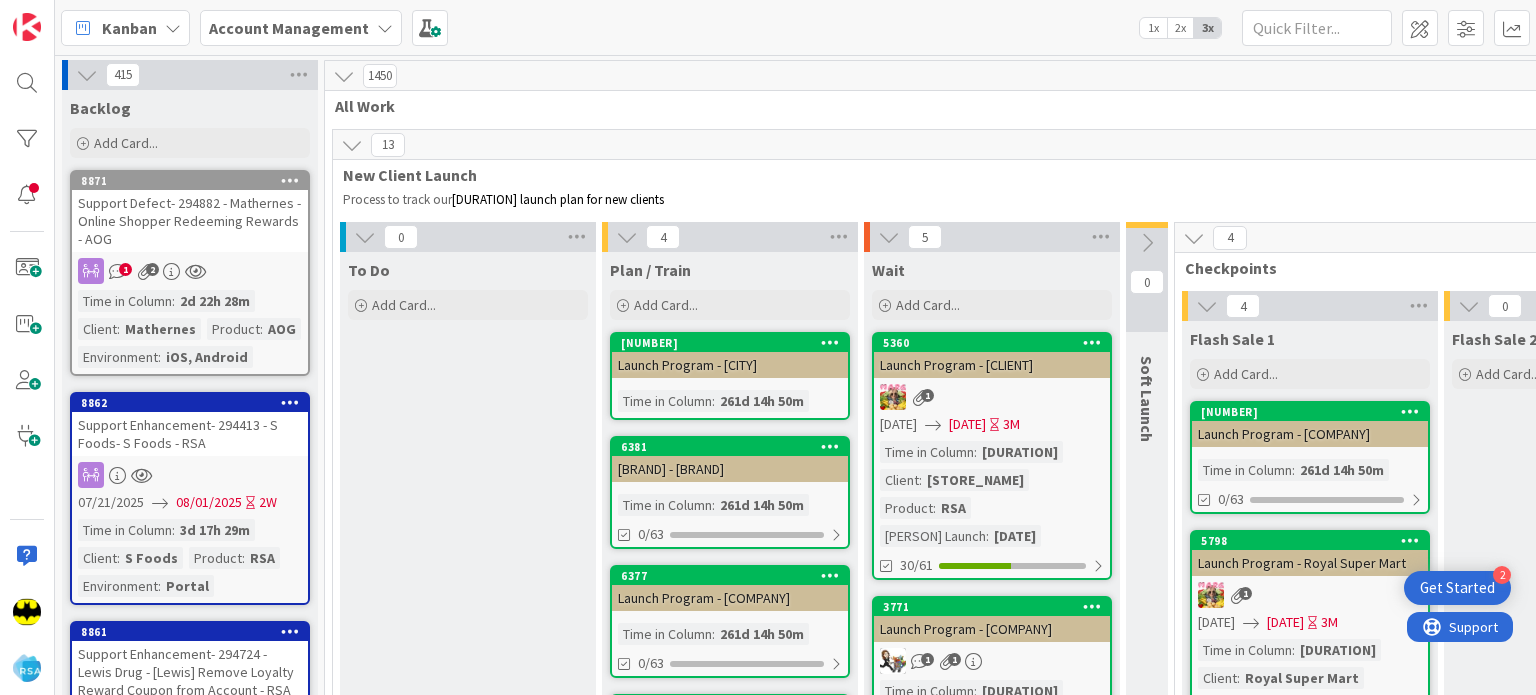 scroll, scrollTop: 0, scrollLeft: 0, axis: both 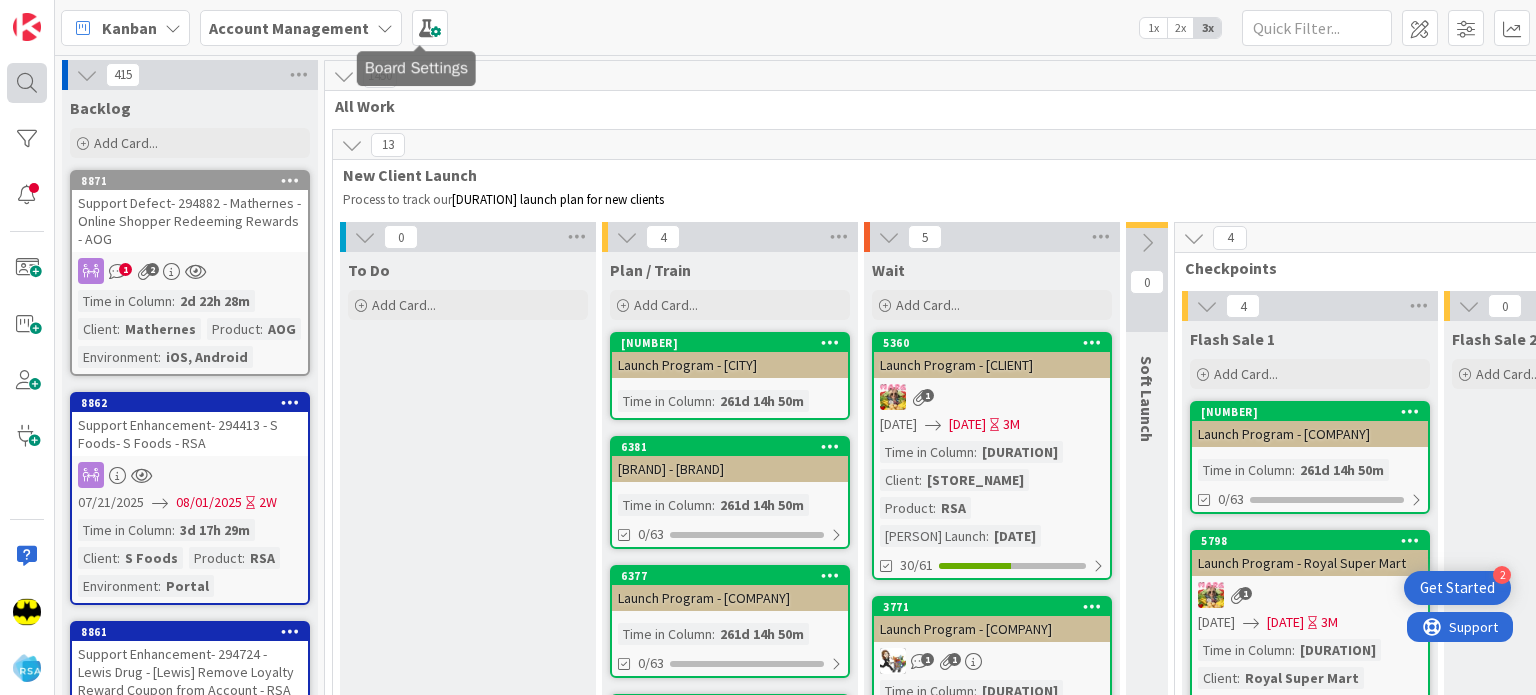 click at bounding box center (27, 83) 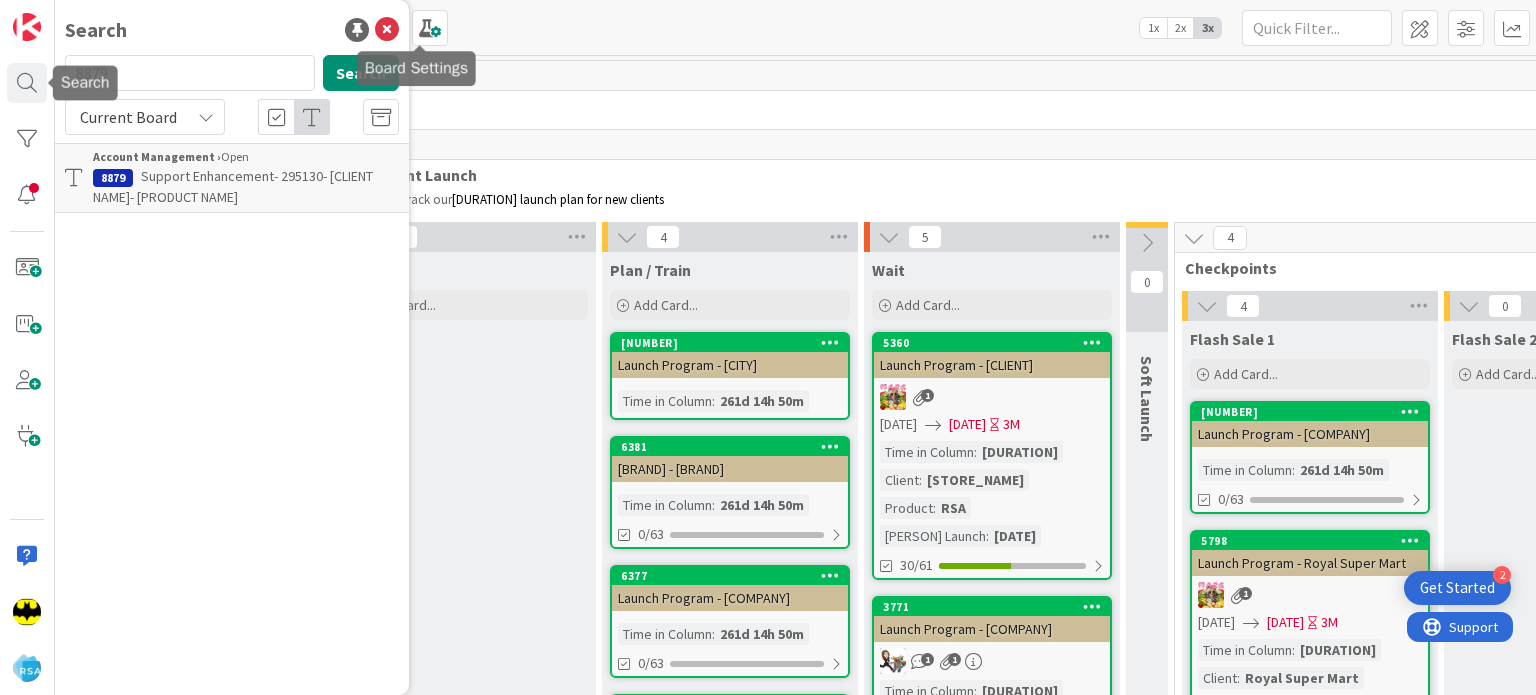 click on "8879" at bounding box center [190, 73] 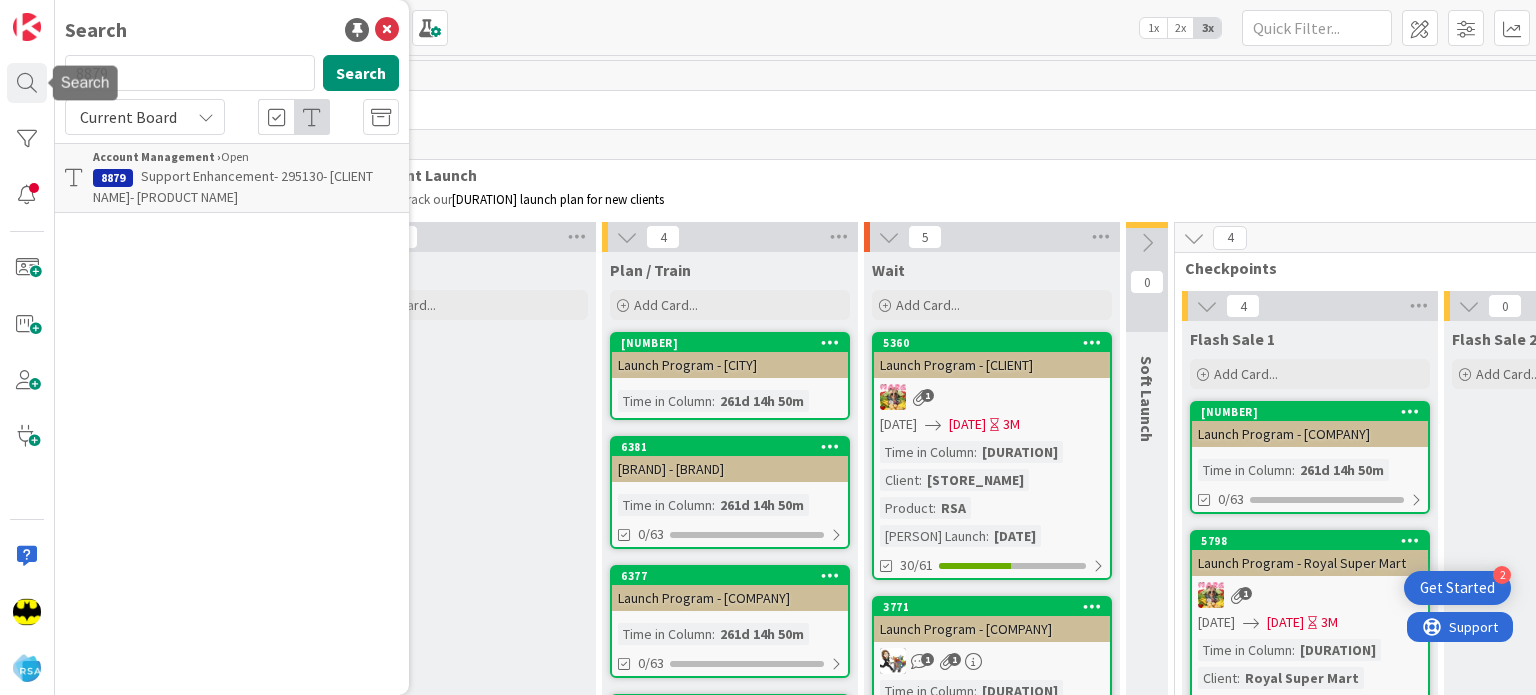 click on "8879" at bounding box center [190, 73] 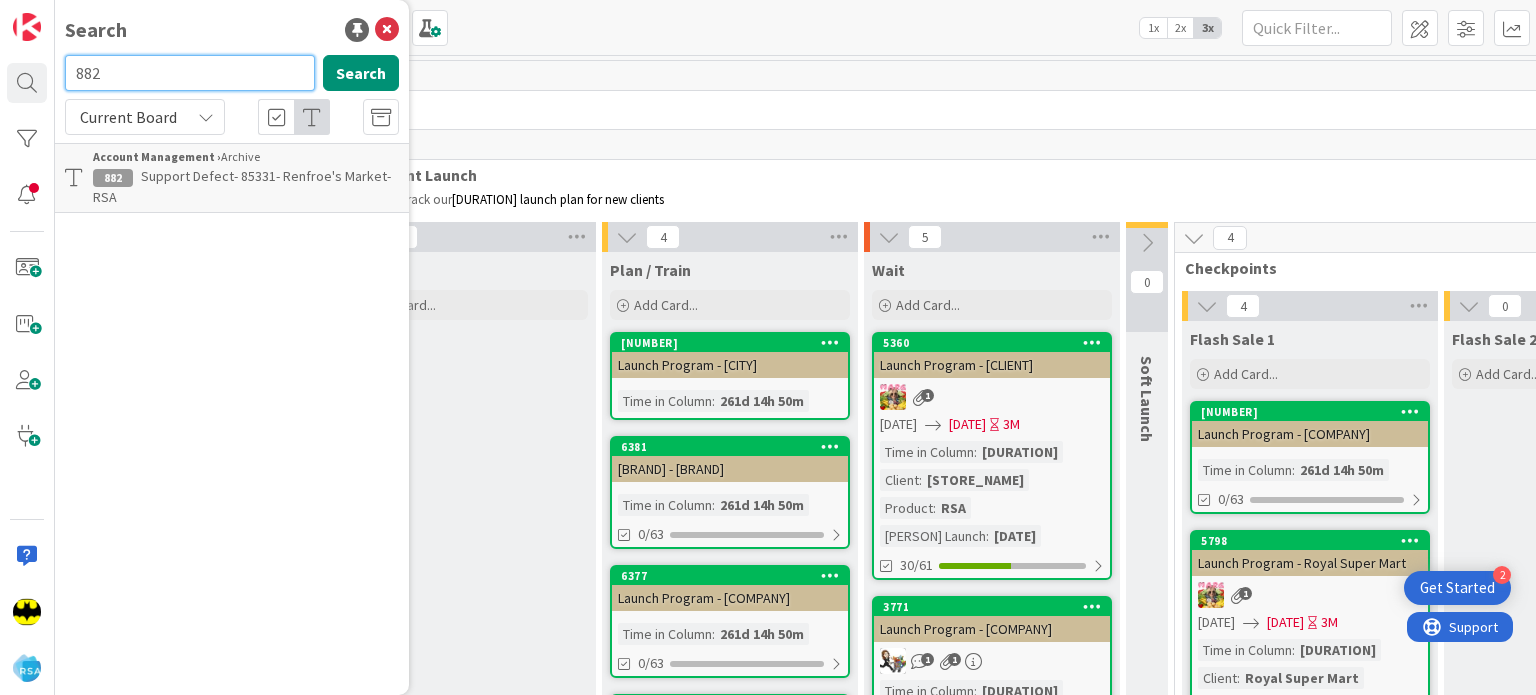 click on "882" at bounding box center [190, 73] 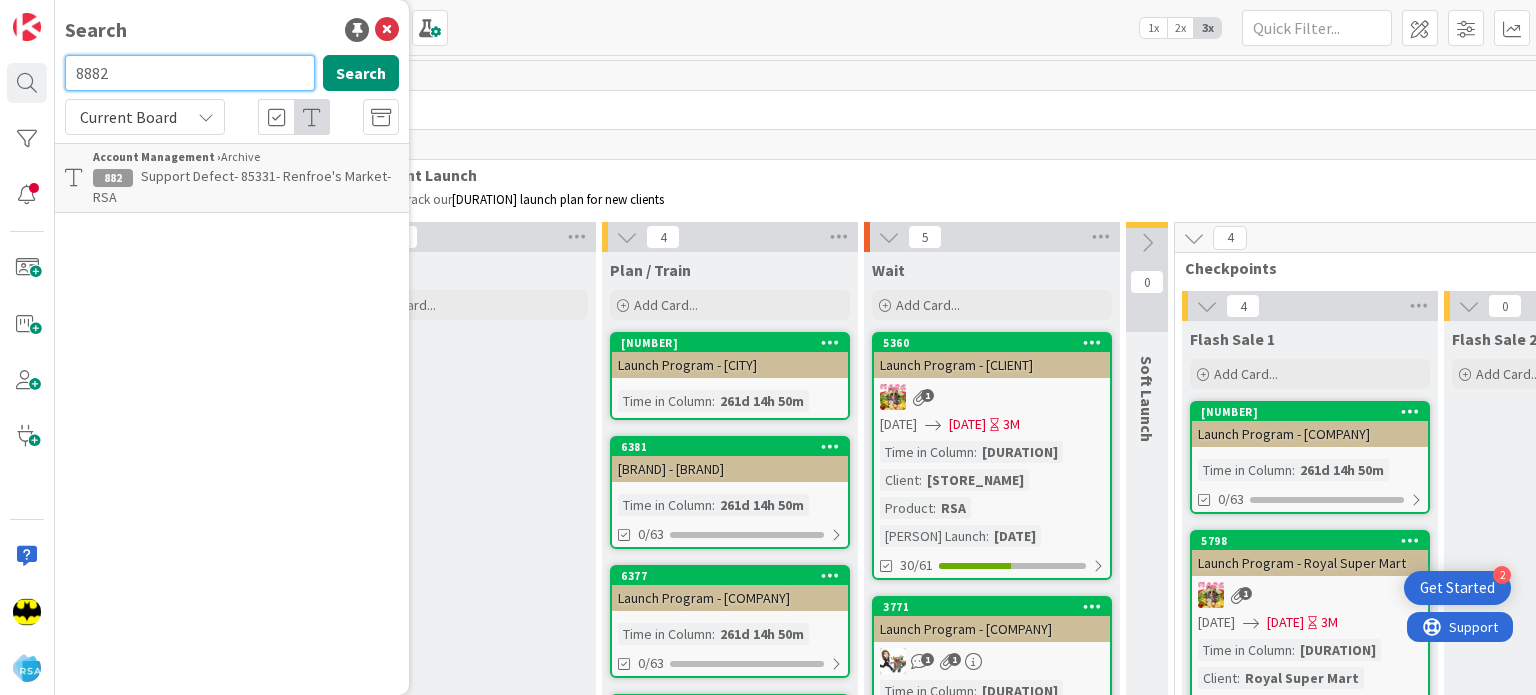 type on "8882" 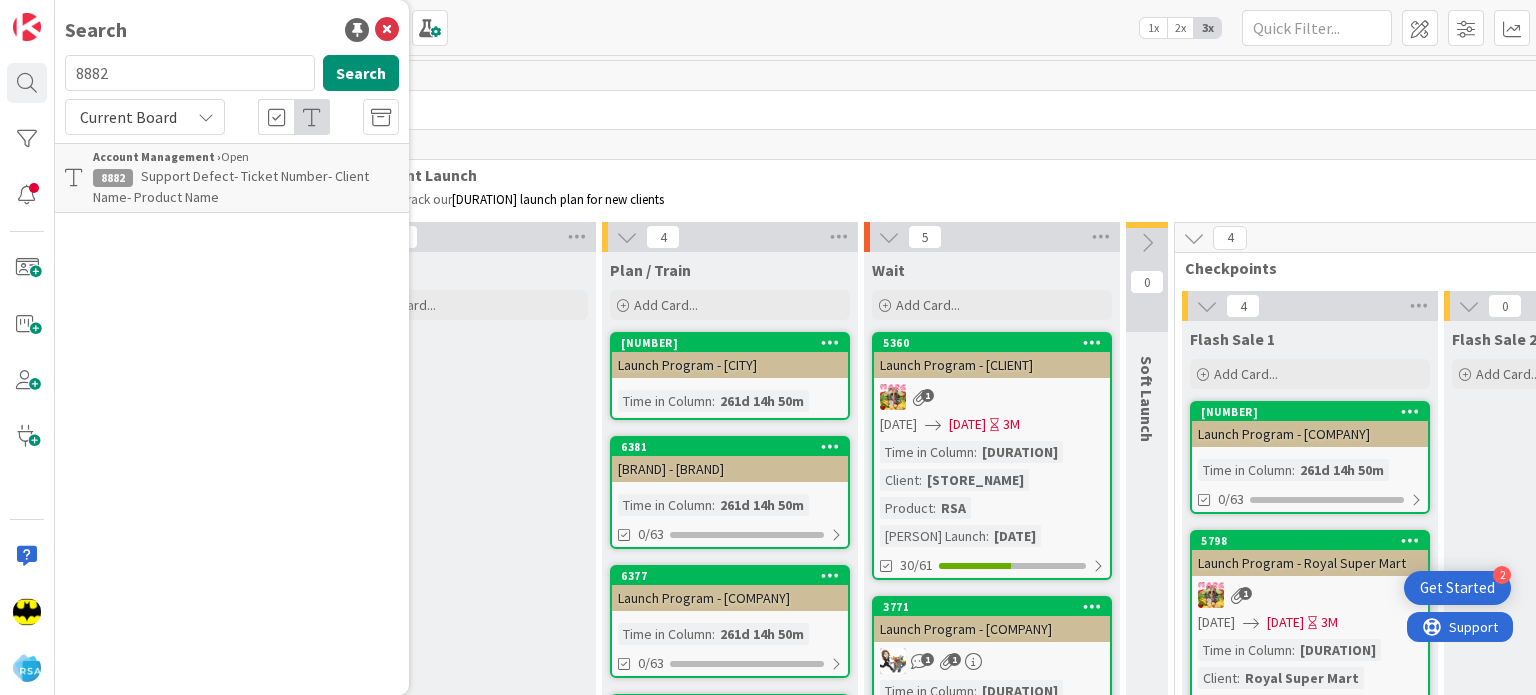 click on "Support Defect- Ticket Number- Client Name- Product Name" at bounding box center (231, 186) 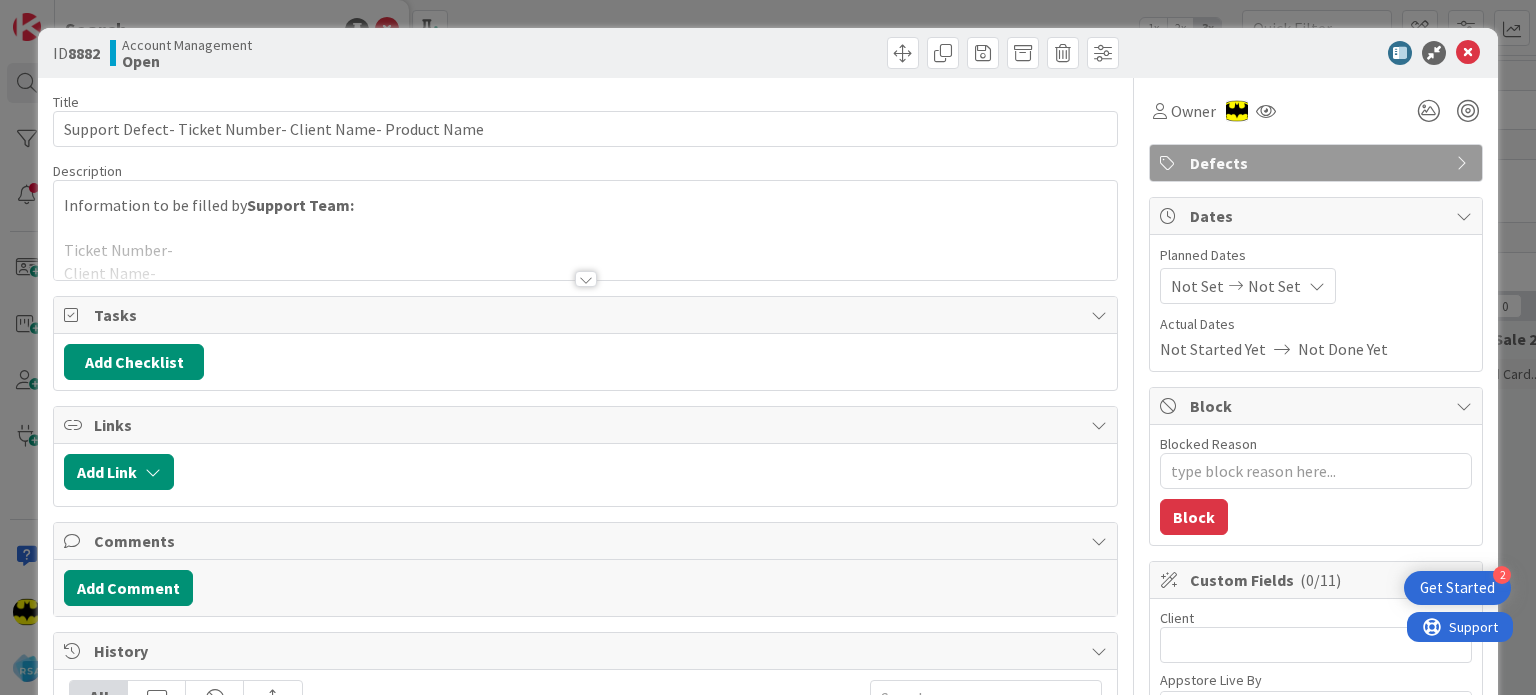 type on "x" 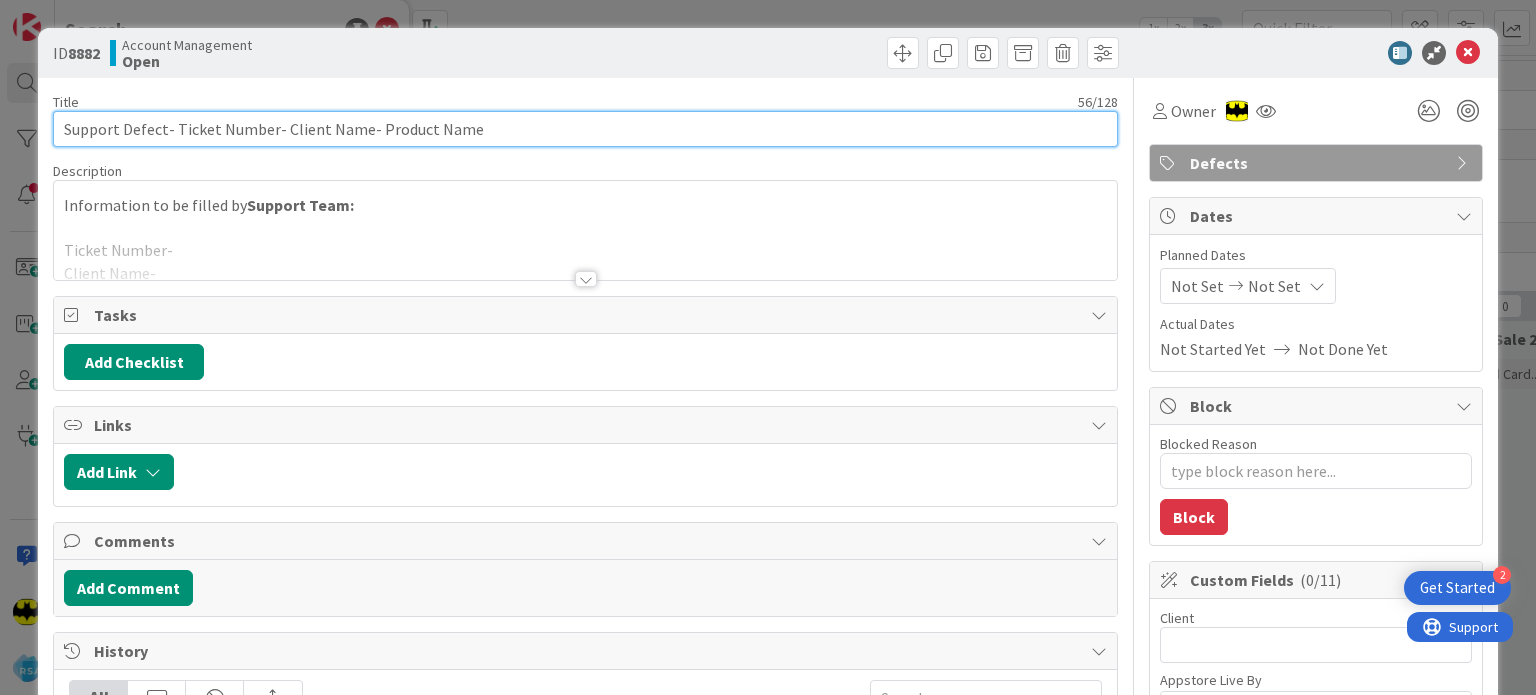 drag, startPoint x: 361, startPoint y: 131, endPoint x: 279, endPoint y: 130, distance: 82.006096 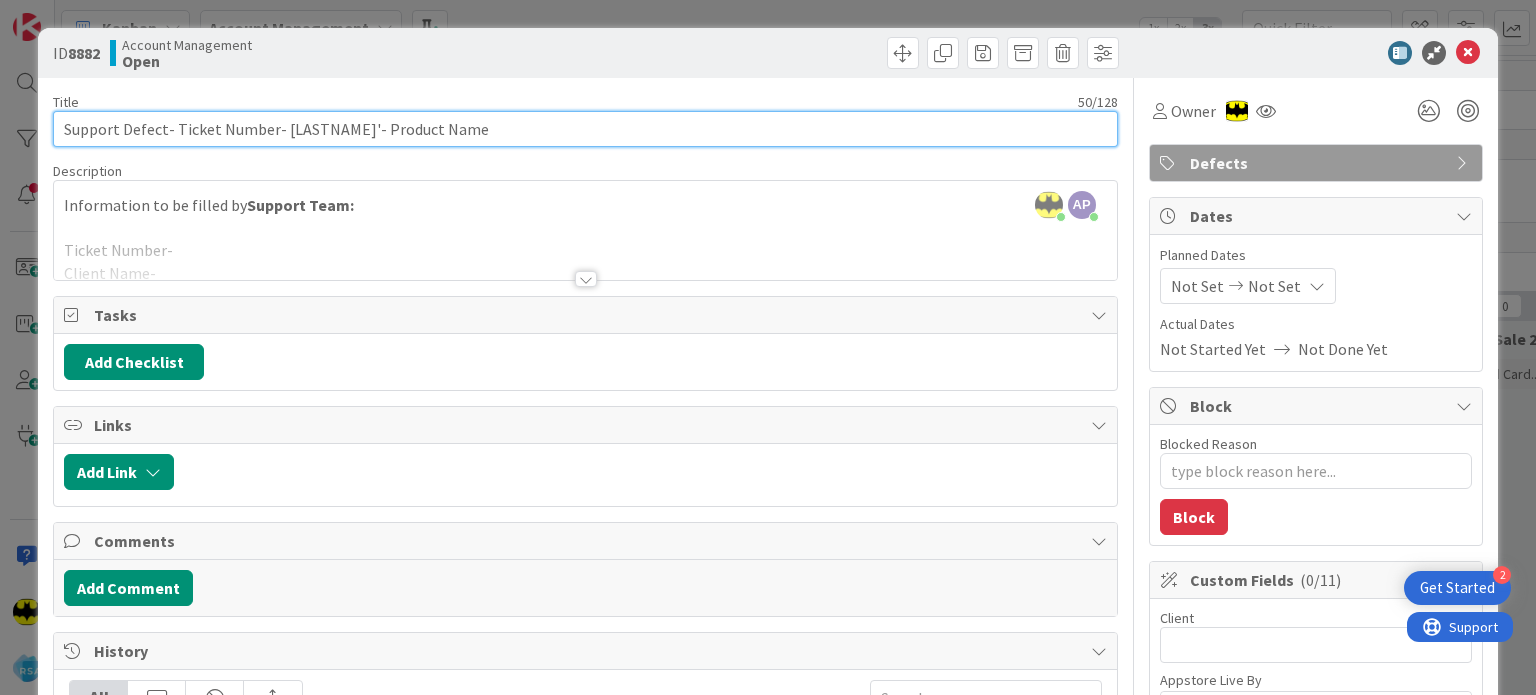type on "Support Defect- Ticket Number- [CLIENT]'s- [PRODUCT]" 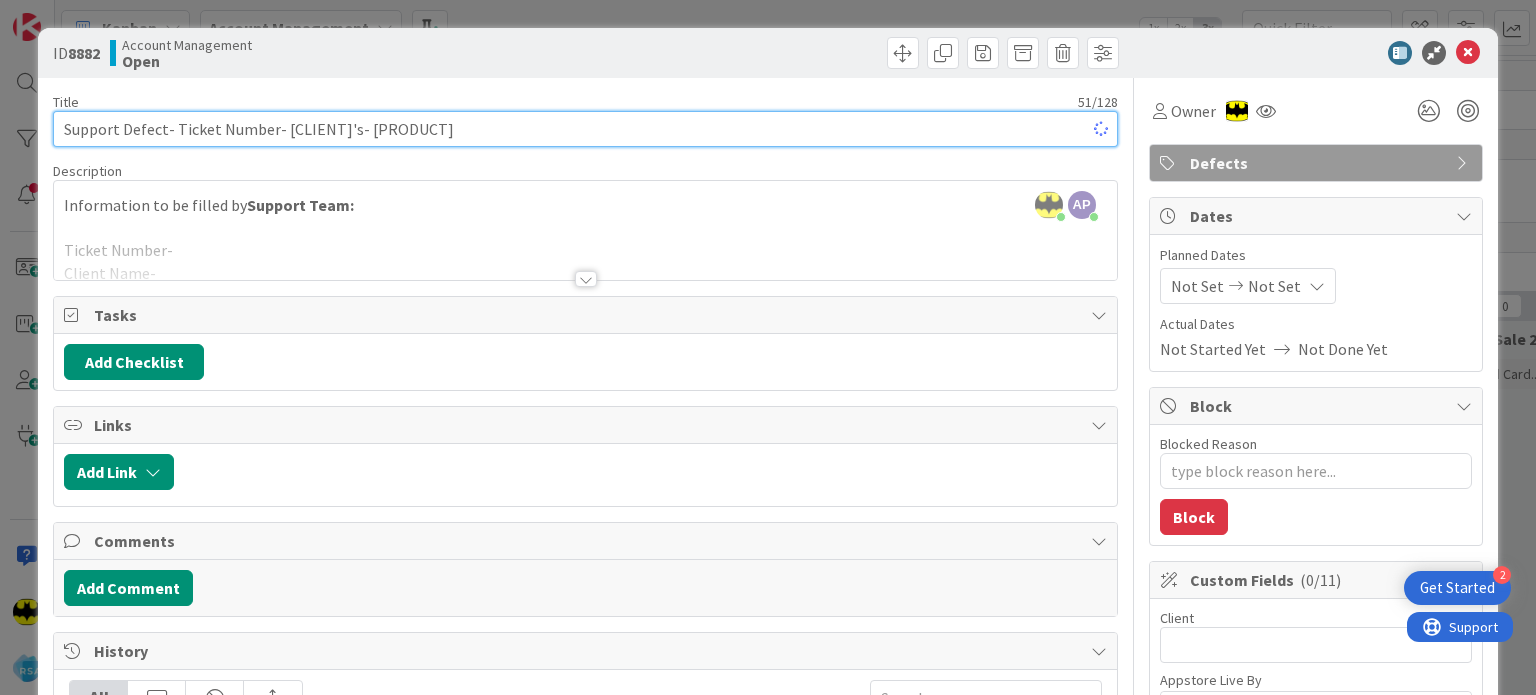type on "x" 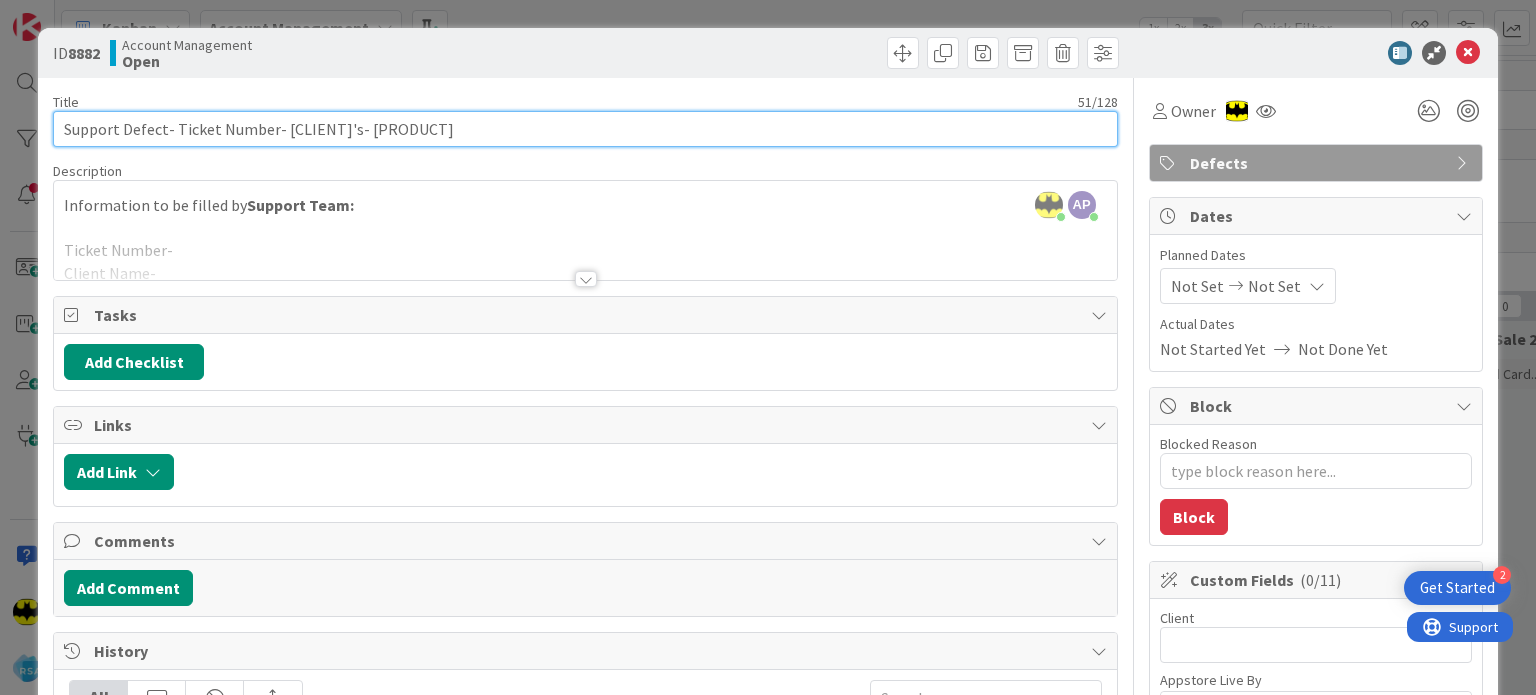 type on "Support Defect- Ticket Number- [CLIENT]'s- [PRODUCT]" 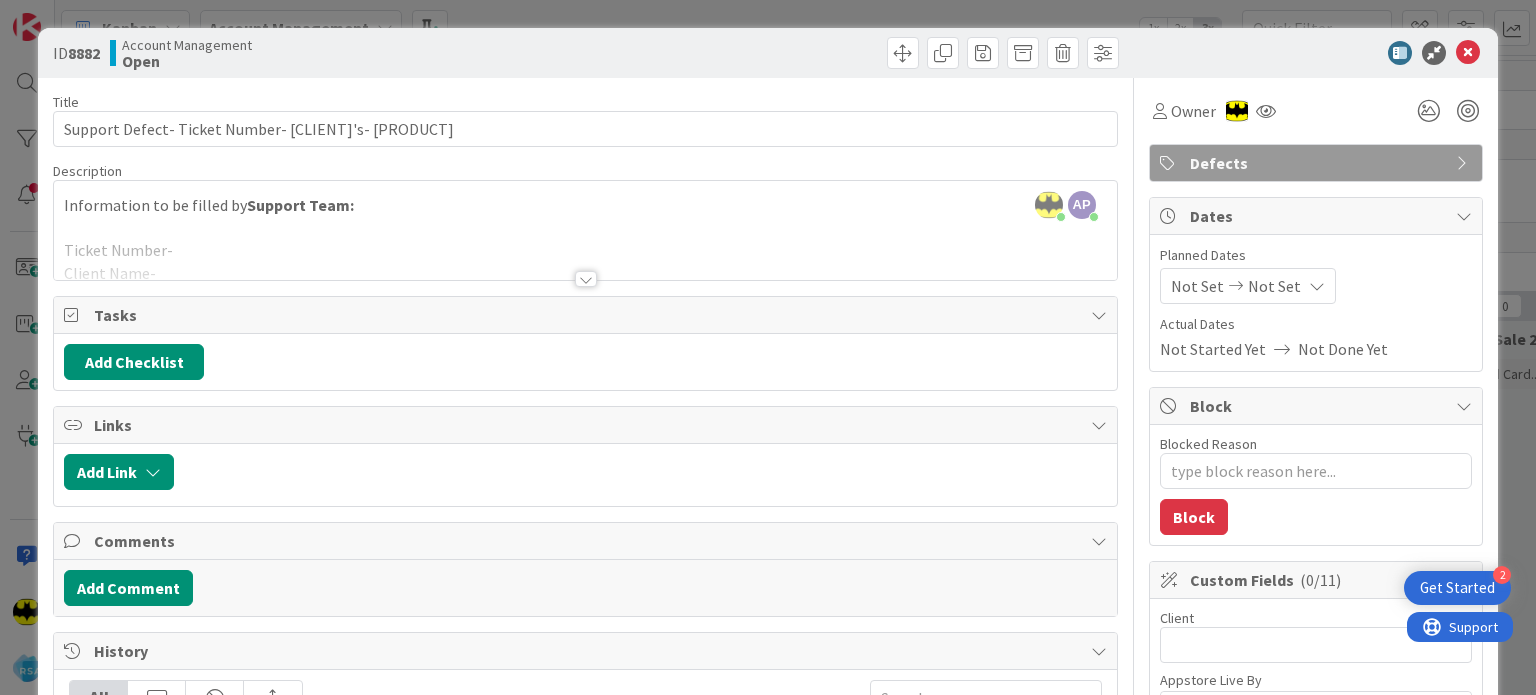 click at bounding box center [586, 279] 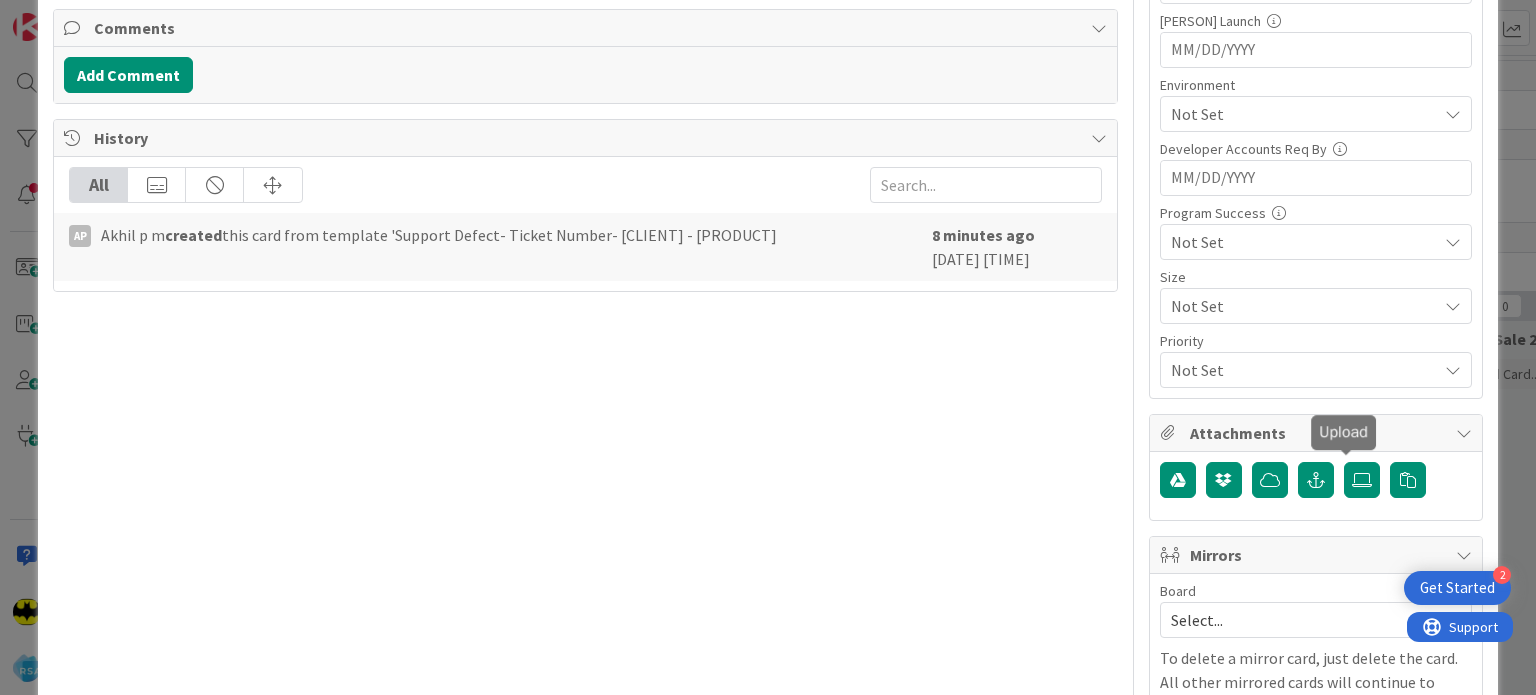 scroll, scrollTop: 916, scrollLeft: 0, axis: vertical 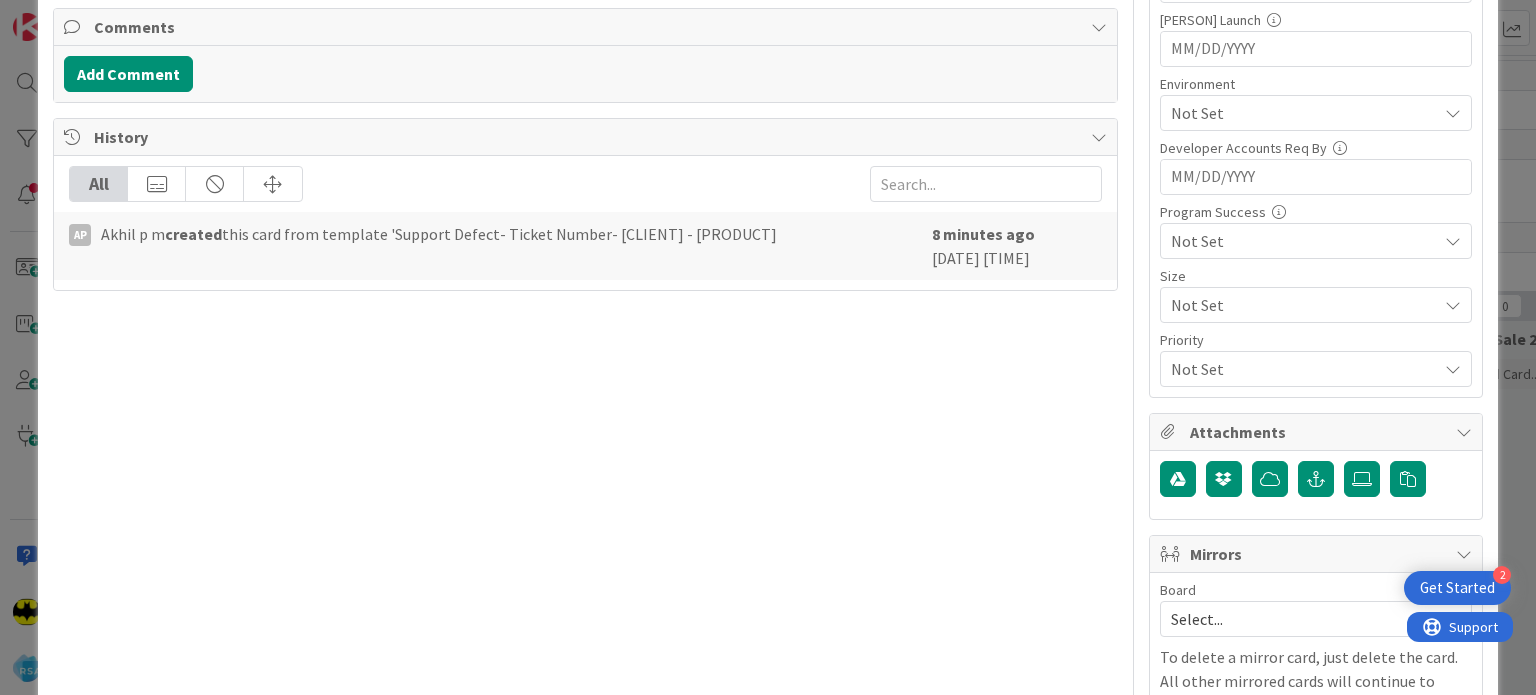 click on "Select..." at bounding box center (1316, 619) 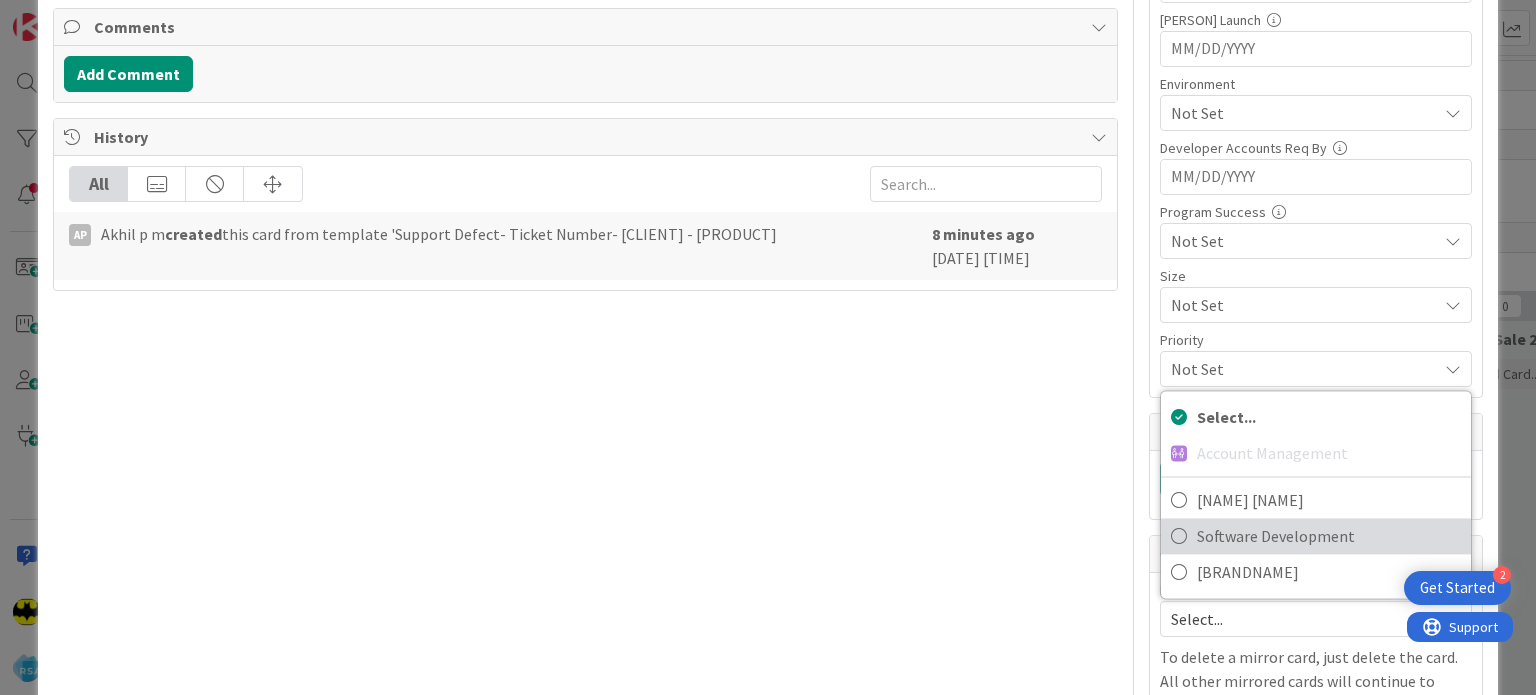 click on "Software Development" at bounding box center [1329, 536] 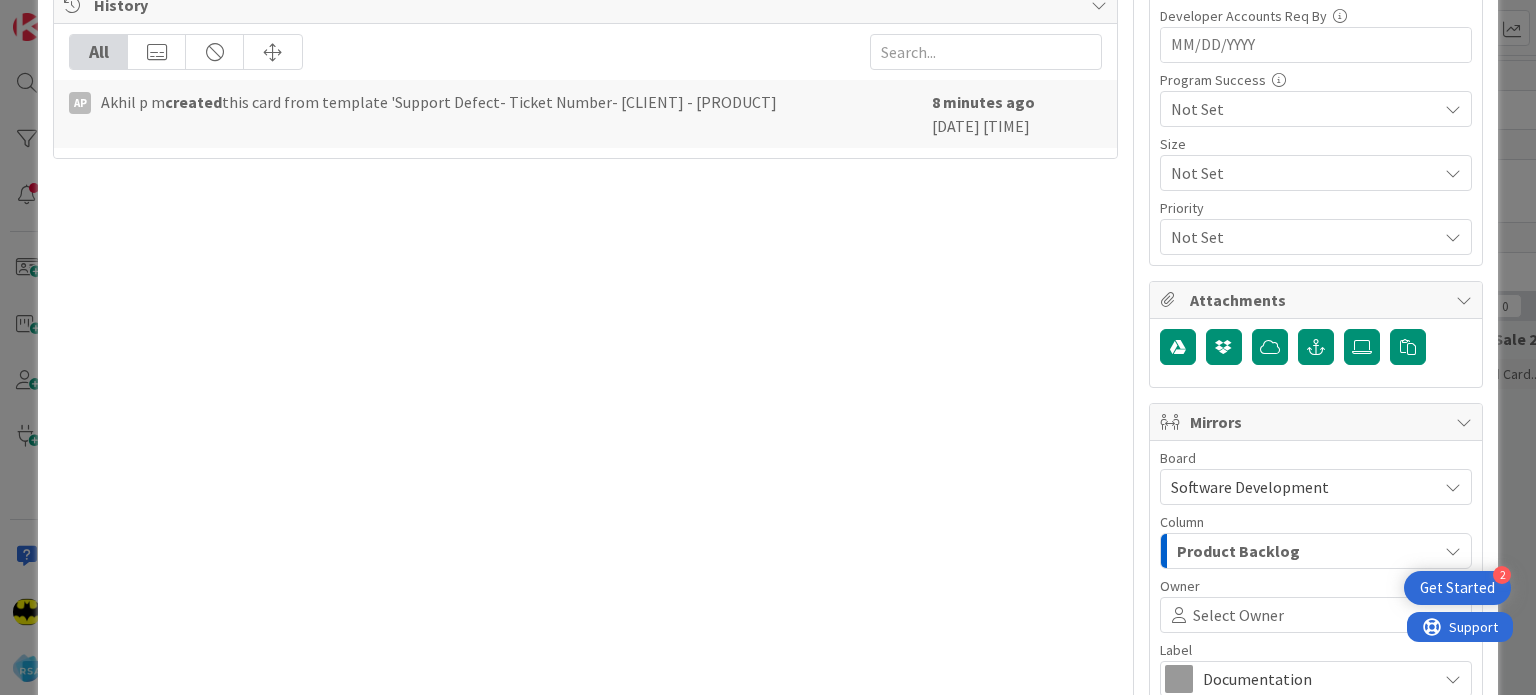 scroll, scrollTop: 1182, scrollLeft: 0, axis: vertical 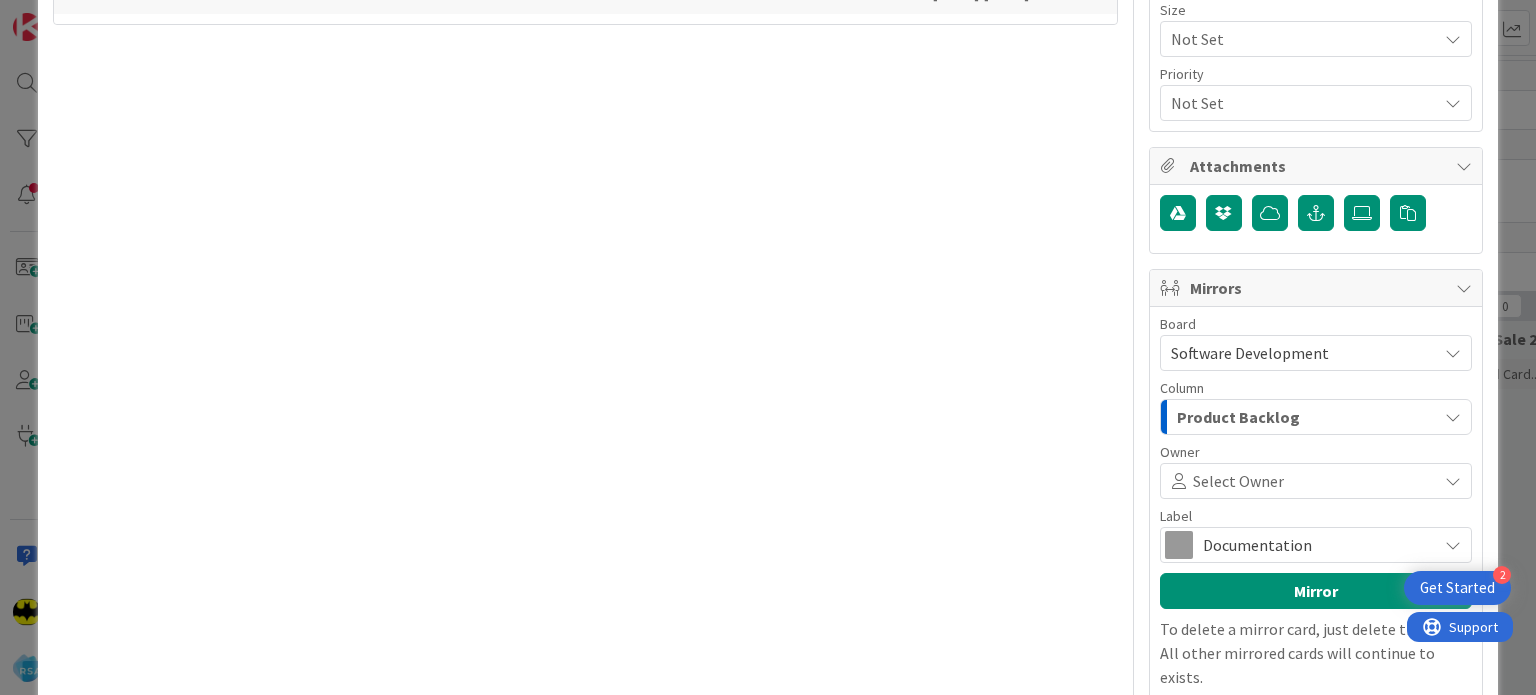 click on "Select Owner" at bounding box center [1238, 481] 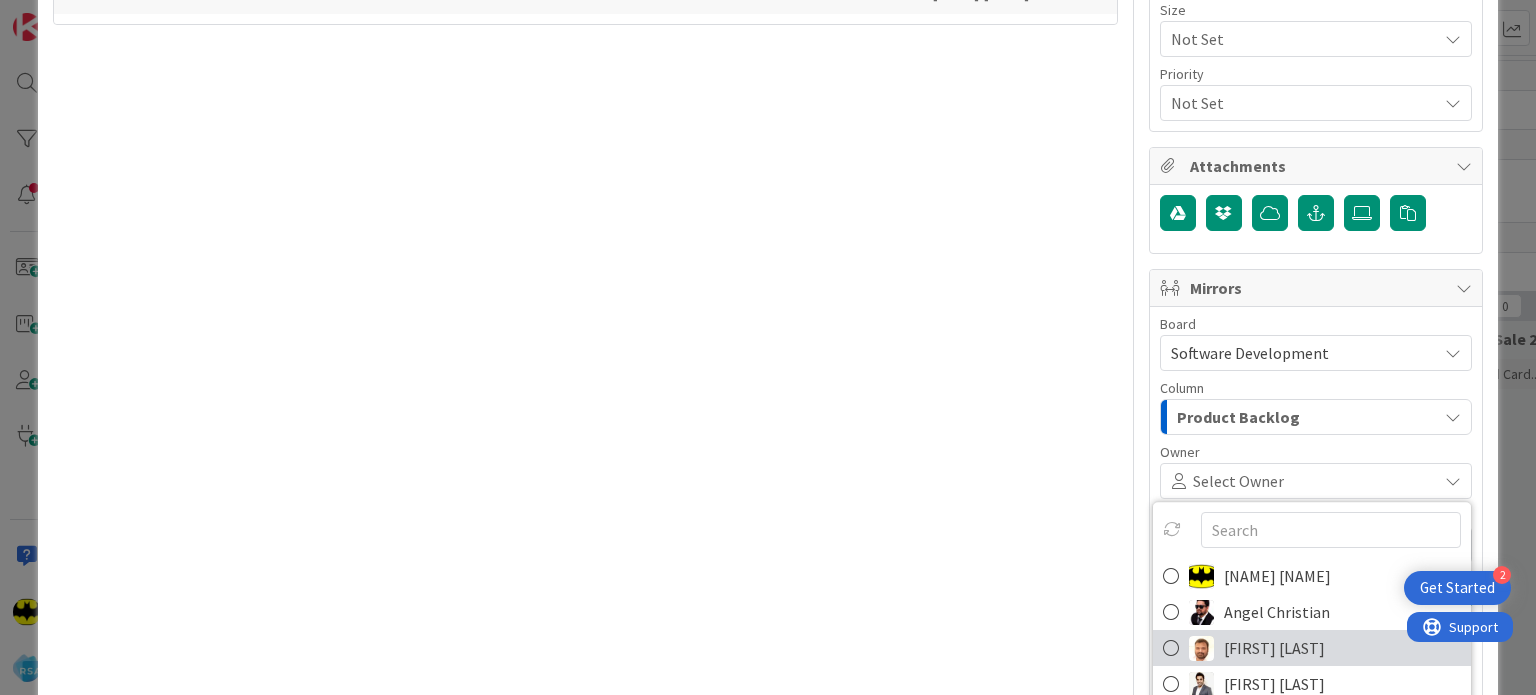 click on "[FIRST] [LAST]" at bounding box center (1274, 648) 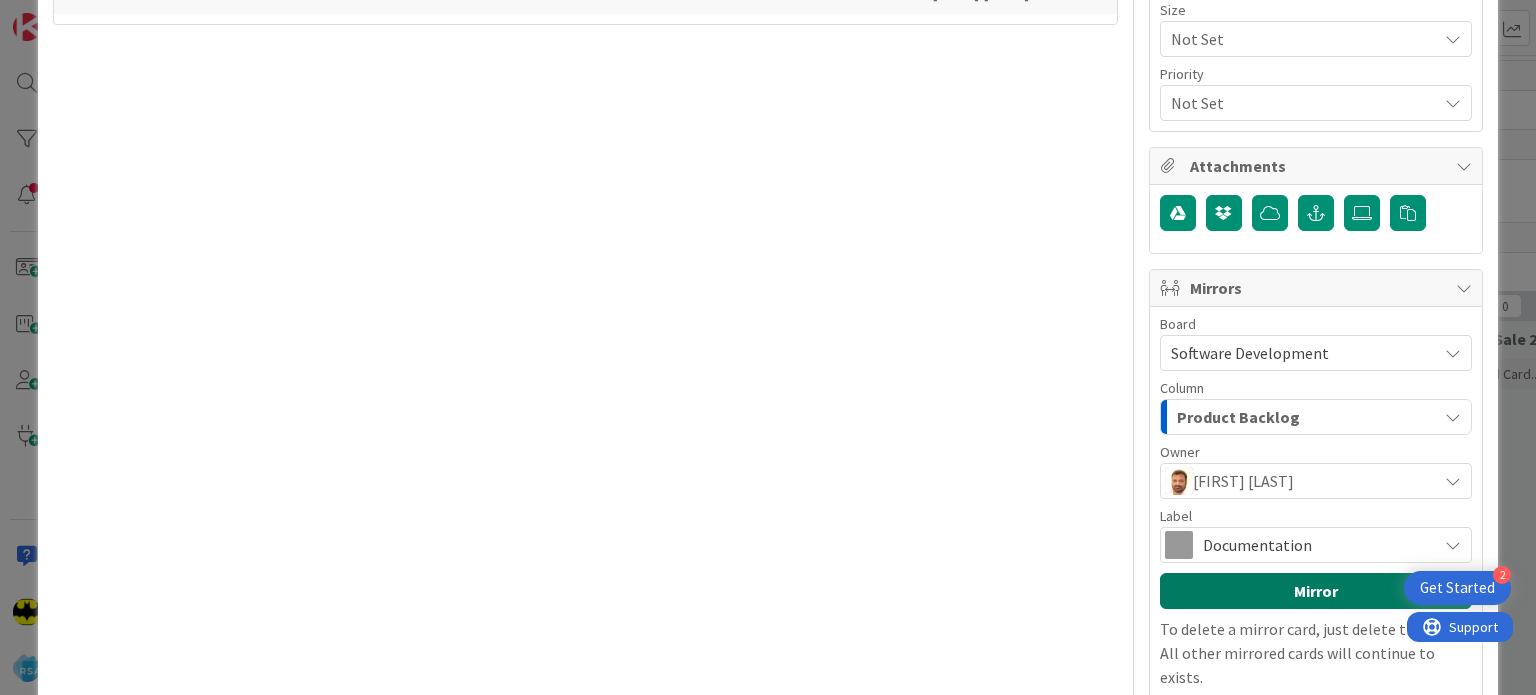 click on "Mirror" at bounding box center (1316, 591) 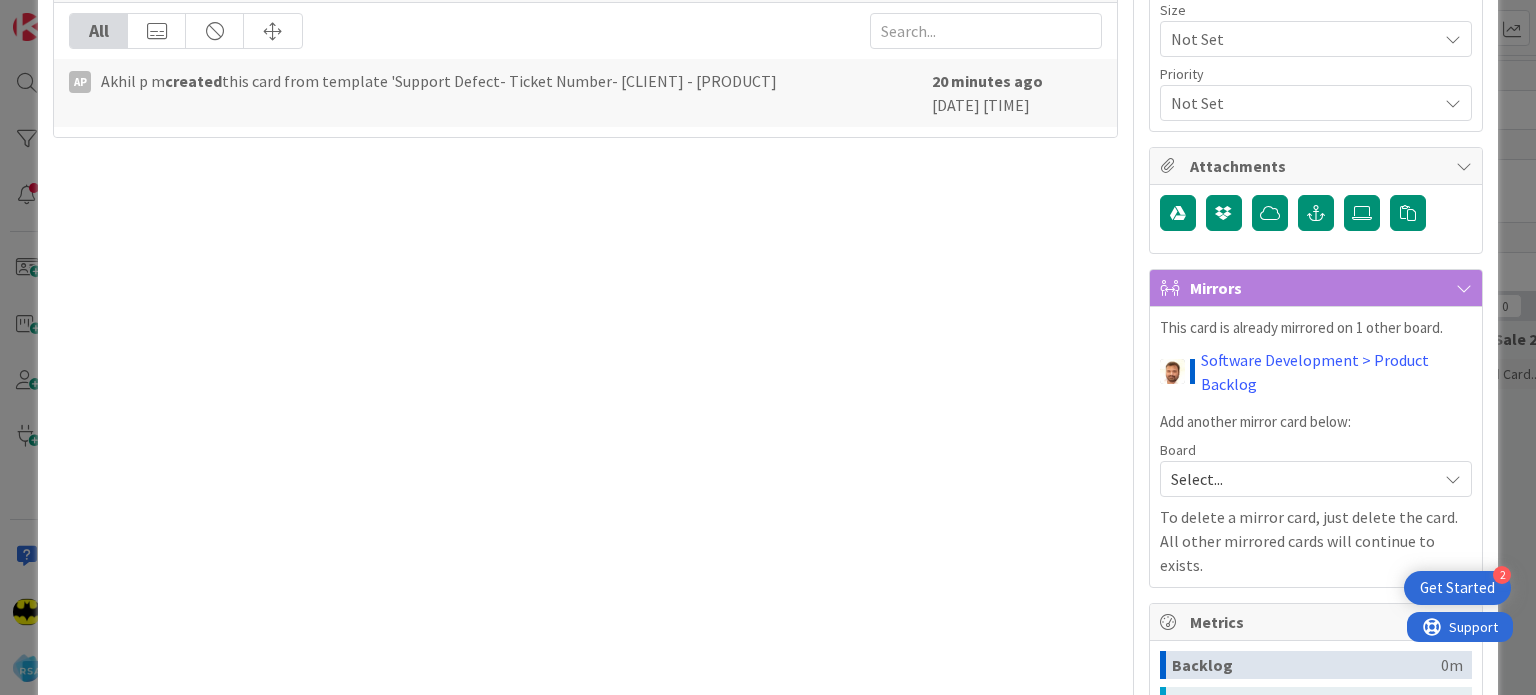 type on "x" 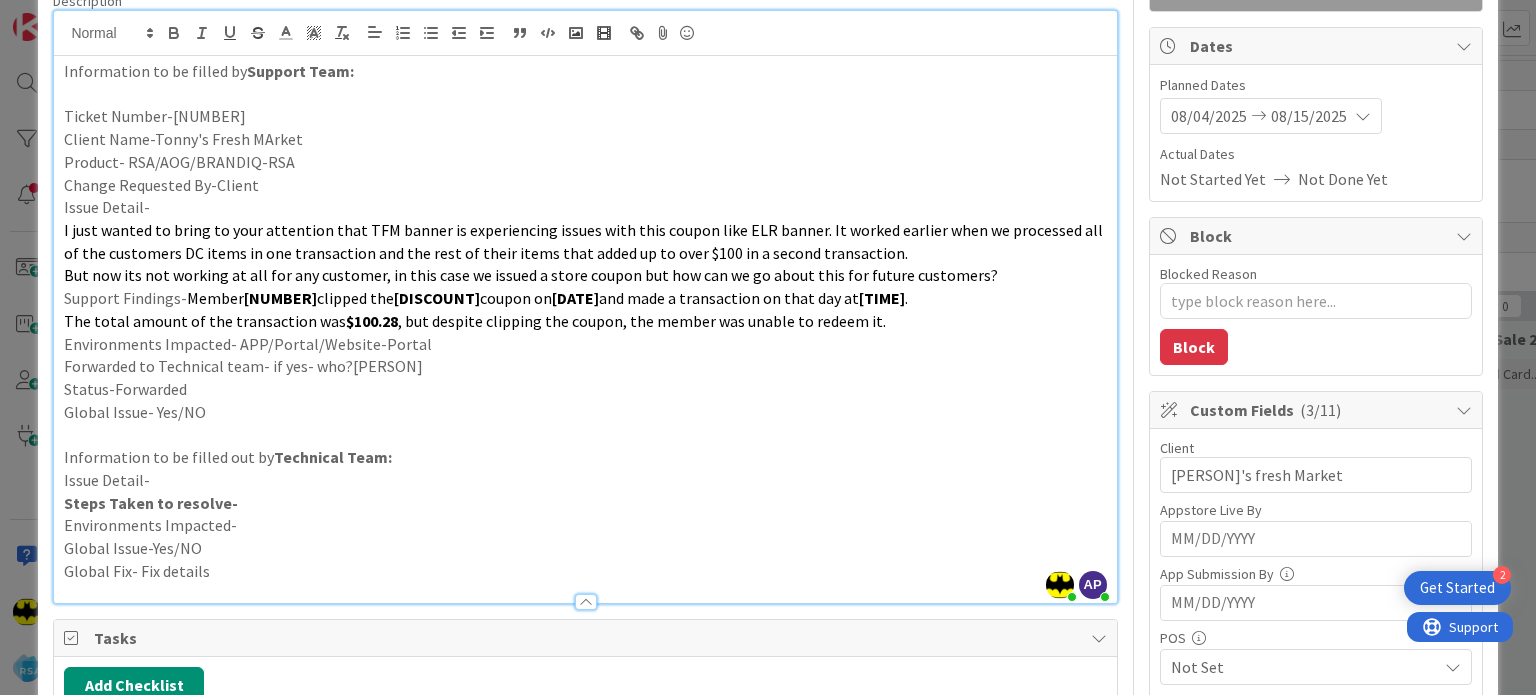 scroll, scrollTop: 0, scrollLeft: 0, axis: both 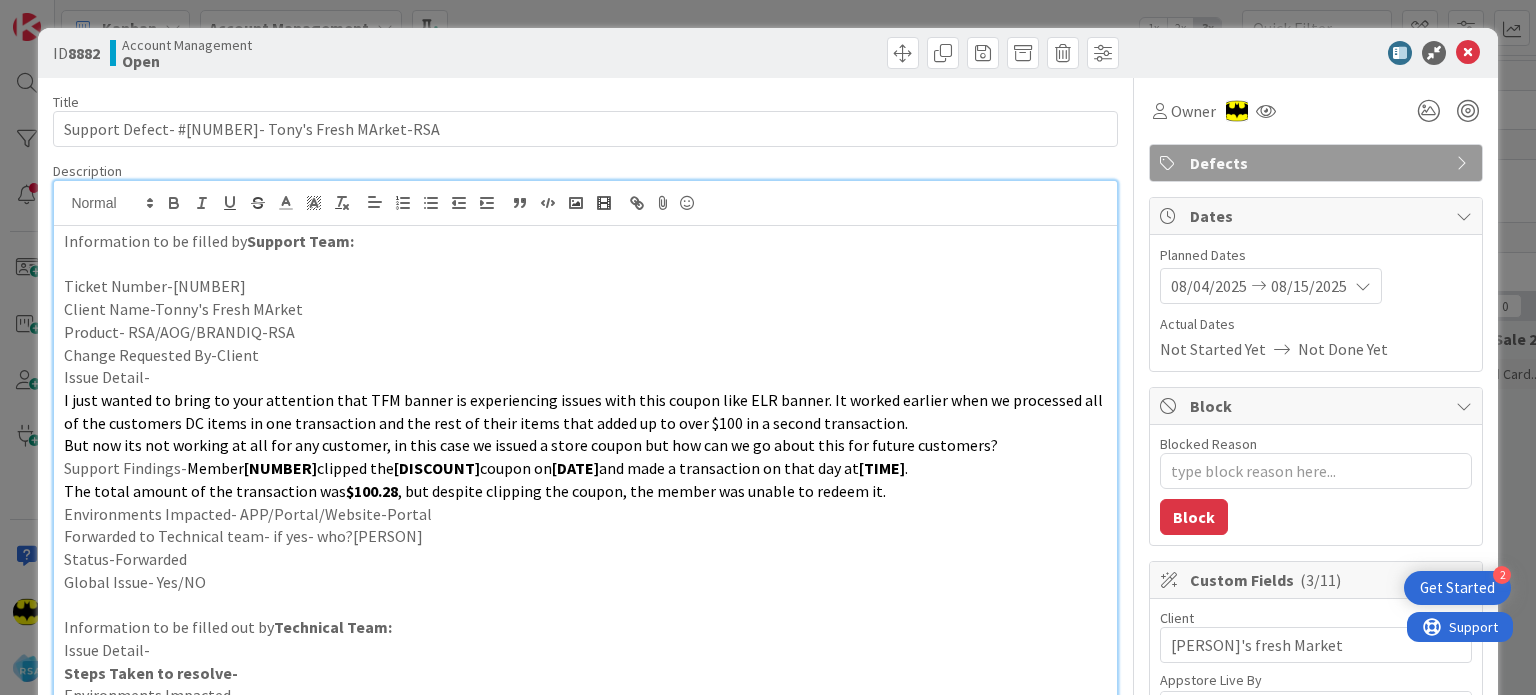 click at bounding box center [1468, 53] 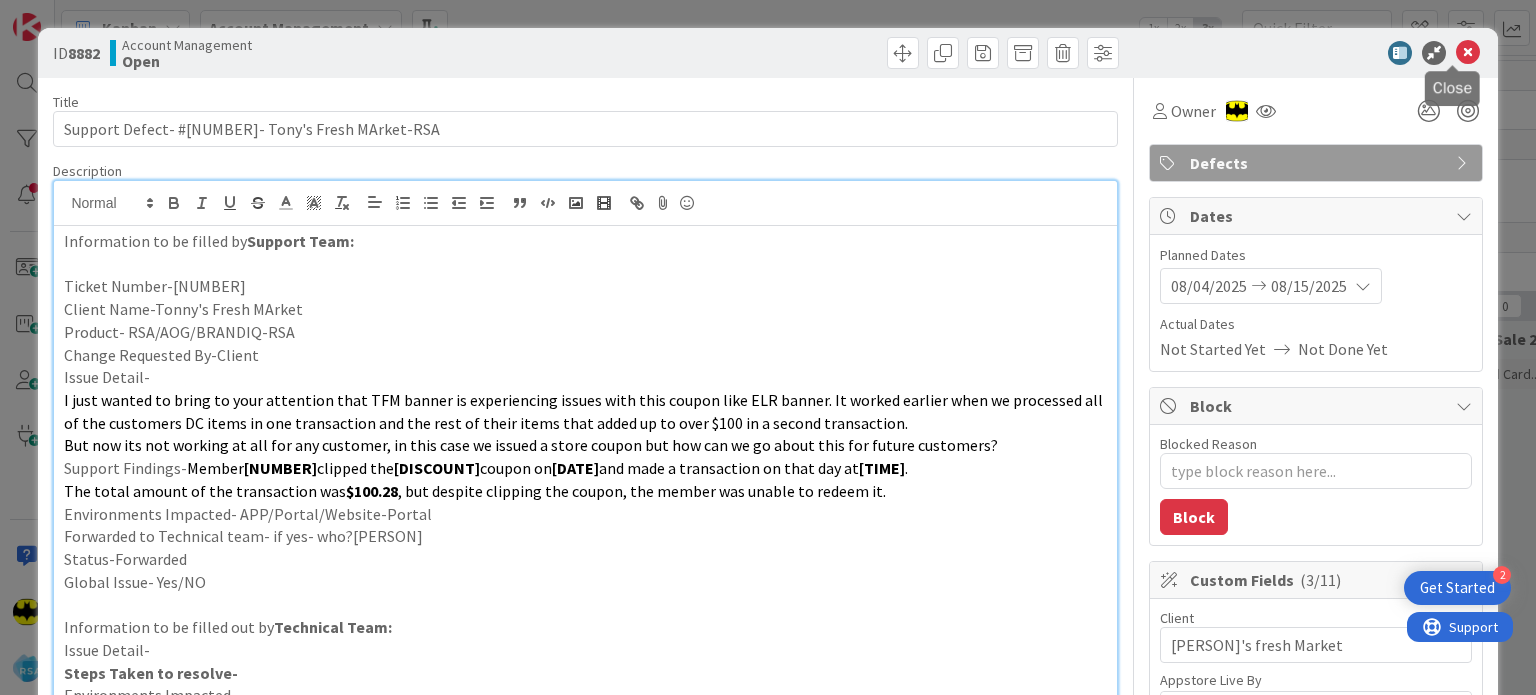 click on "ID  8881 Account Management Open Title 48 / 128 Support Maintenance - 295188-[CLIENT] -RSA Description [FIRST] [LAST] just joined Maintenance details- Can you please change the points program for [CLIENT] to 100 pts per $1 Owner Watchers Support Ticket Tasks Add Checklist Links Add Link Comments Add Comment History All Ap Akhil p m  created  a due date of [DATE] 34 minutes ago [MONTH] [DAY] [YEAR] [TIME] Ap Akhil p m  updated  the start date to [DATE] 34 minutes ago [MONTH] [DAY] [YEAR] [TIME] Ap Akhil p m  updated  the start date to [DATE] 34 minutes ago [MONTH] [DAY] [YEAR] [TIME] Ap Akhil p m  deleted  the due date 34 minutes ago [MONTH] [DAY] [YEAR] [TIME] Ap Akhil p m  created  a due date of [DATE] 34 minutes ago [MONTH] [DAY] [YEAR] [TIME] Show More... Owner Owner [FIRST] [LAST] Ap Akhil p m Balaji Reddymasu Emma Shibilski Margaret Cervi MO Mark Osborne Rand Thacker RA Ravi Achanta RB Rob Belcore SB Seemron Behera VC Valente Camacho Dimitri Ponomareff Watchers Support Ticket Dates [DATE]" at bounding box center [1478, 175743] 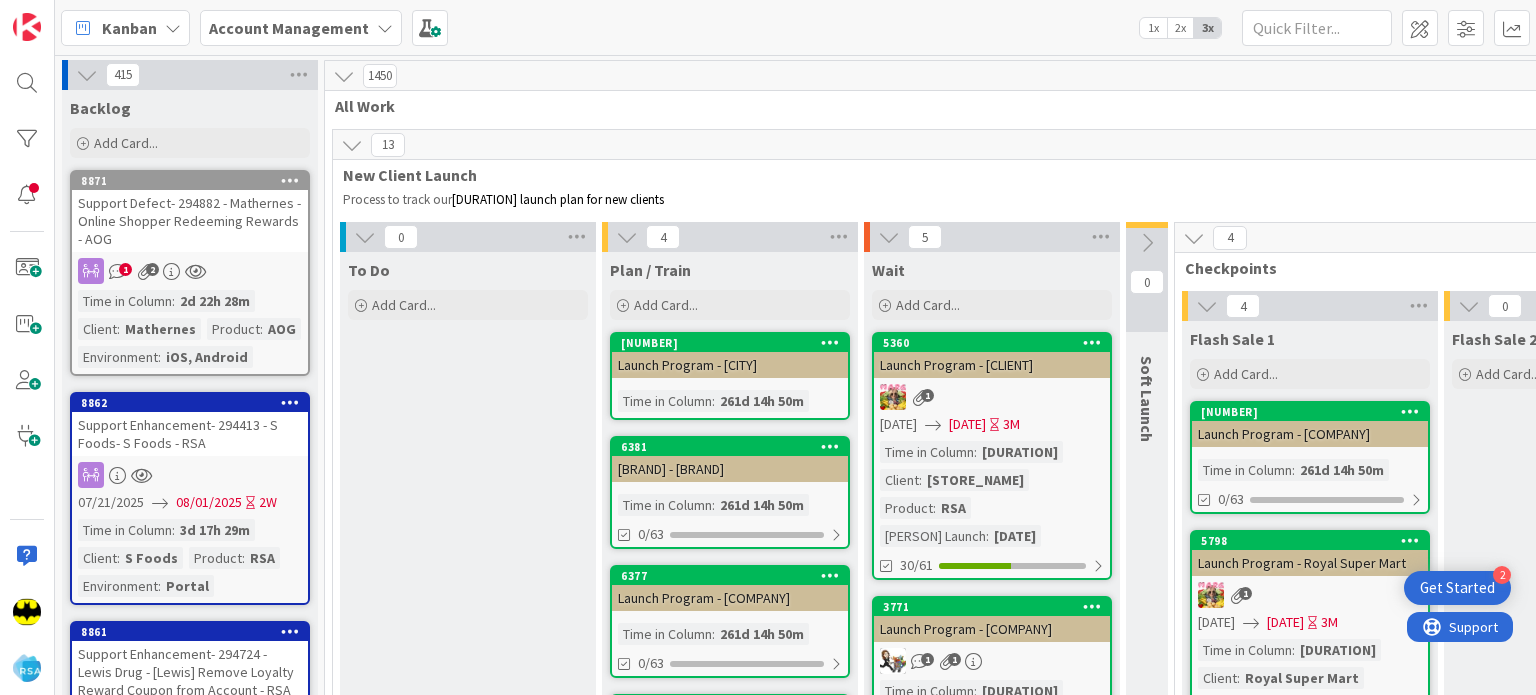 scroll, scrollTop: 0, scrollLeft: 0, axis: both 